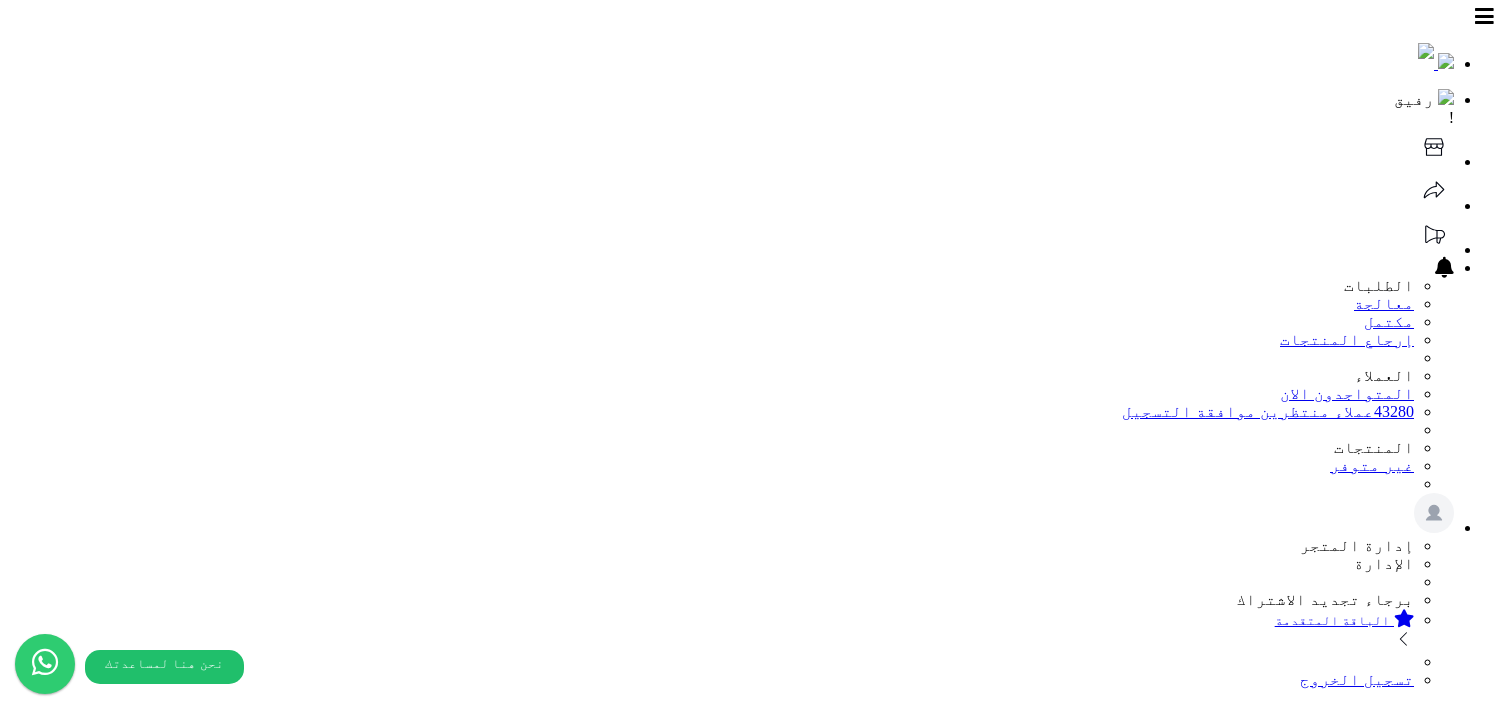 select 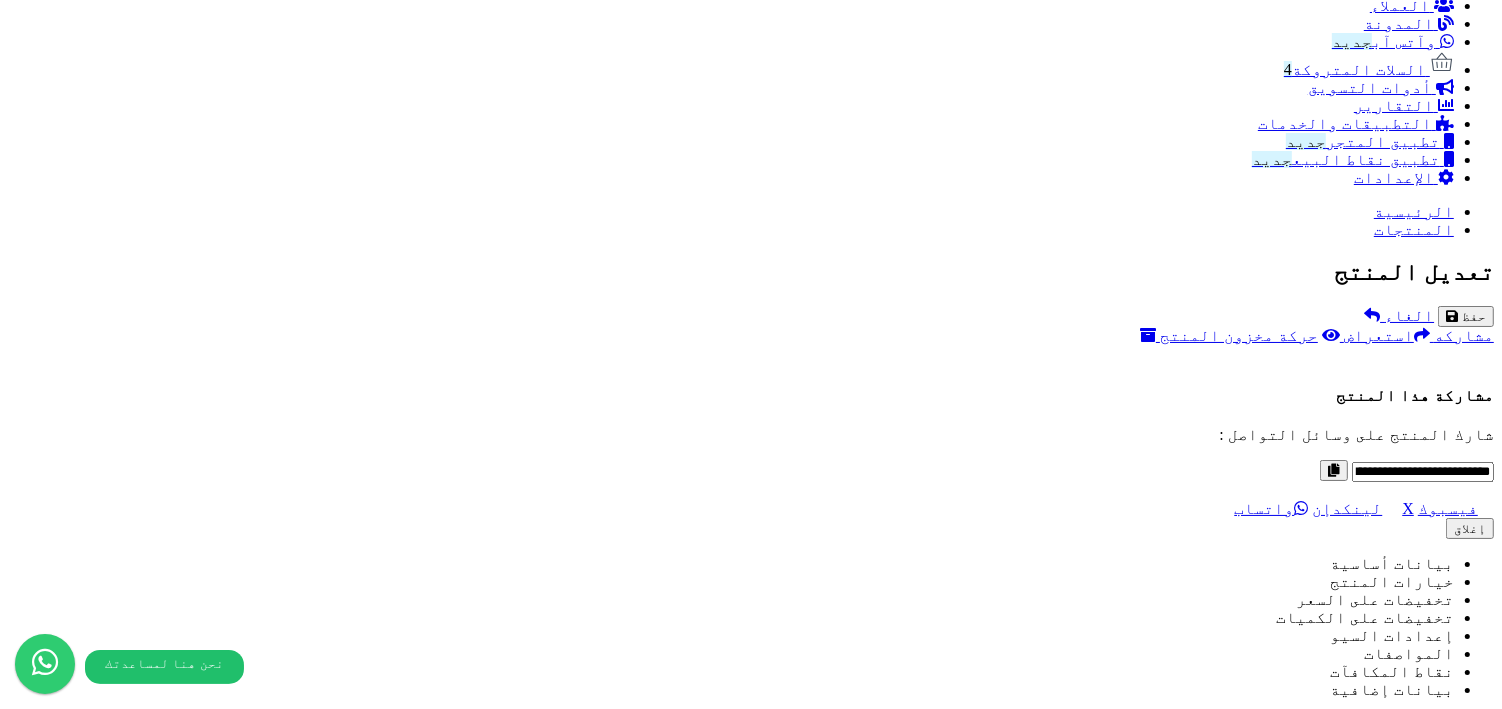 click on "اختر الصورة الأساسية" at bounding box center [751, 8445] 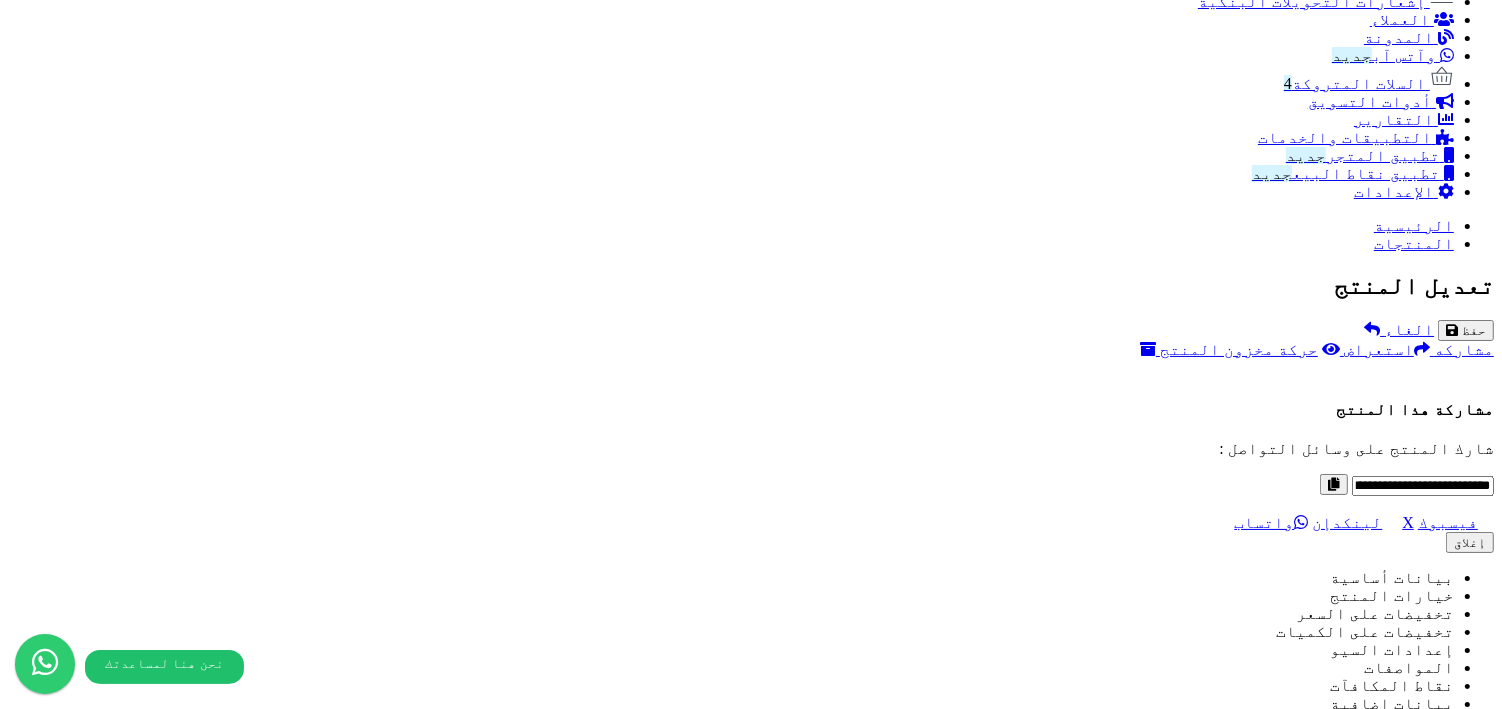 scroll, scrollTop: 1261, scrollLeft: 0, axis: vertical 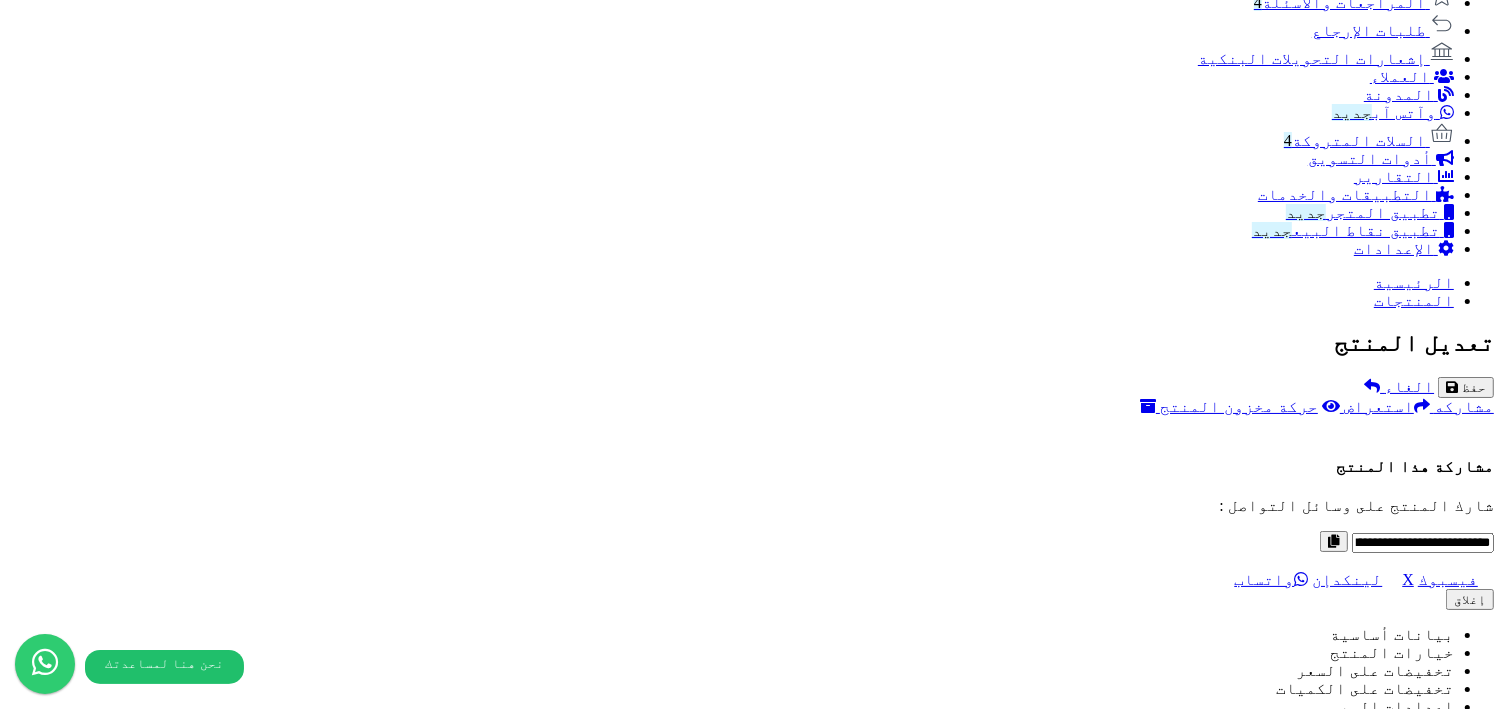 click on "اختر الصورة الأساسية" at bounding box center (751, 8611) 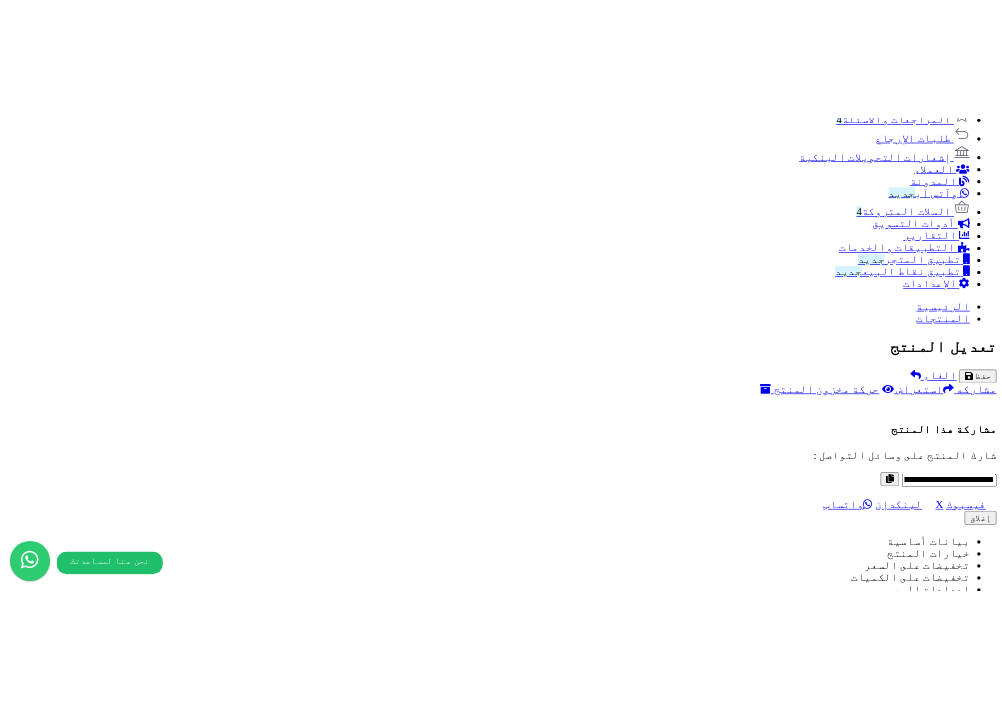scroll, scrollTop: 1333, scrollLeft: 0, axis: vertical 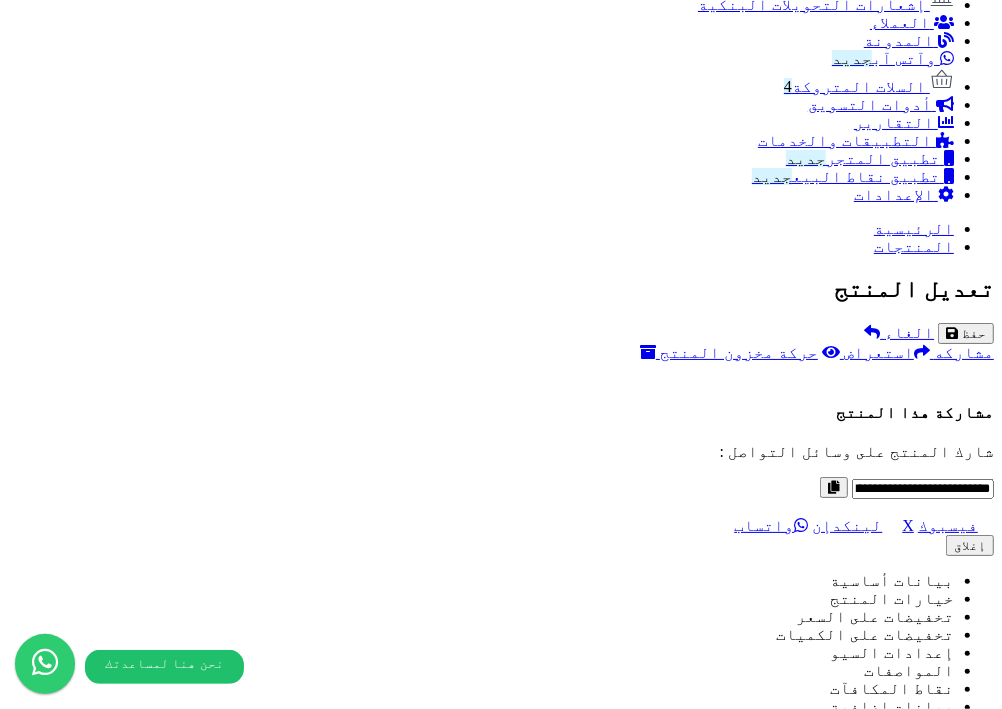 click on "اختر الصورة الأساسية" at bounding box center (501, 8551) 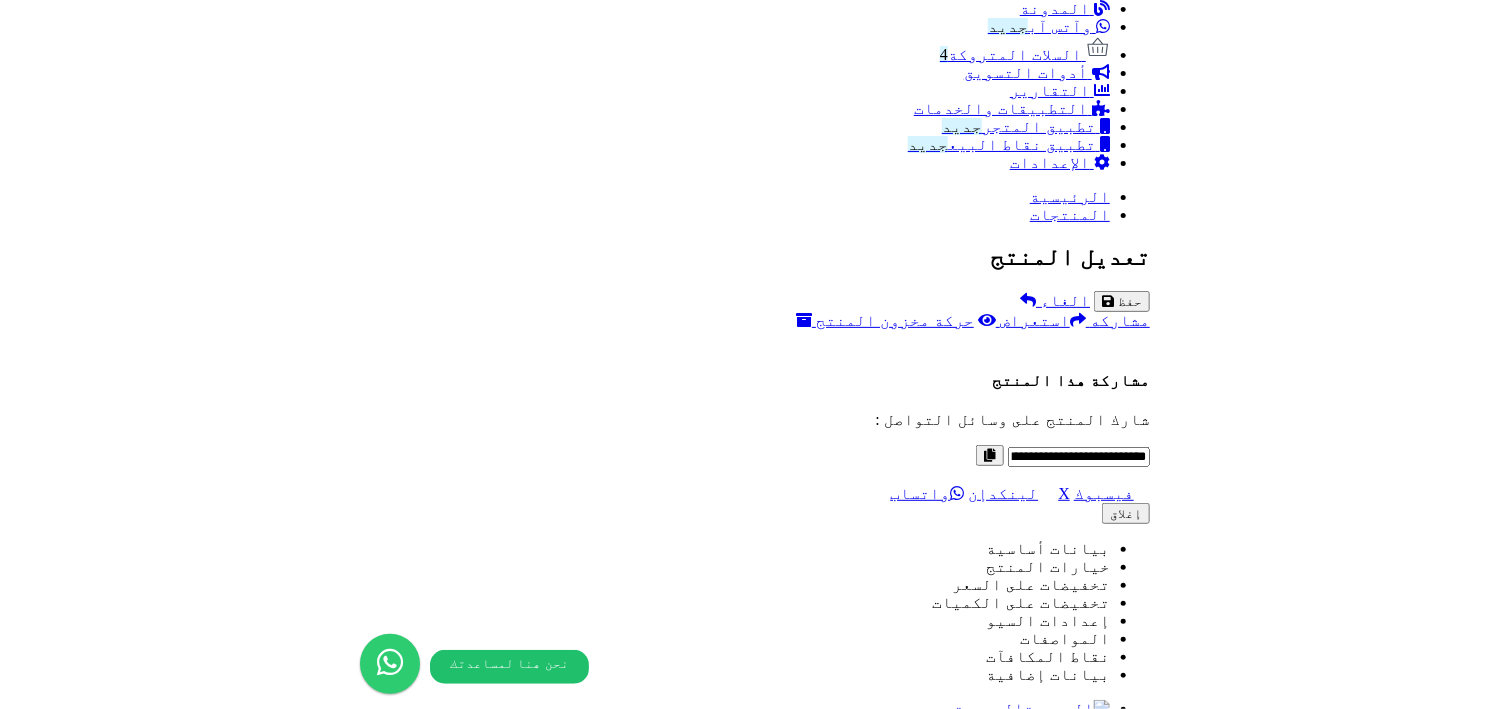 scroll, scrollTop: 1261, scrollLeft: 0, axis: vertical 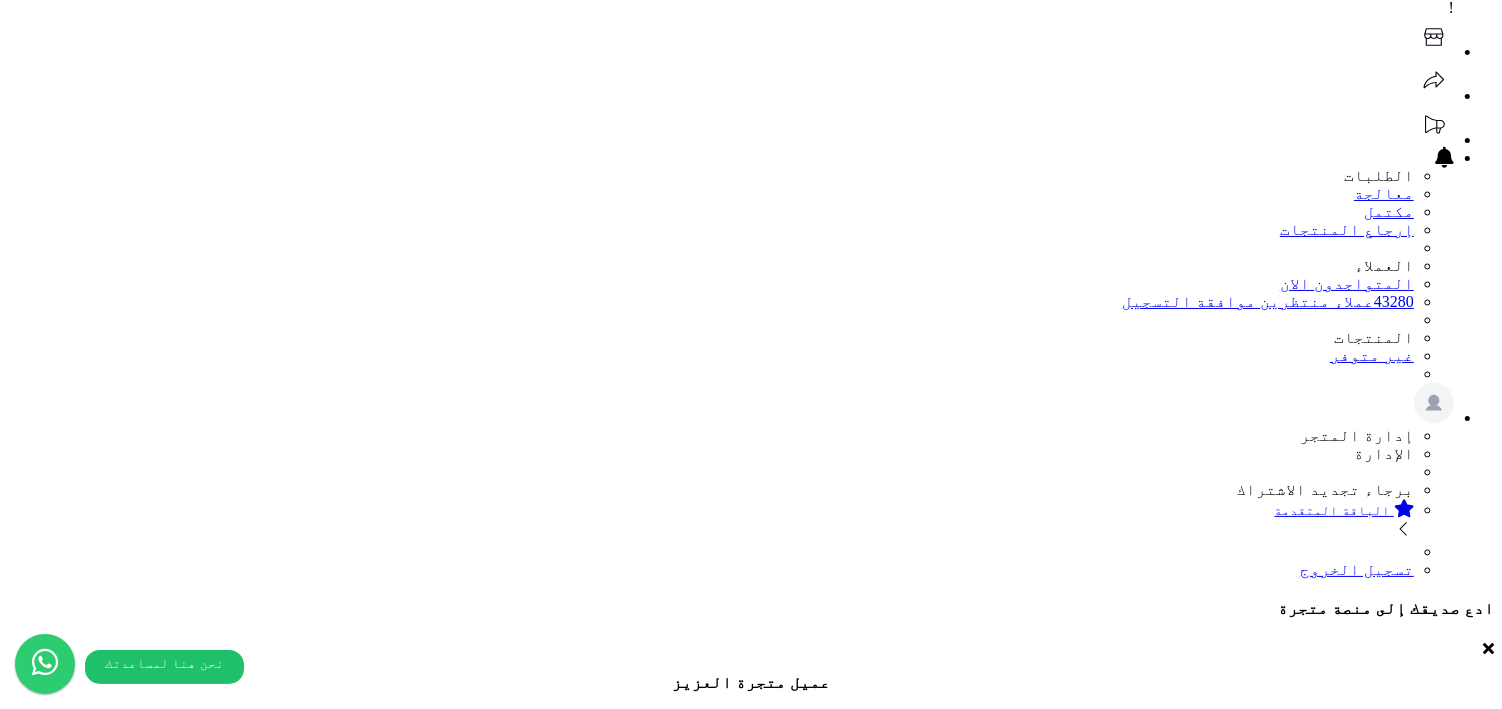 click on "**********" at bounding box center (751, 1621) 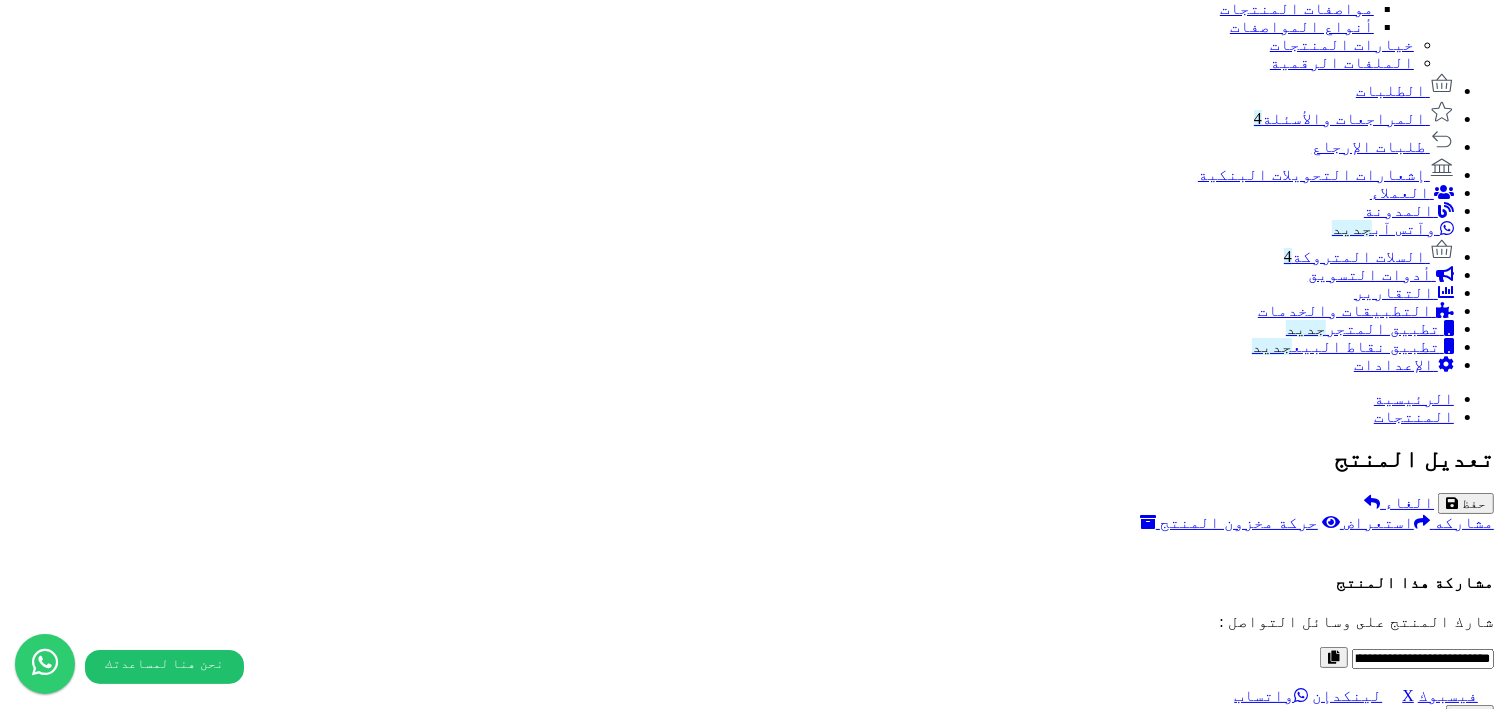 scroll, scrollTop: 1246, scrollLeft: 0, axis: vertical 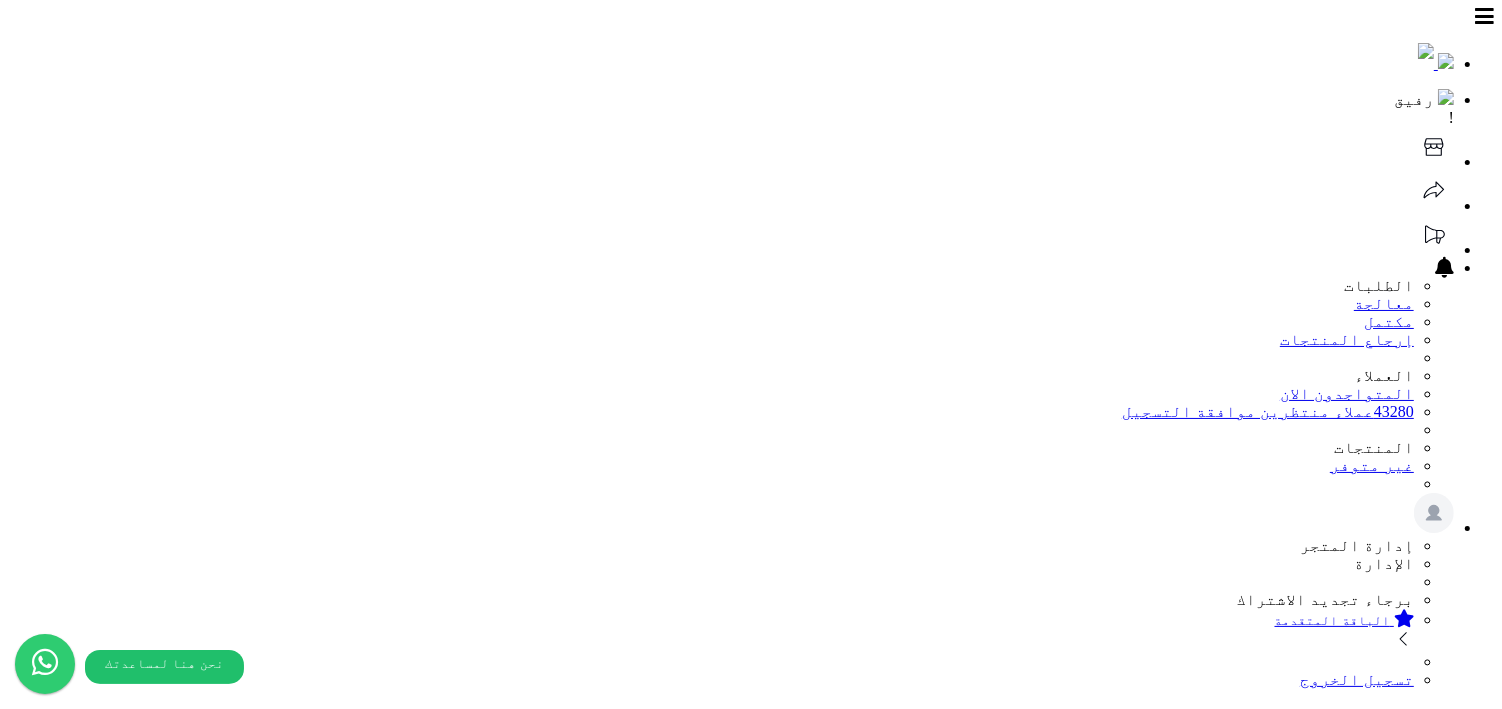 click on "الأقسام والمنتجات" at bounding box center (1349, 1063) 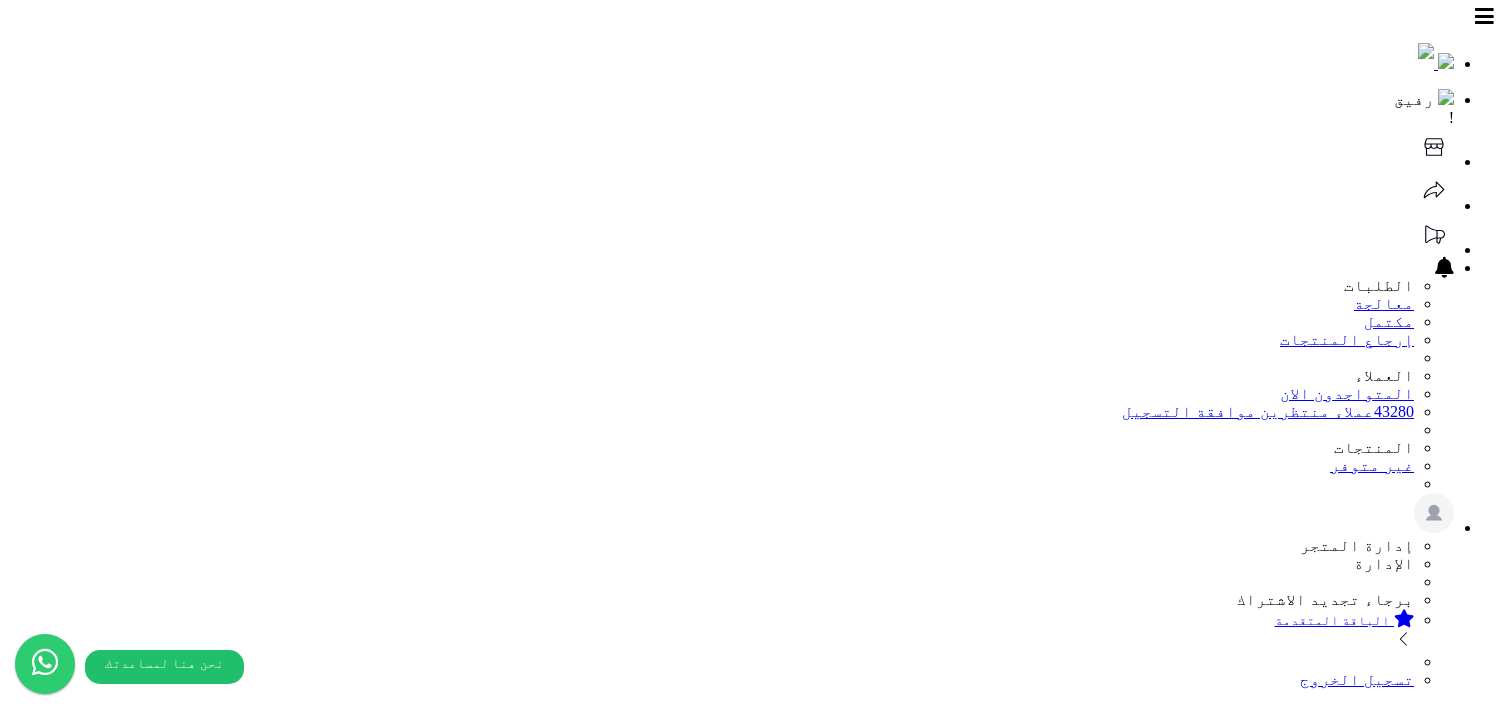 scroll, scrollTop: 0, scrollLeft: 0, axis: both 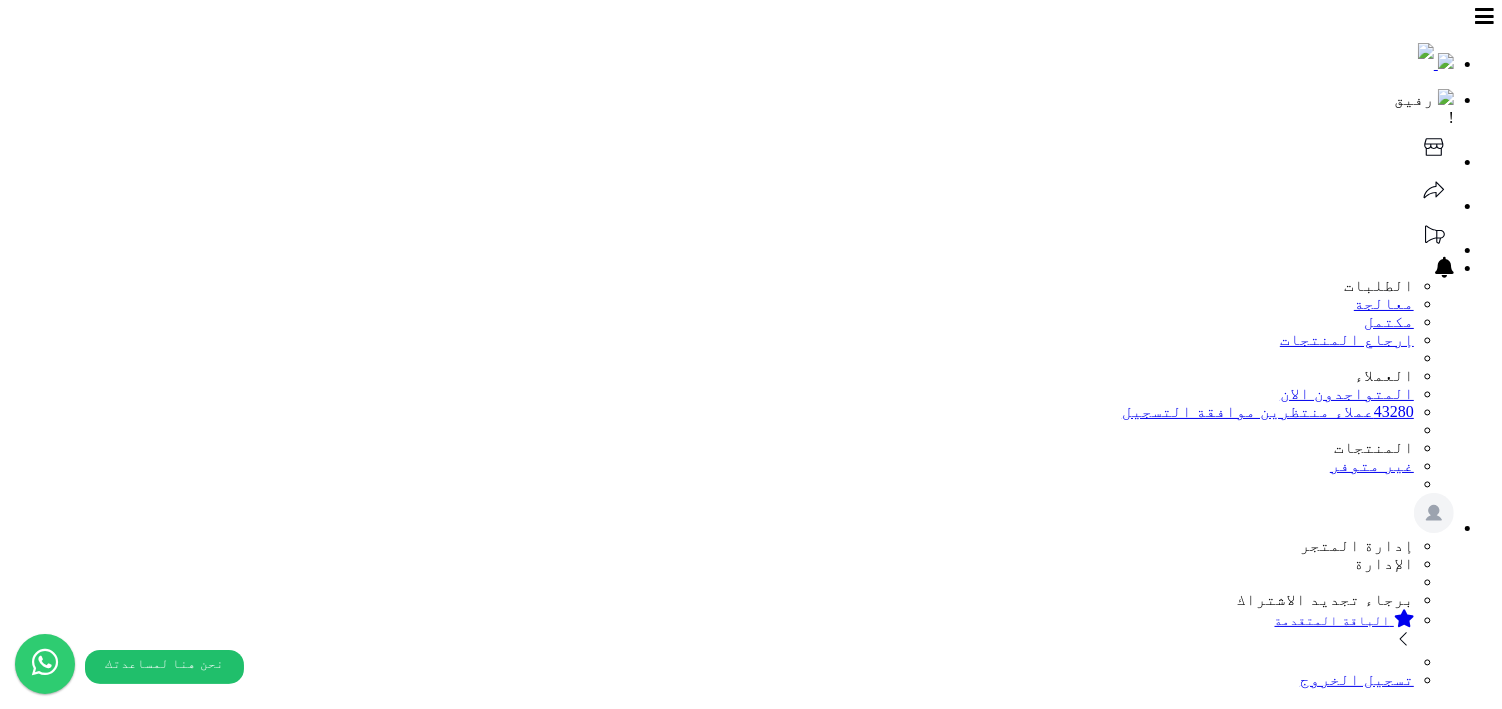 click on "#2646" at bounding box center (1441, 2297) 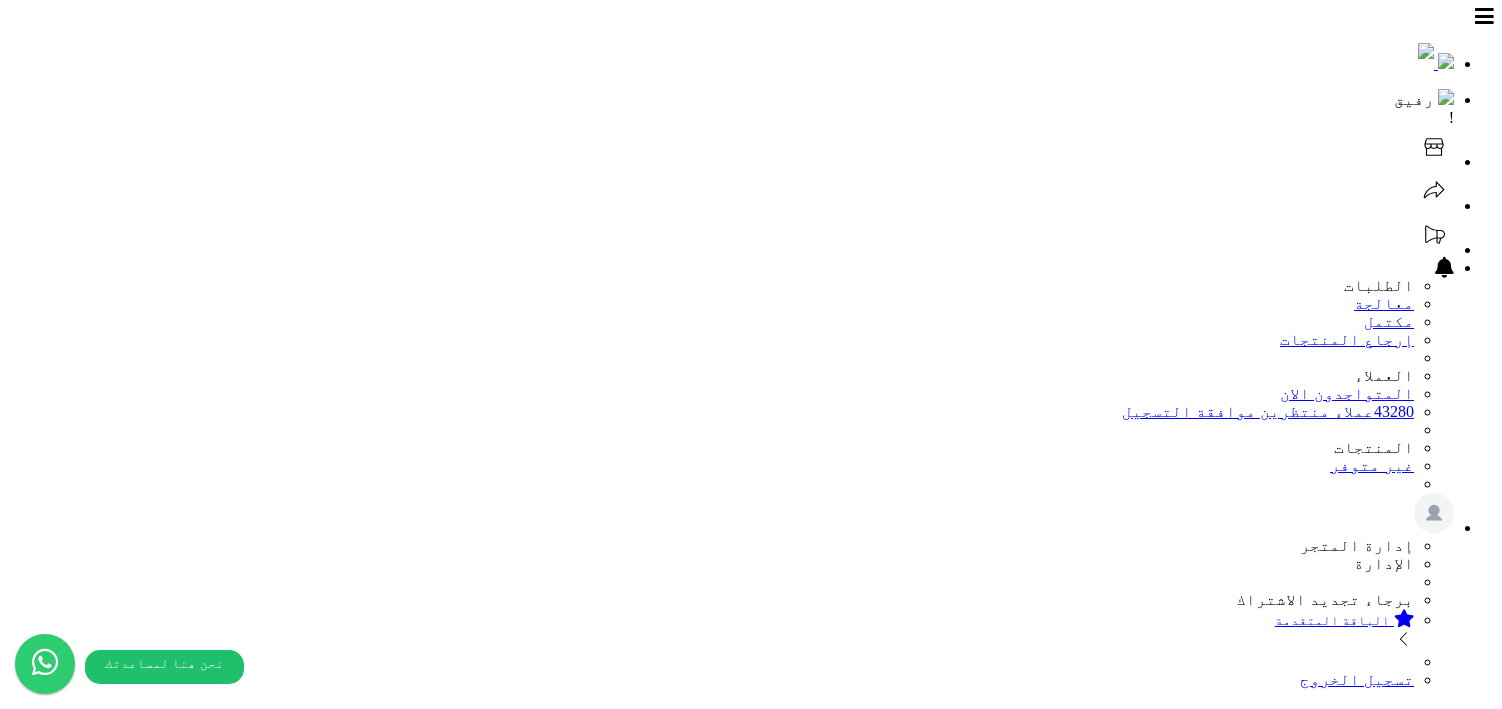 select 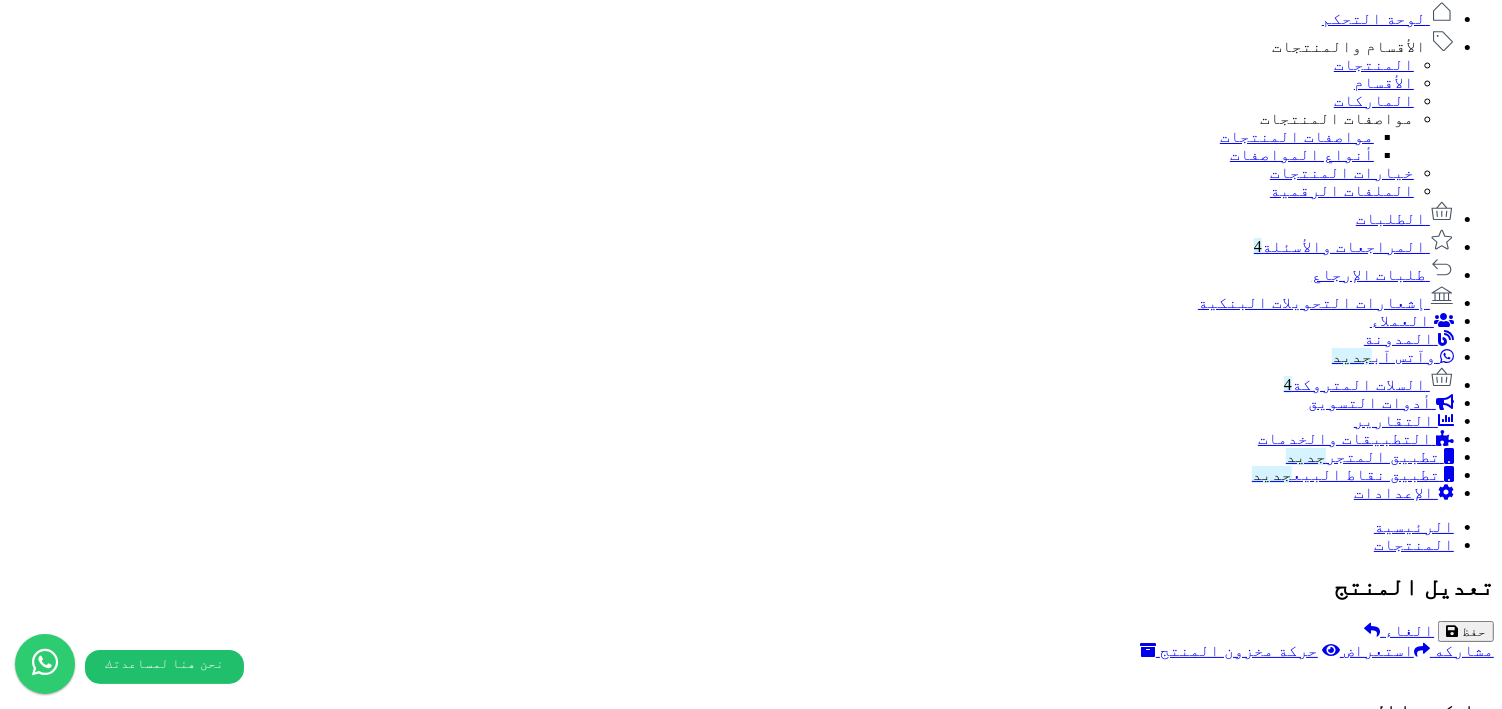 scroll, scrollTop: 1184, scrollLeft: 0, axis: vertical 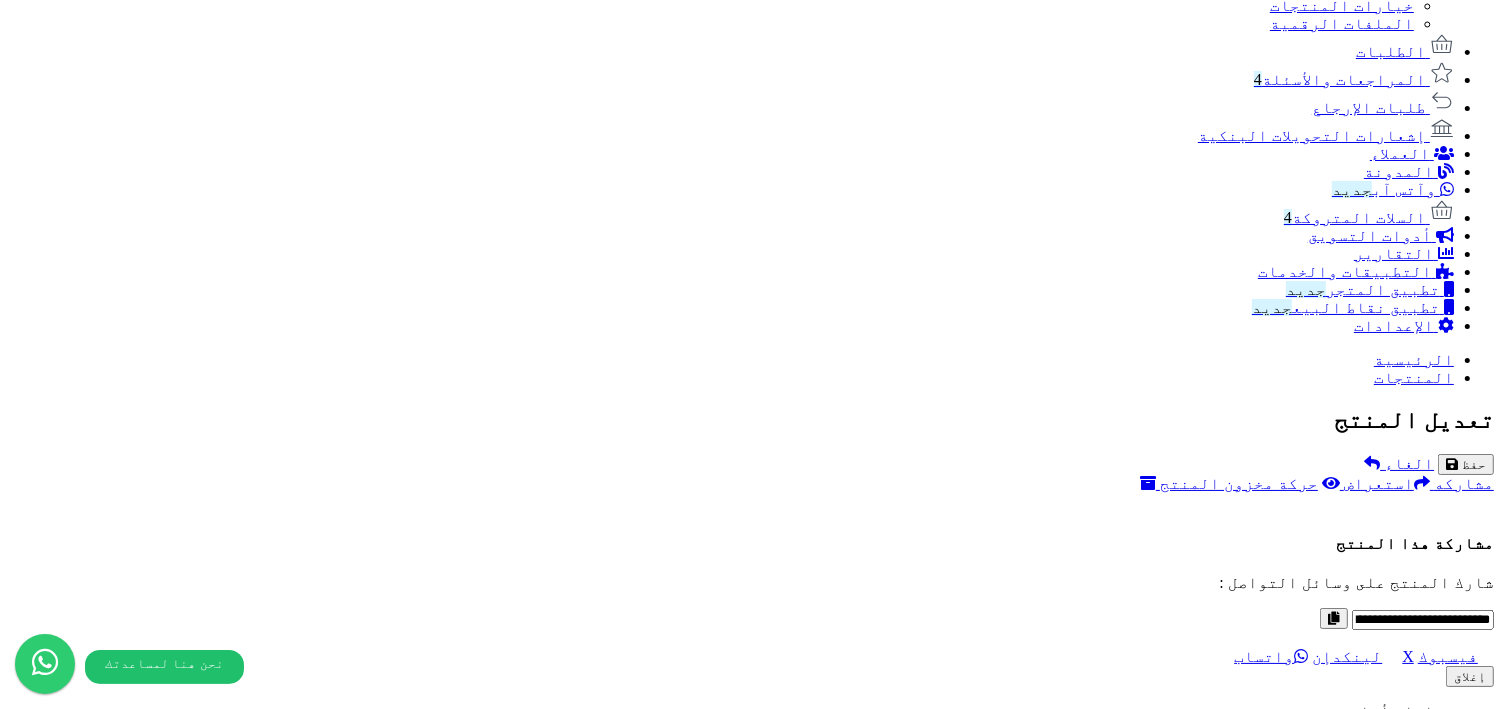 click at bounding box center [1380, 8653] 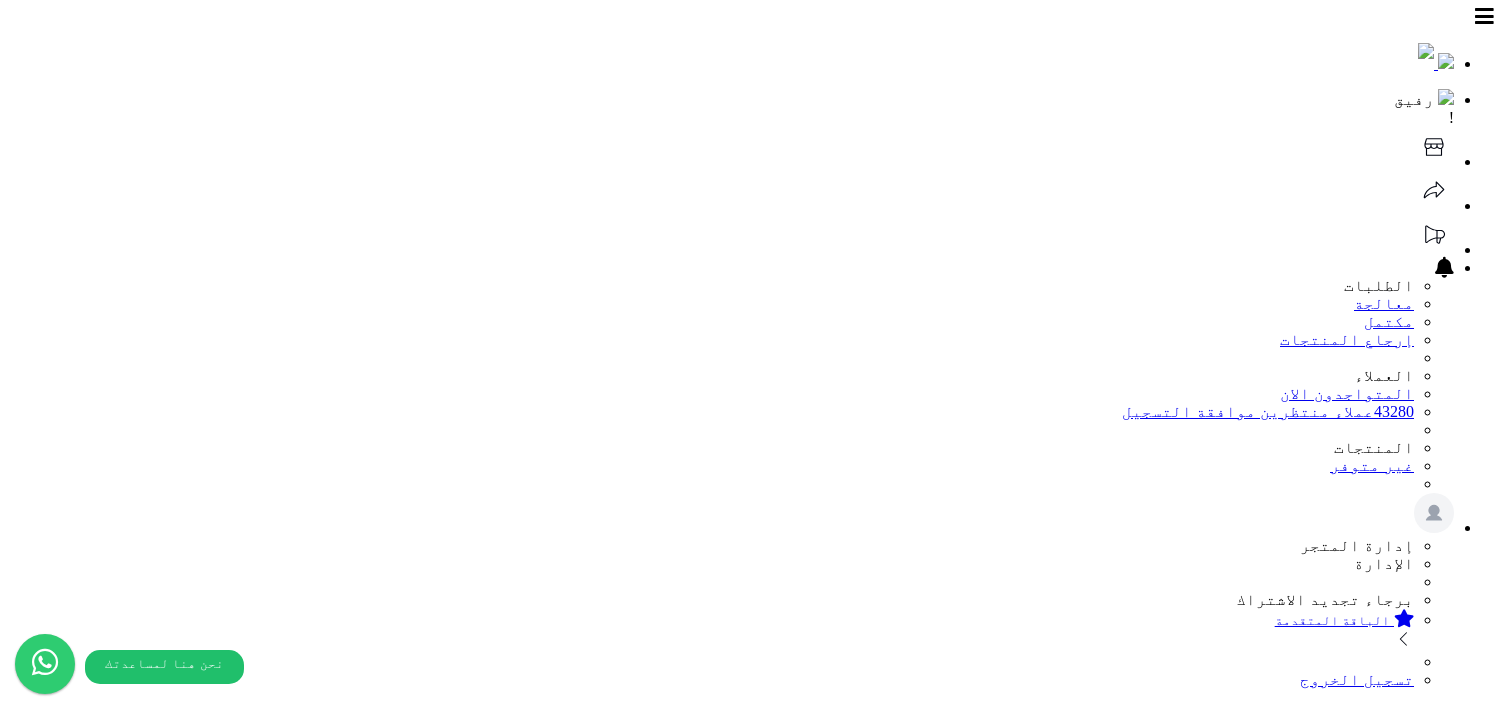 select 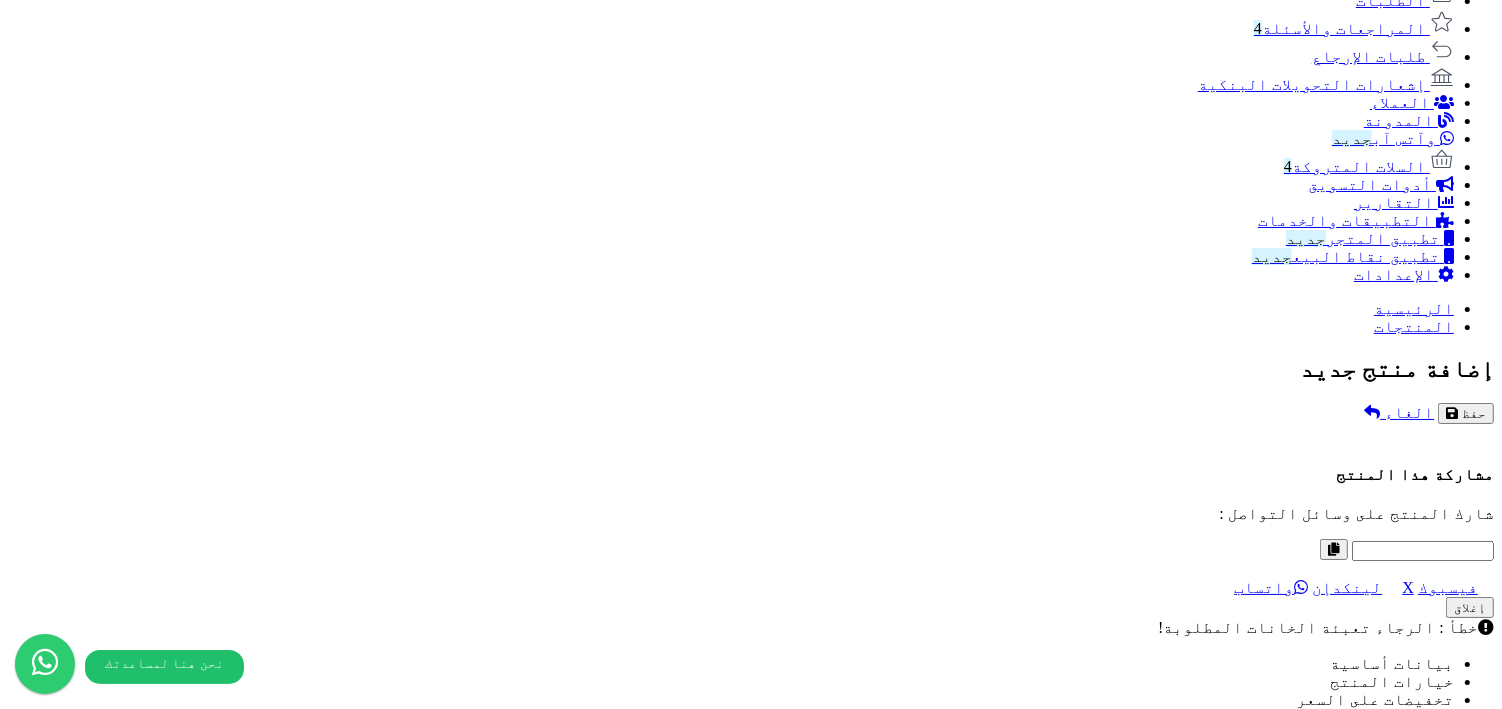 scroll, scrollTop: 1342, scrollLeft: 0, axis: vertical 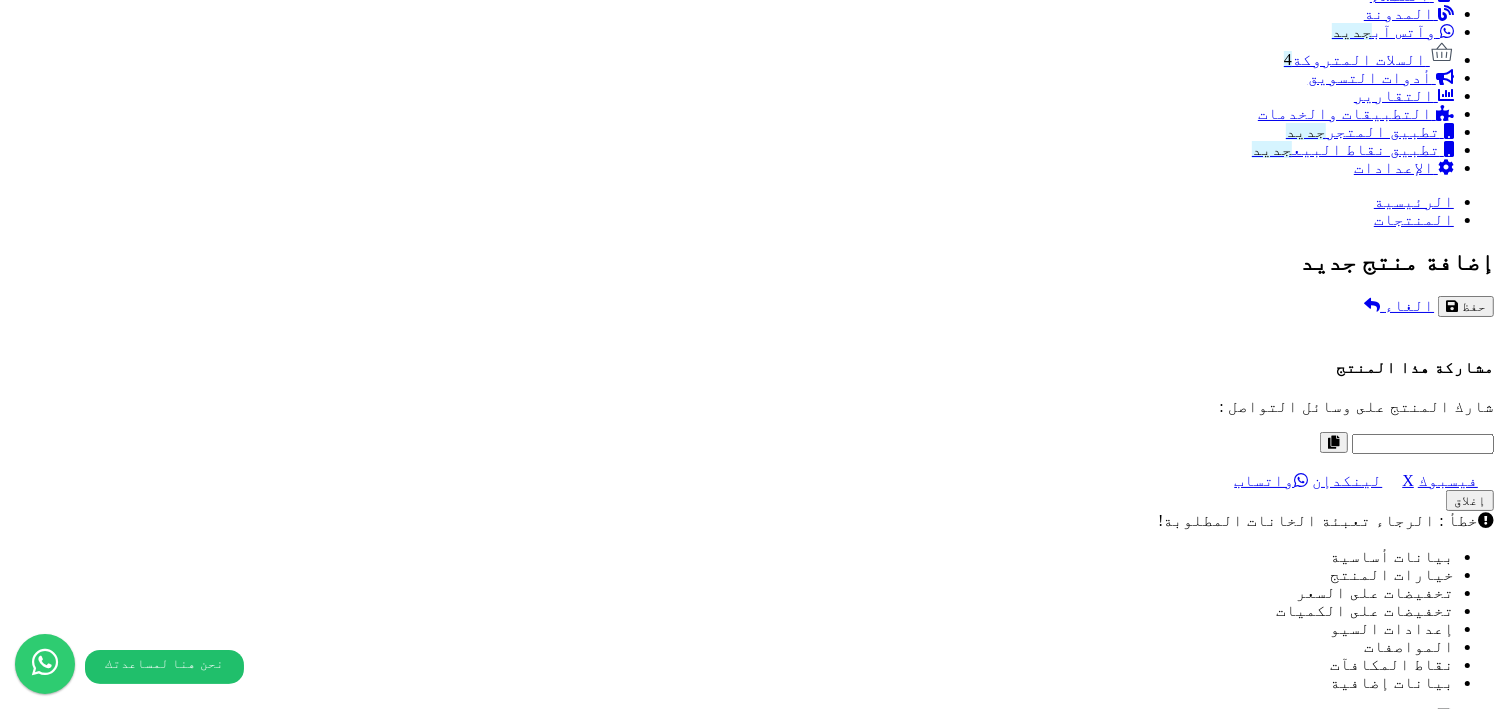 click on "Remove file" at bounding box center (1396, 8840) 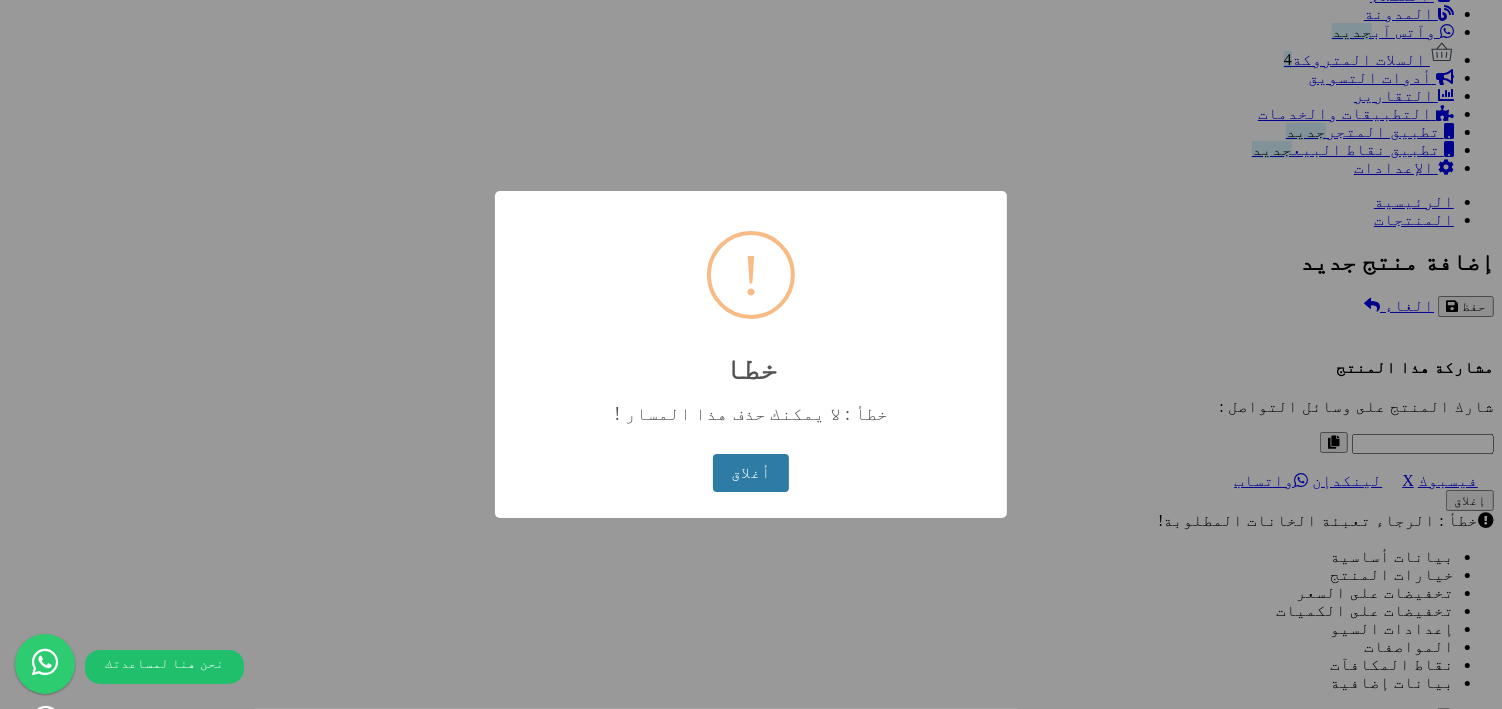 click on "أغلاق" at bounding box center [750, 473] 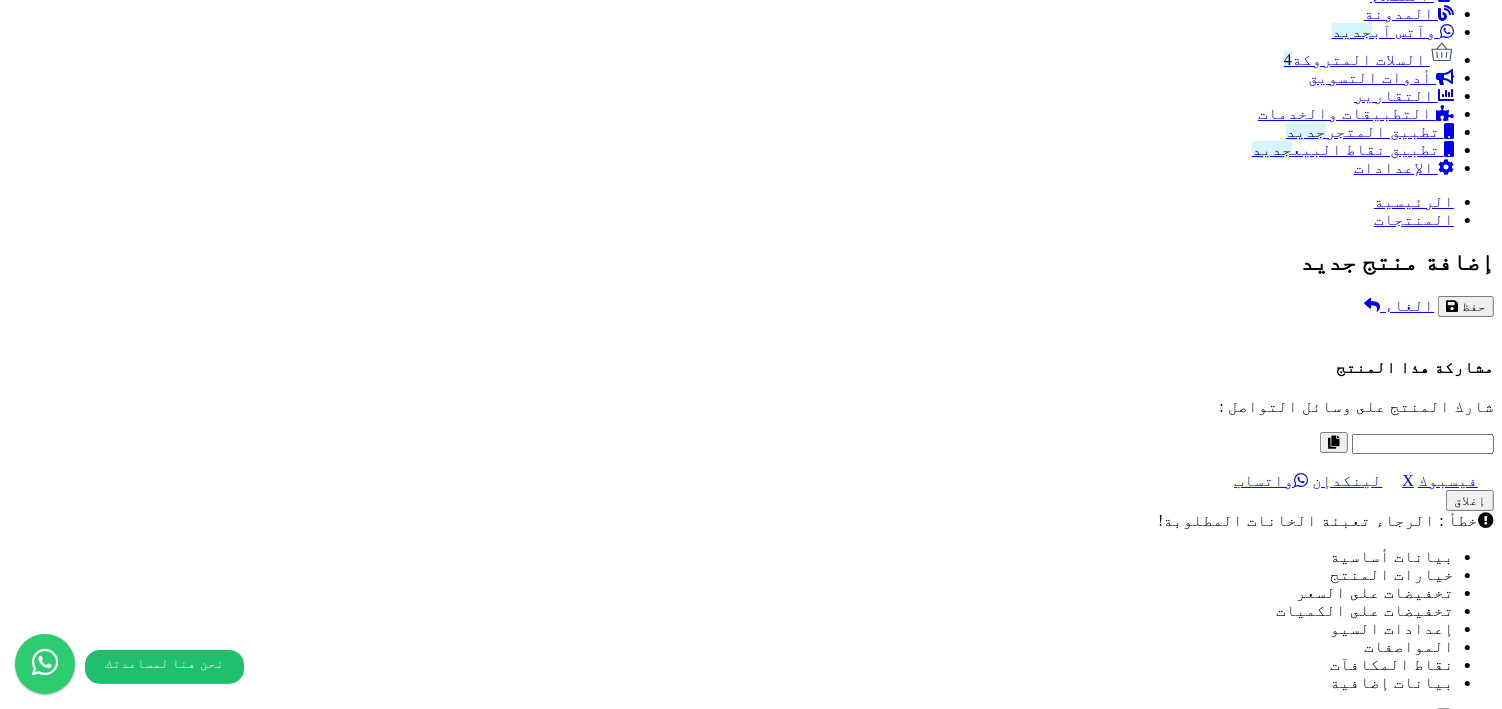 click on "اختر الصور الاضافية" at bounding box center (751, 8755) 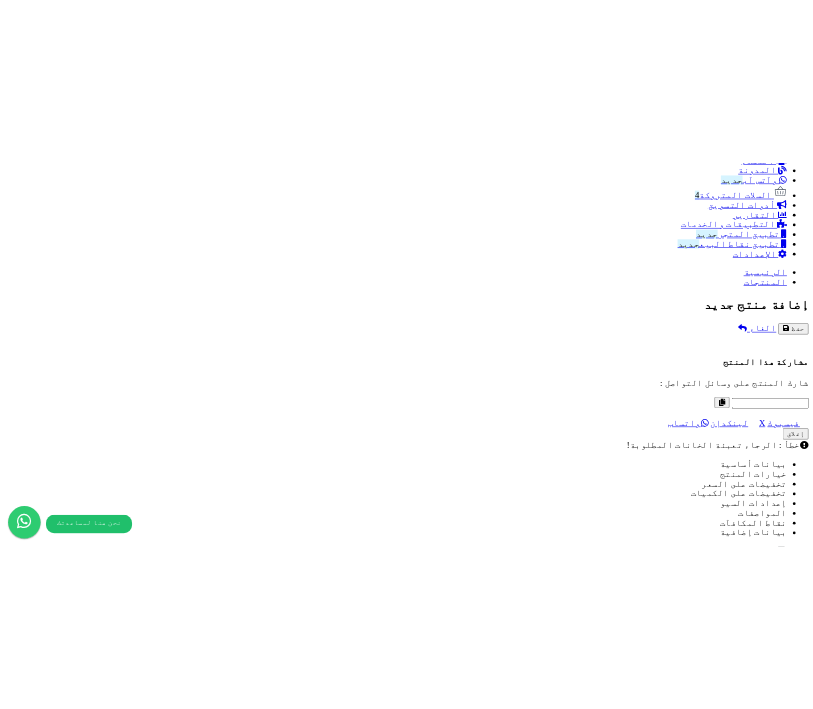 scroll, scrollTop: 1464, scrollLeft: 0, axis: vertical 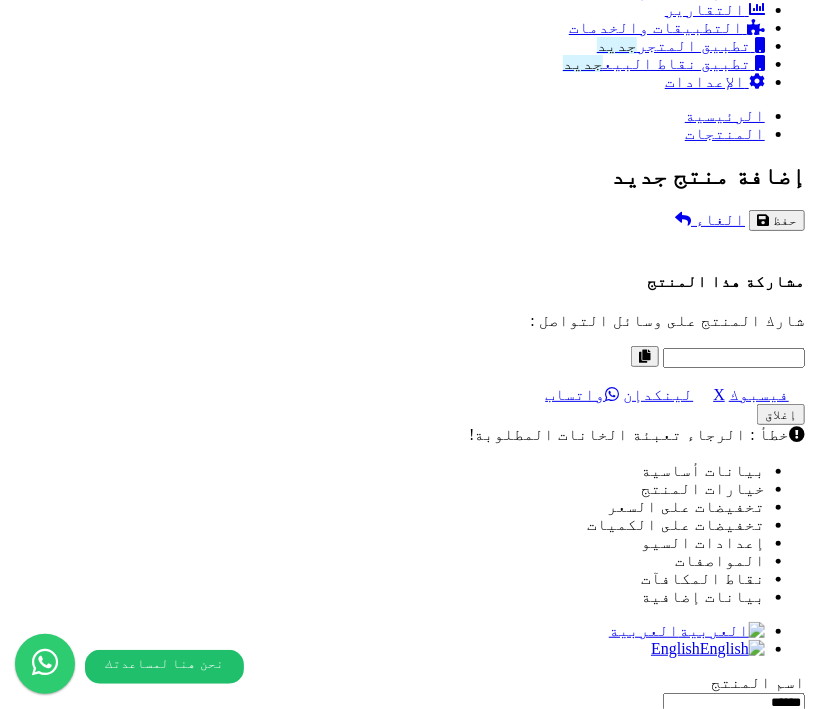 click on "1.9  KB" at bounding box center (707, 8701) 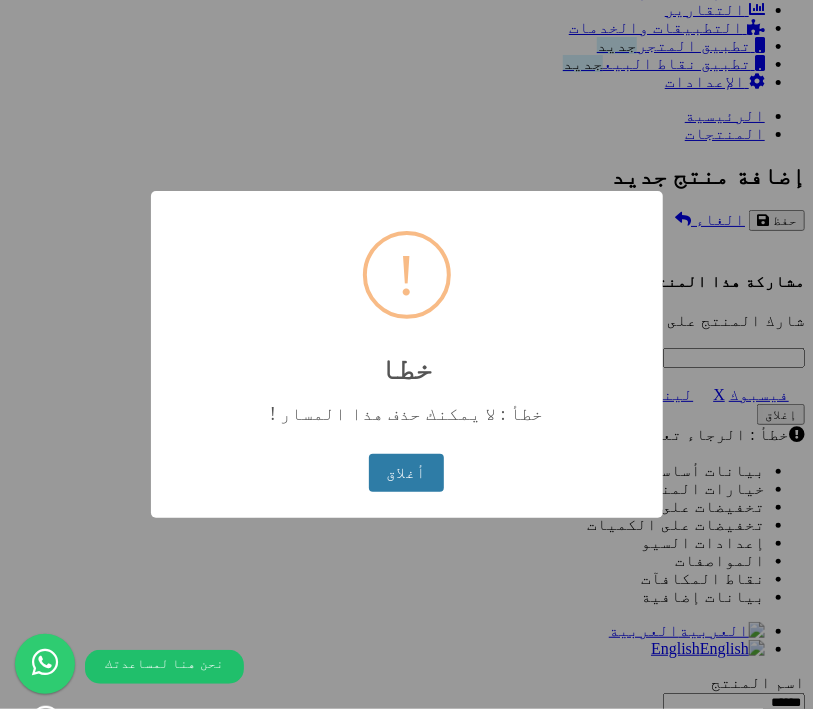click on "أغلاق" at bounding box center (406, 473) 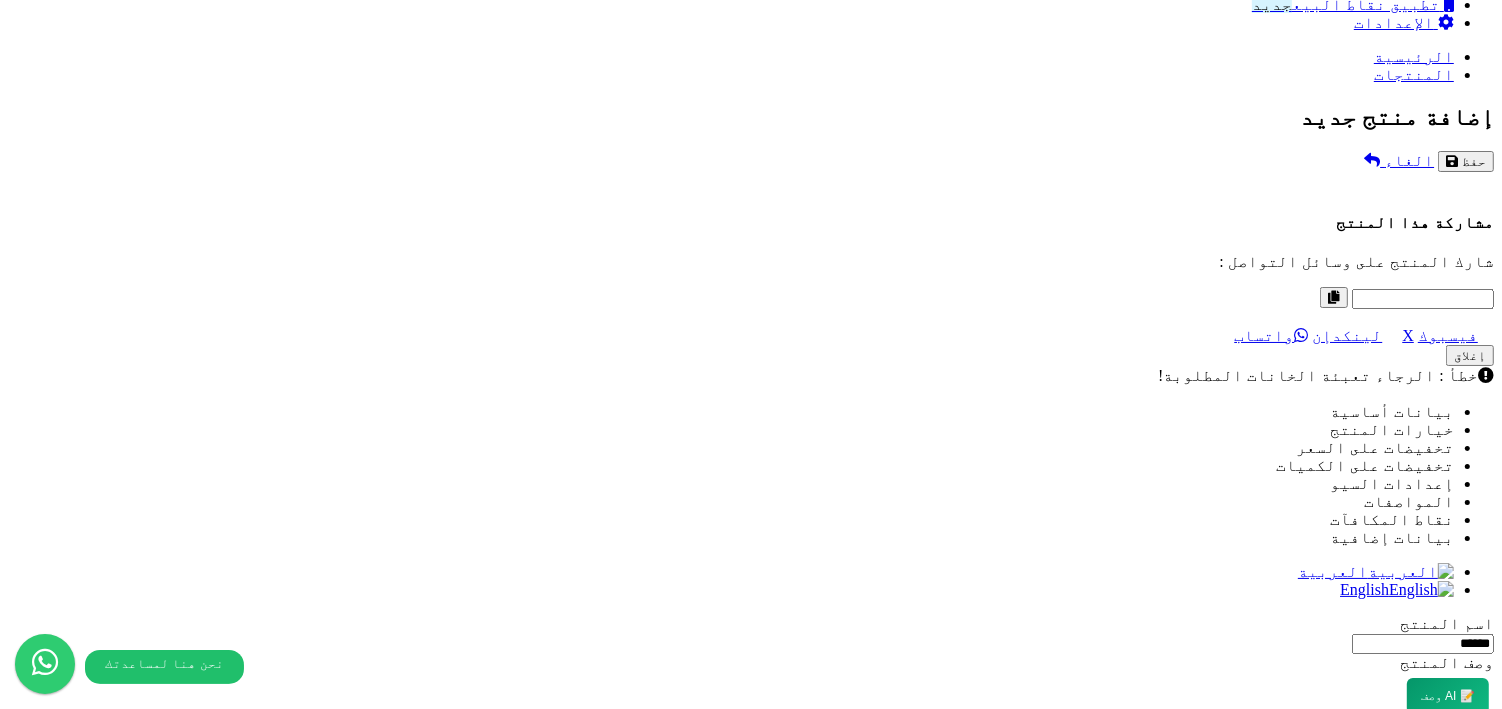 scroll, scrollTop: 0, scrollLeft: 0, axis: both 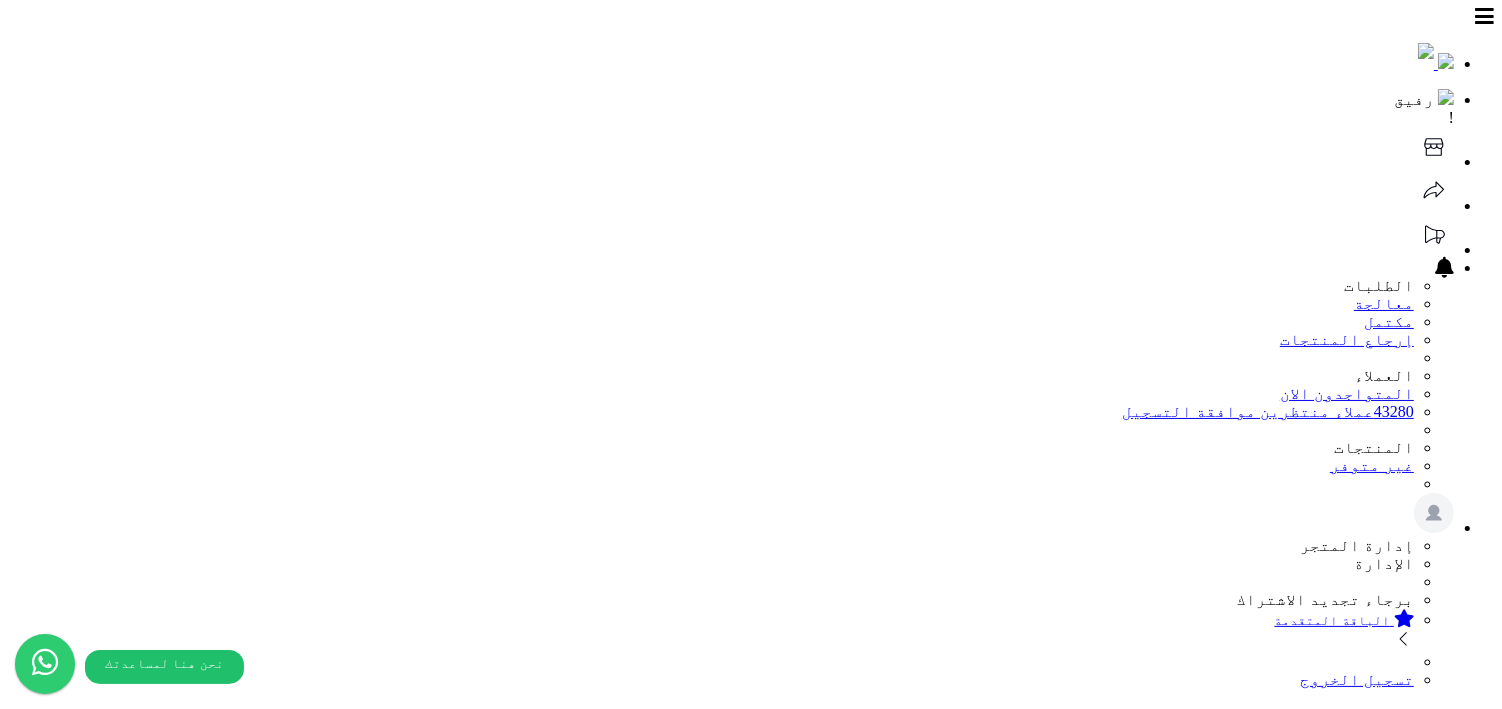 click on "حفظ" at bounding box center [1474, 1647] 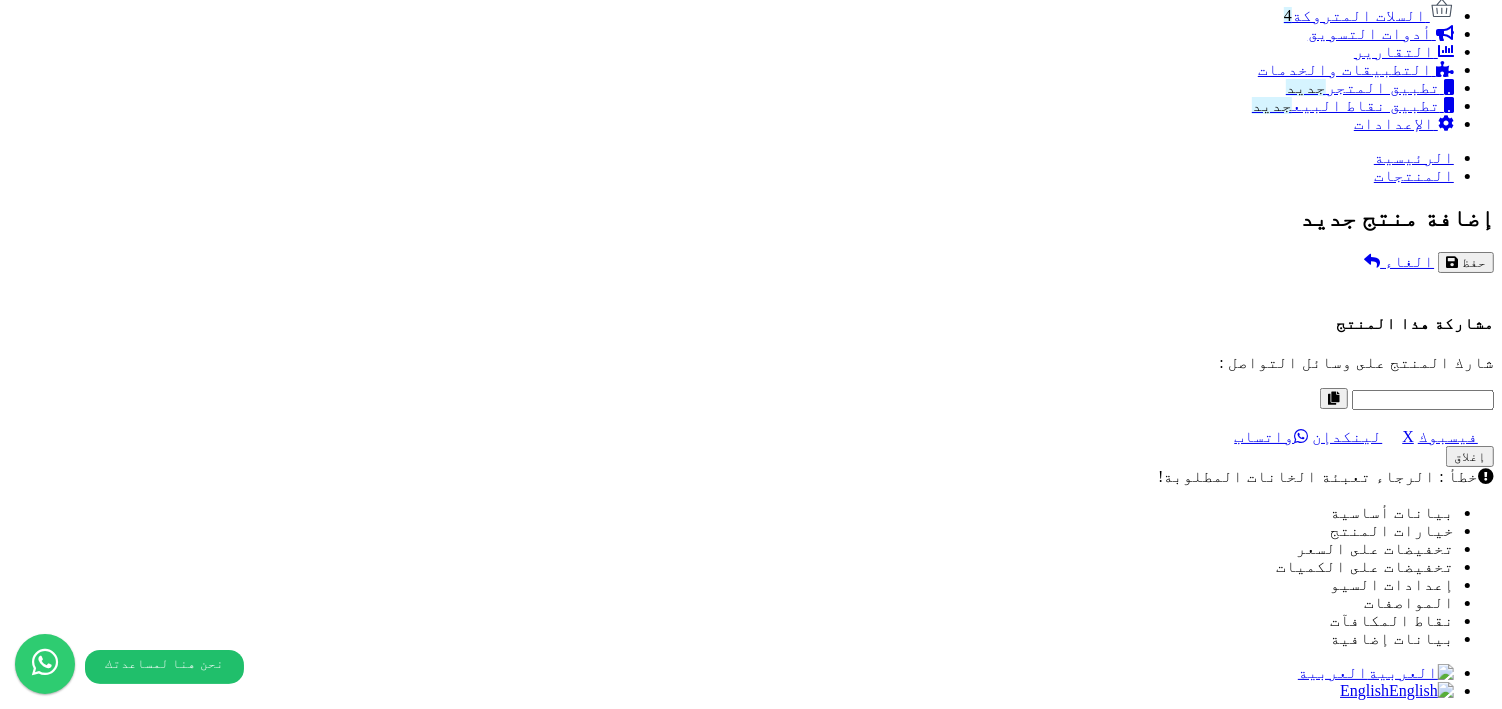 scroll, scrollTop: 1508, scrollLeft: 0, axis: vertical 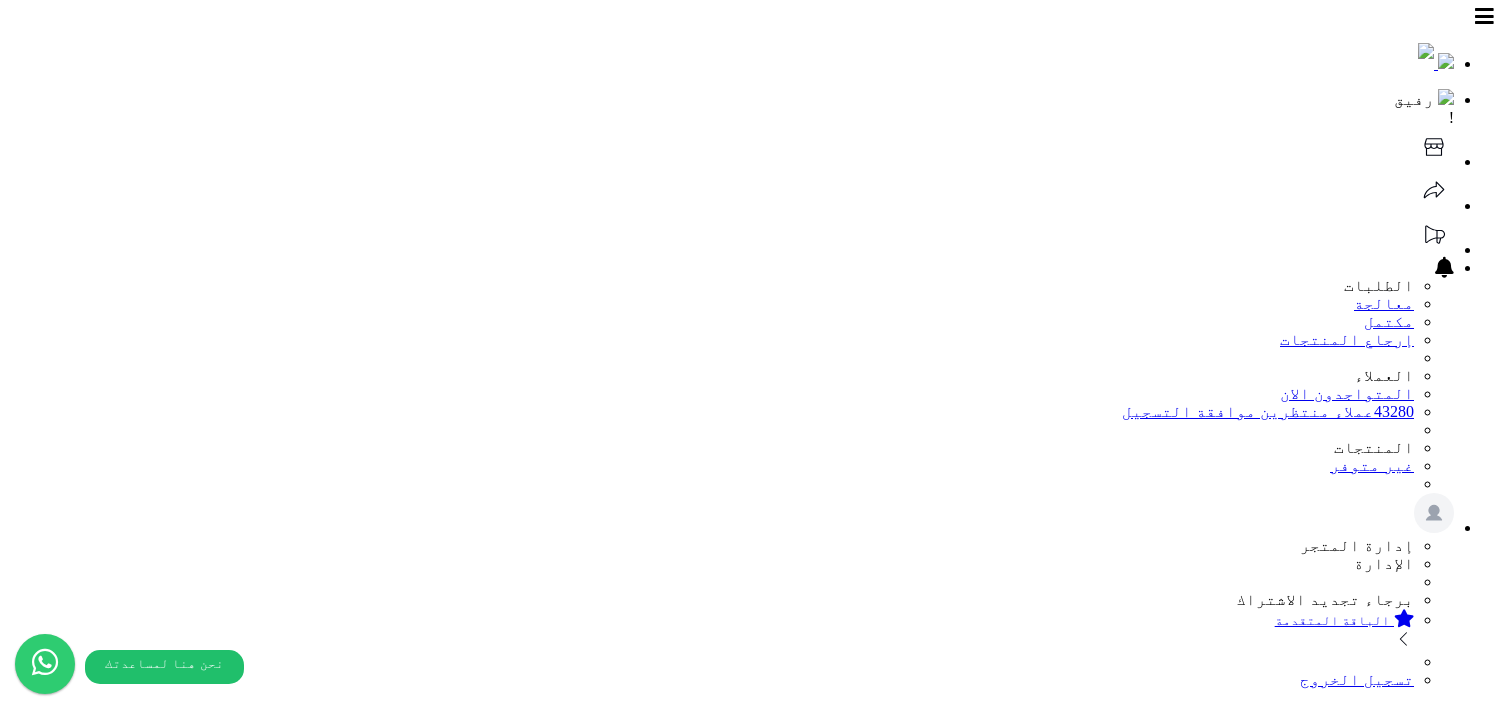 select 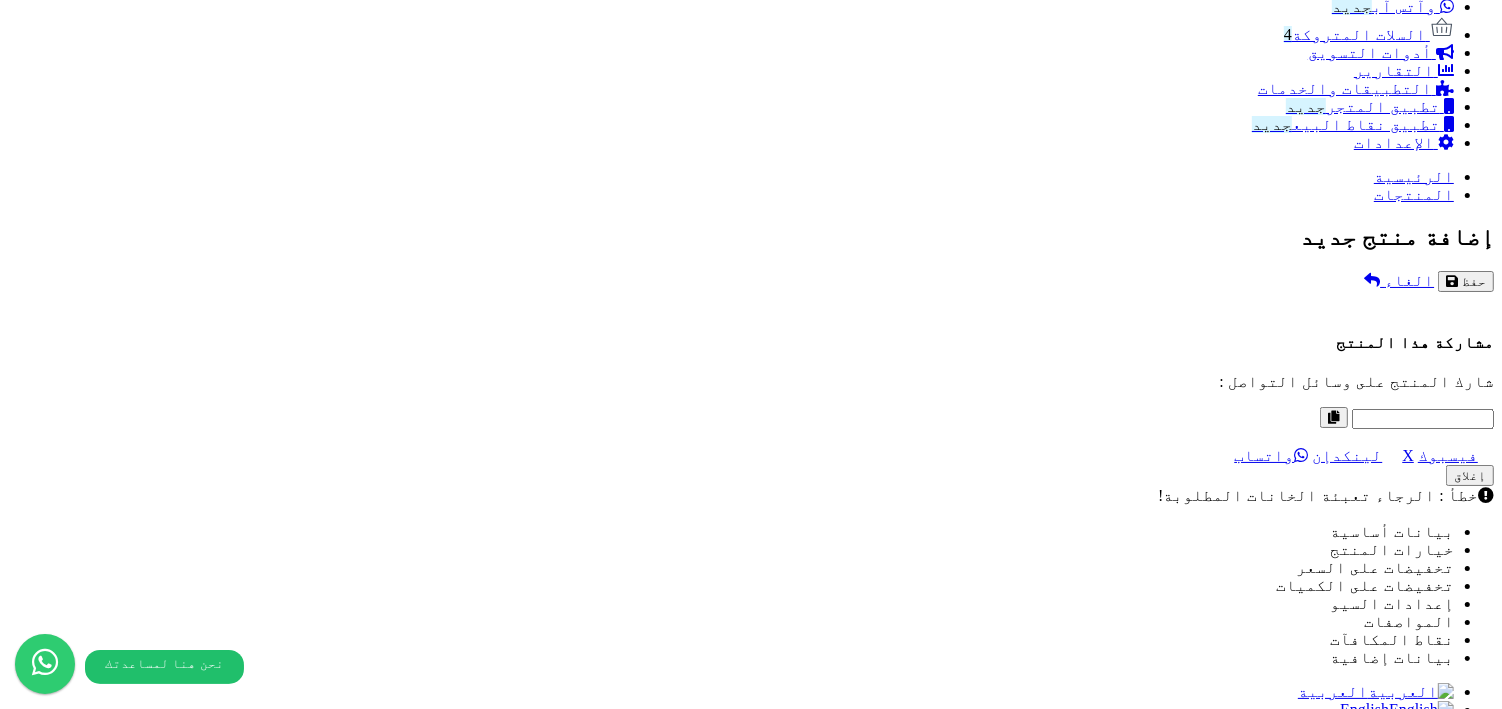 scroll, scrollTop: 1441, scrollLeft: 0, axis: vertical 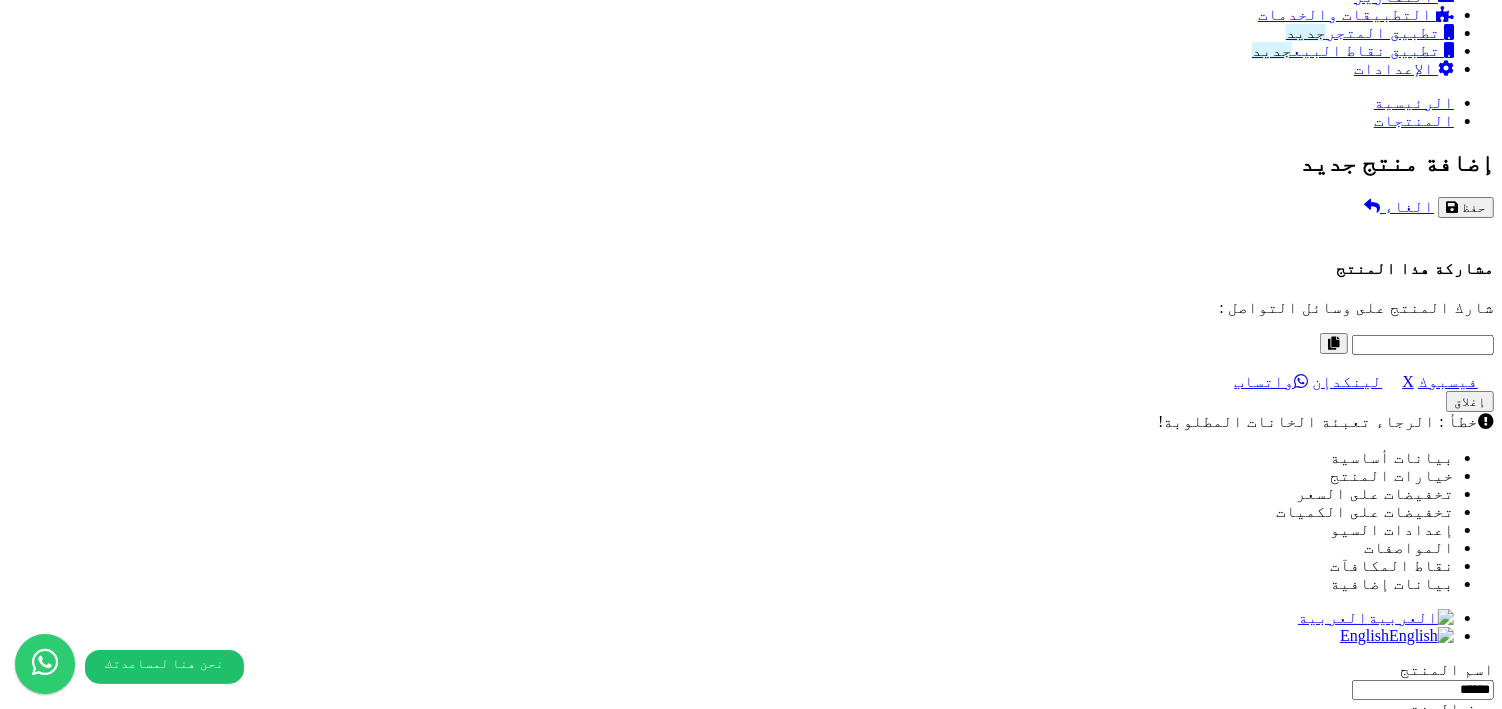 click on "اختر الصورة الأساسية" at bounding box center [751, 8434] 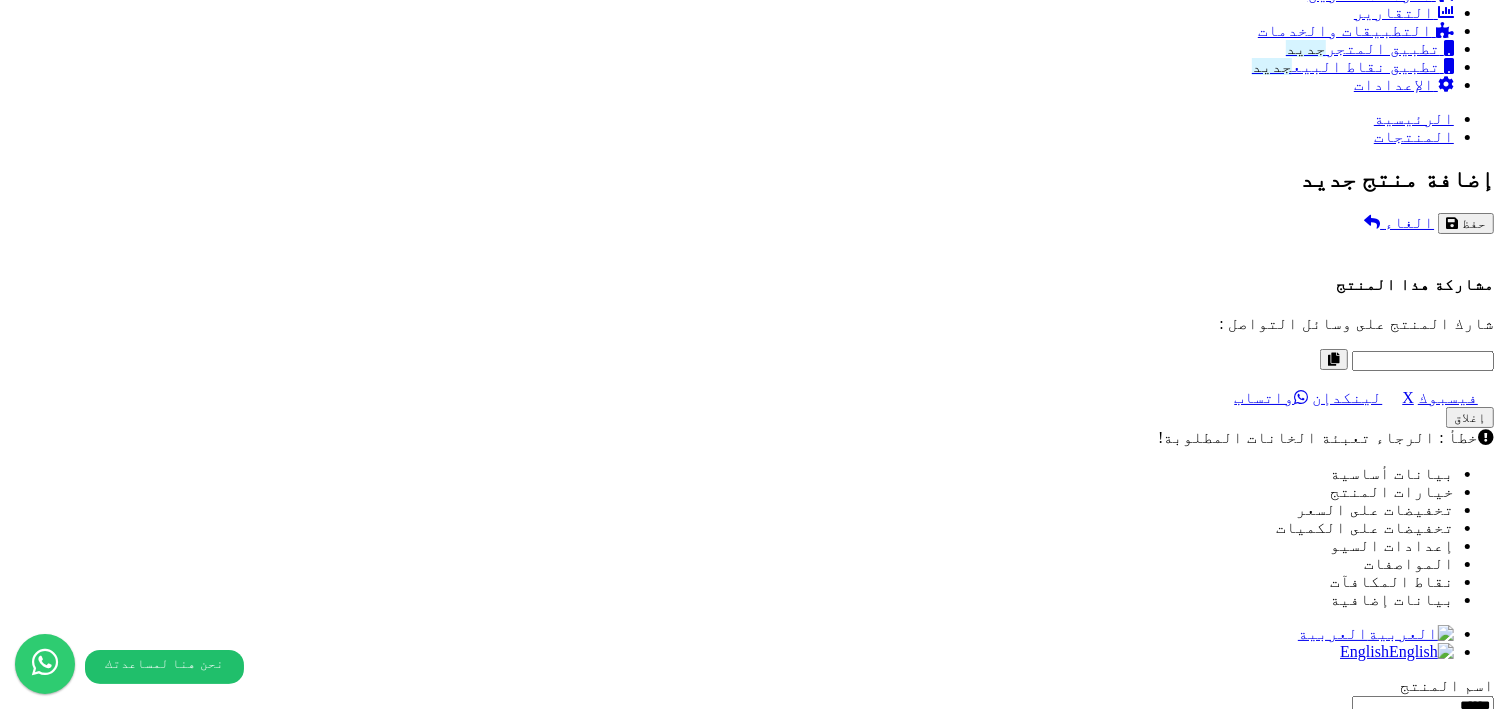 click on "Remove file" at bounding box center [1396, 8757] 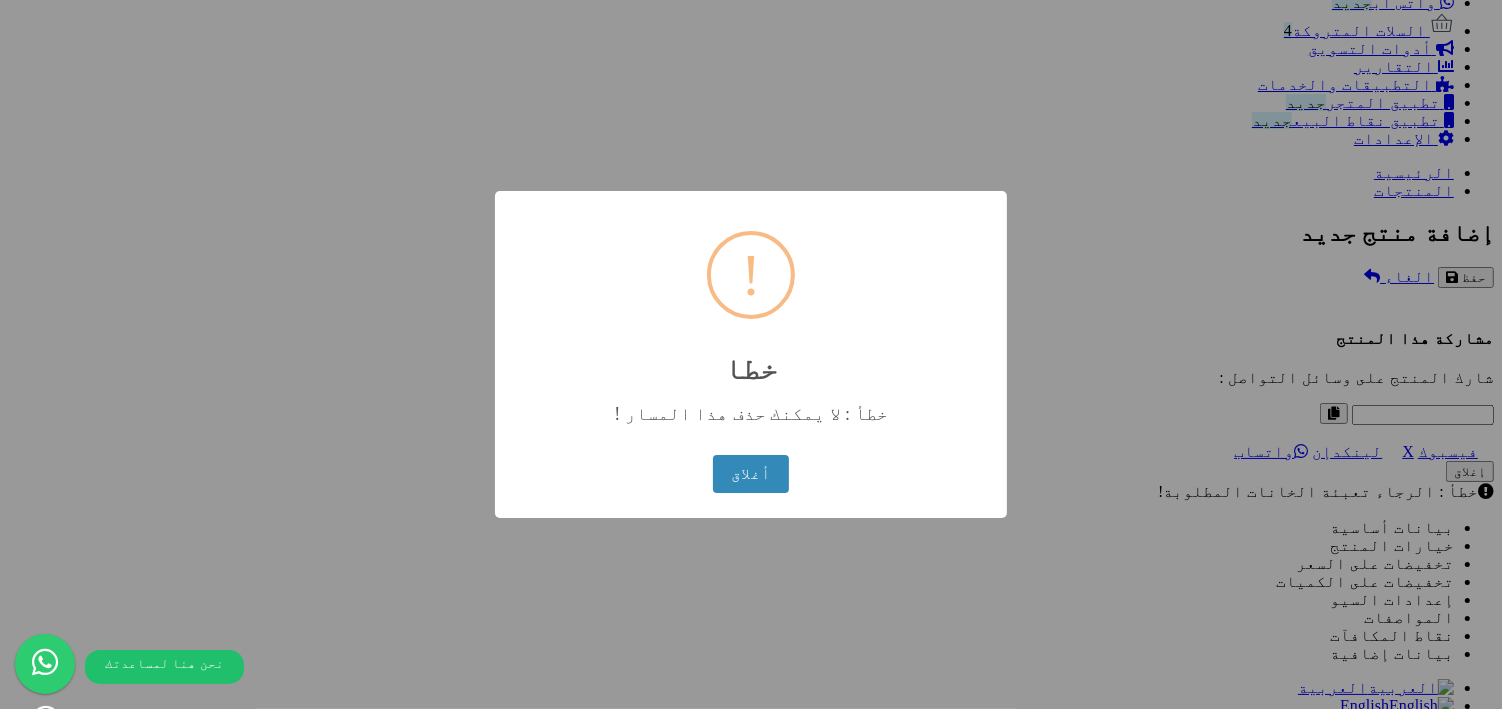click on "× ! خطا خطأ :  لا يمكنك حذف هذا المسار ! أغلاق No Cancel" at bounding box center (751, 355) 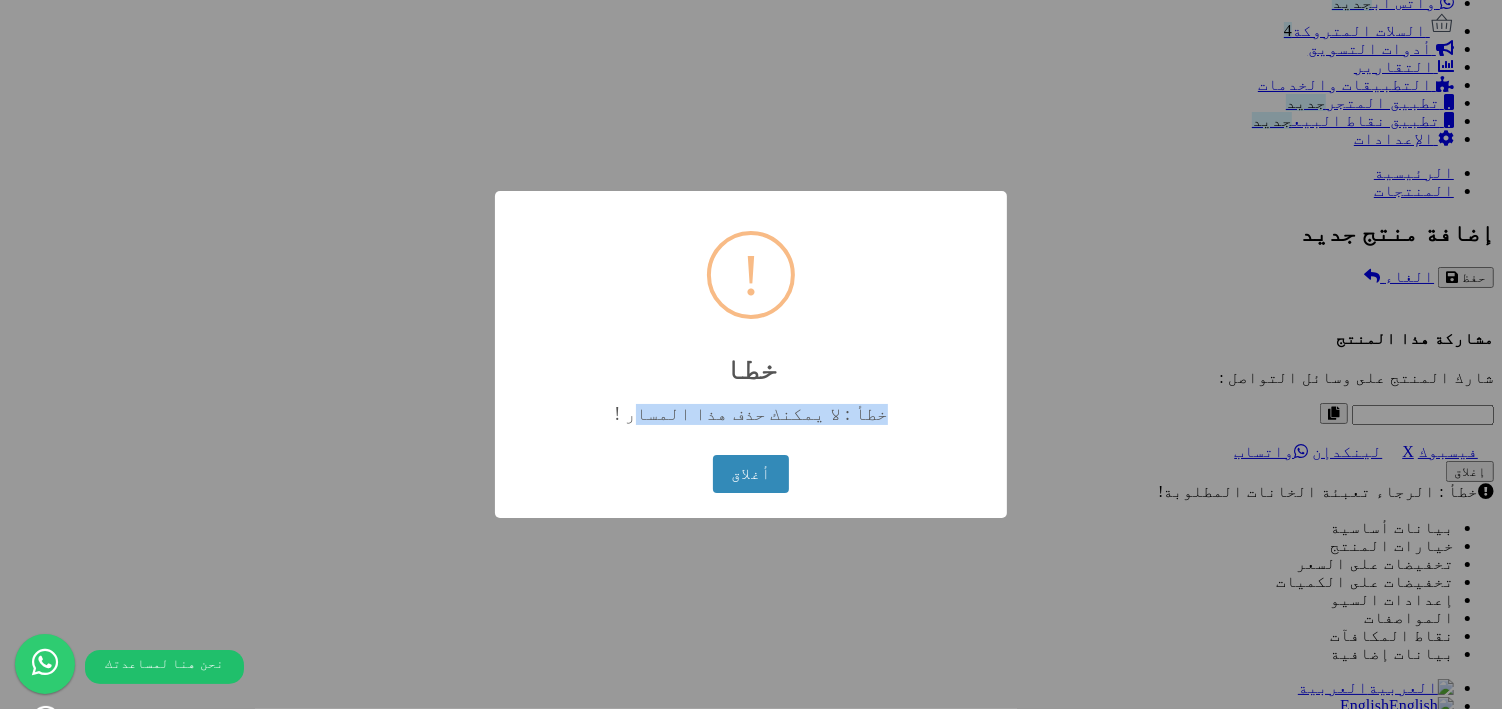 drag, startPoint x: 653, startPoint y: 407, endPoint x: 908, endPoint y: 415, distance: 255.12546 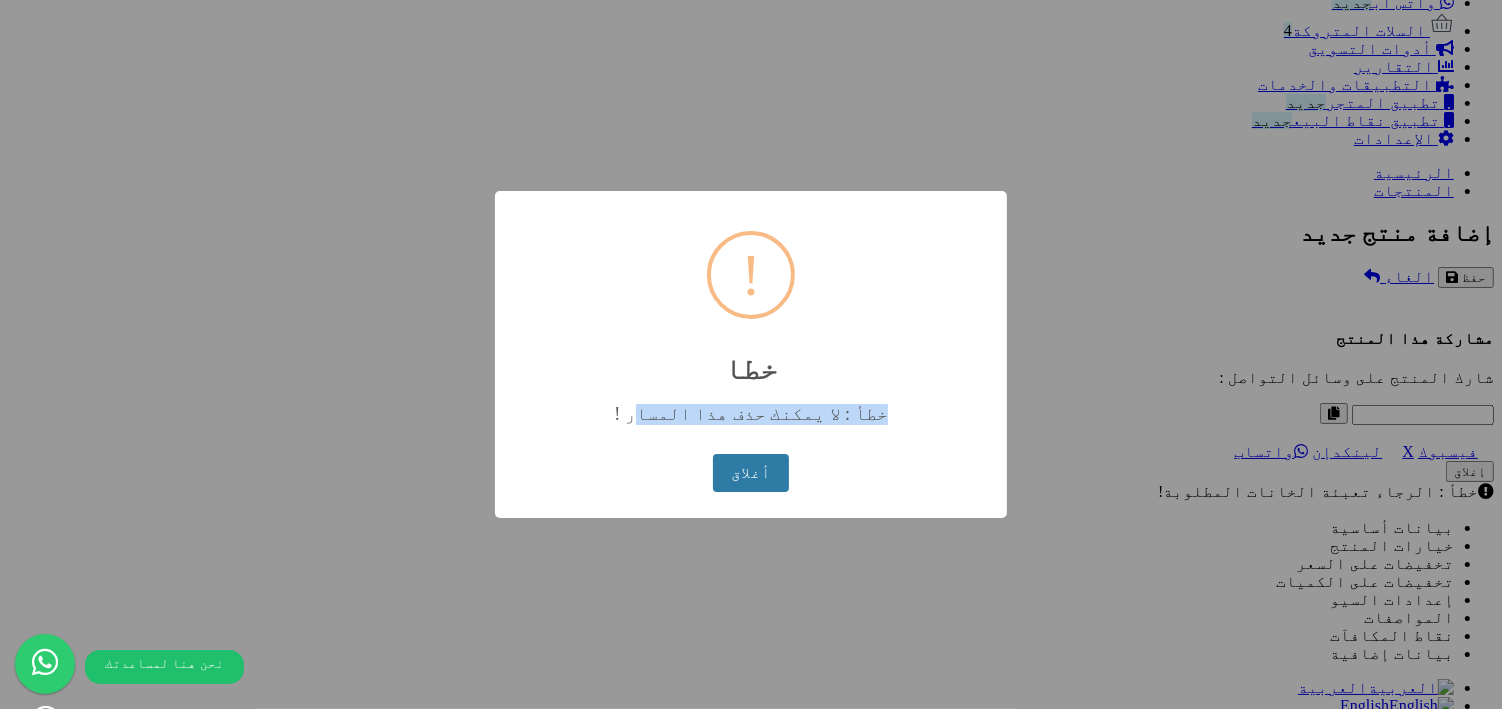 click on "أغلاق" at bounding box center (750, 473) 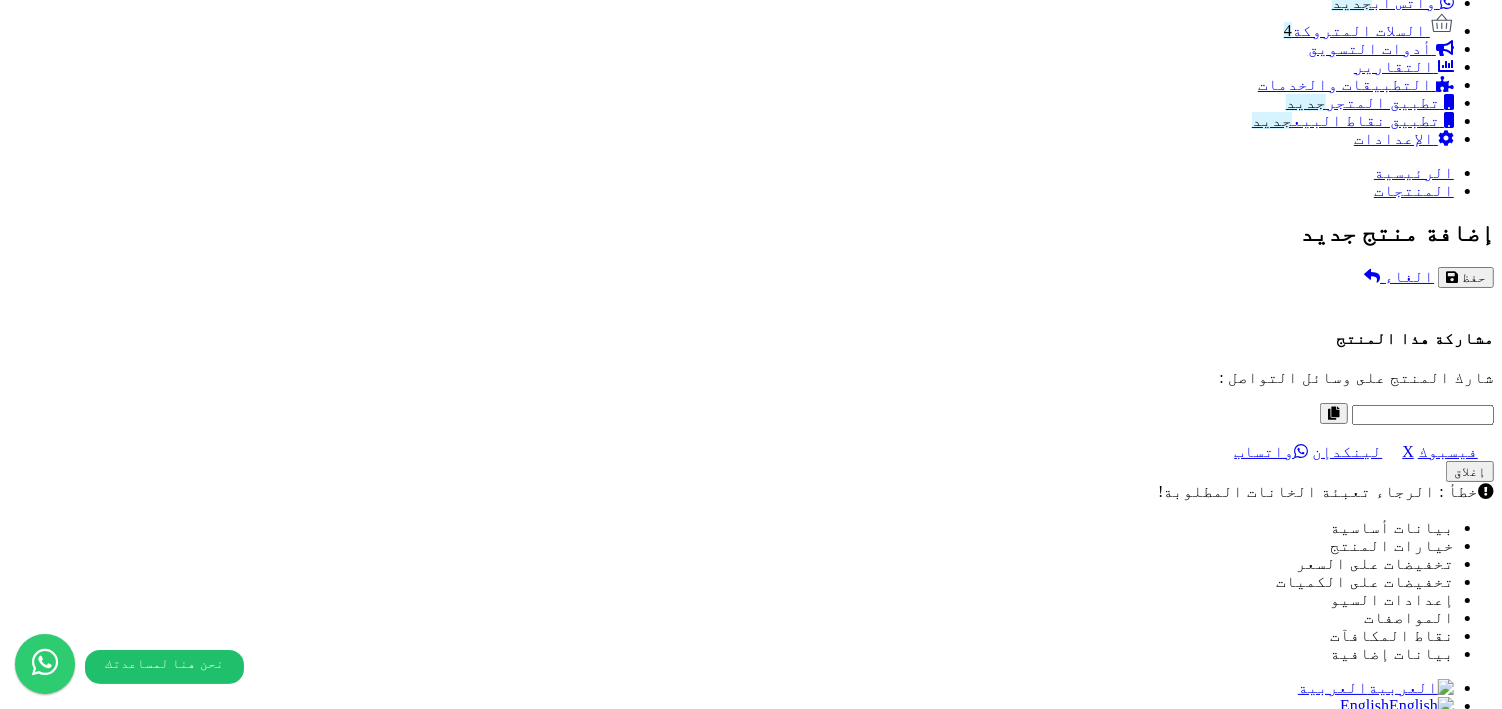 click on "اختر الصورة الأساسية" at bounding box center [751, 8498] 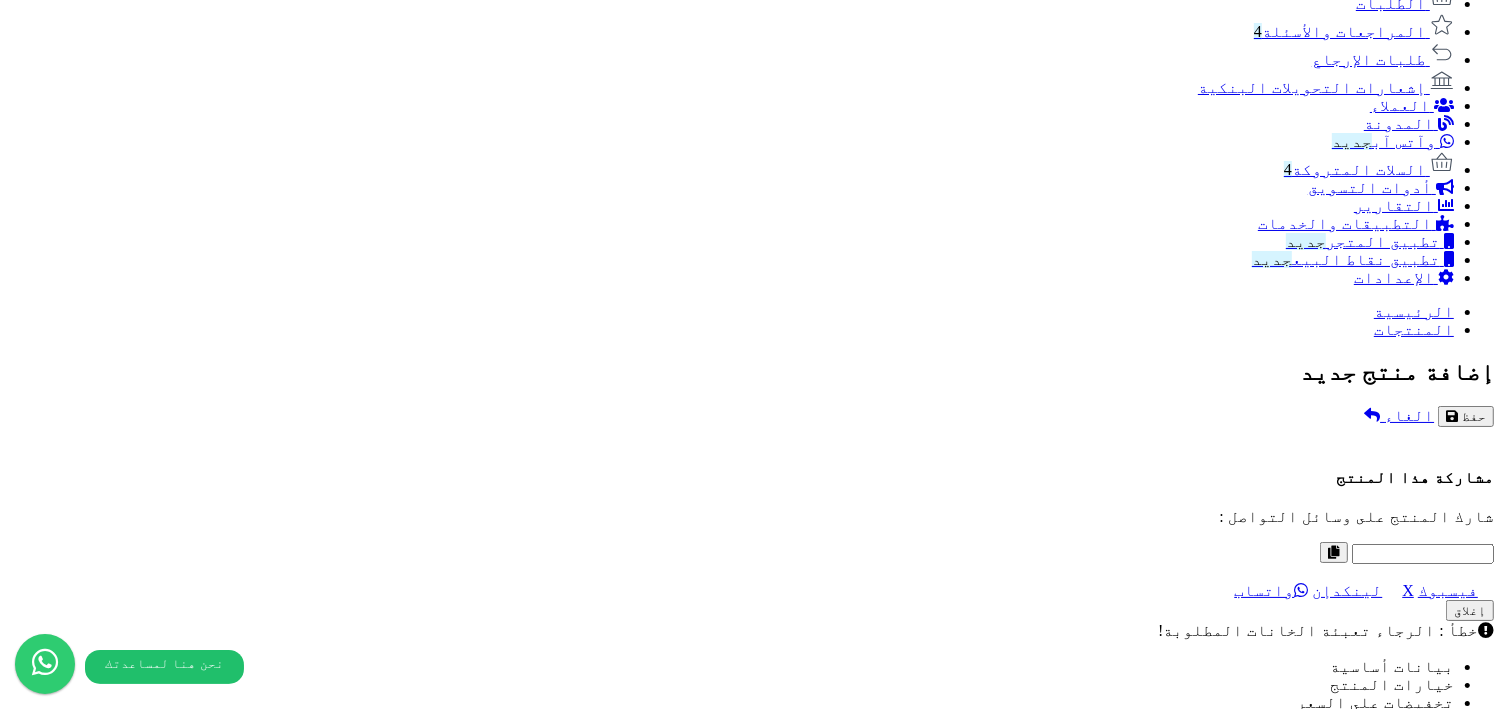 click on "أضف الصور الاضافية
اختر الصور الاضافية" at bounding box center [751, 8829] 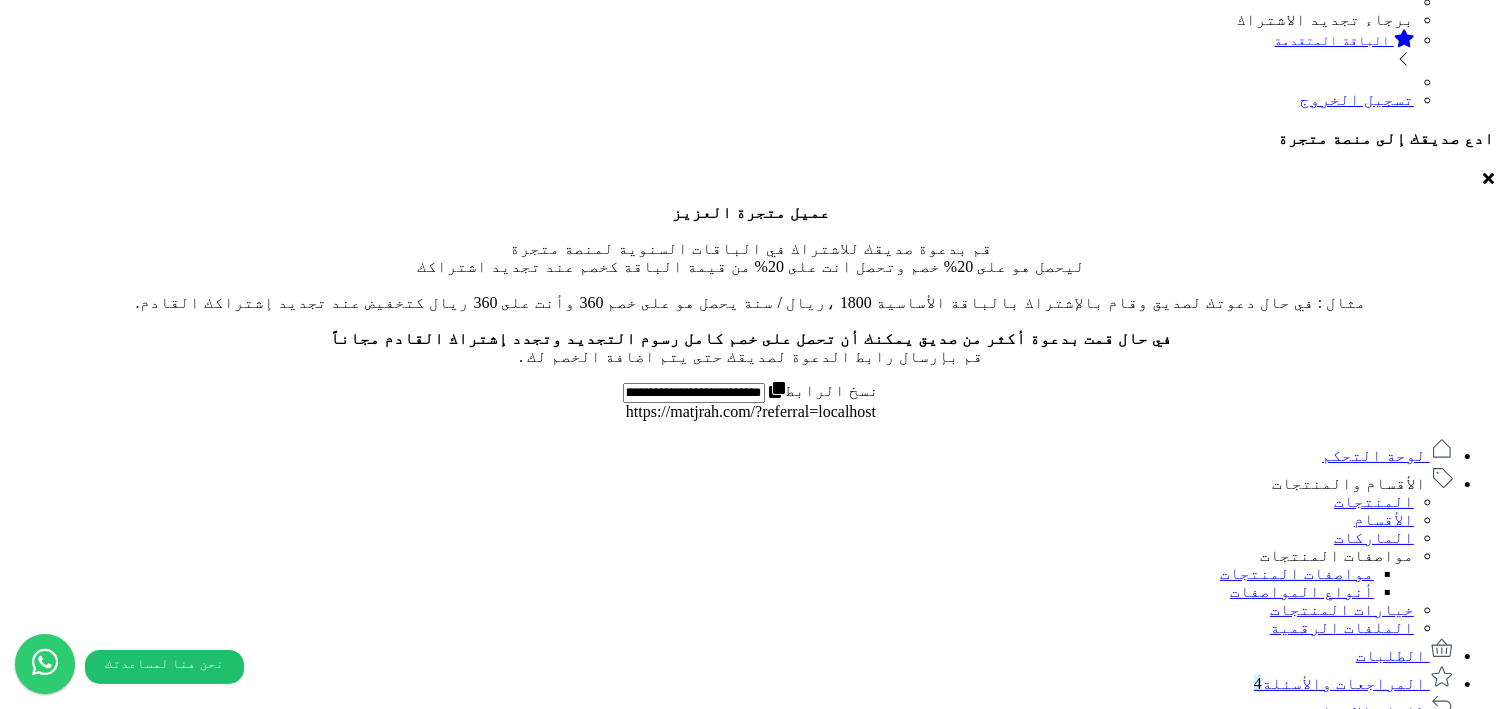 click at bounding box center (751, 3667) 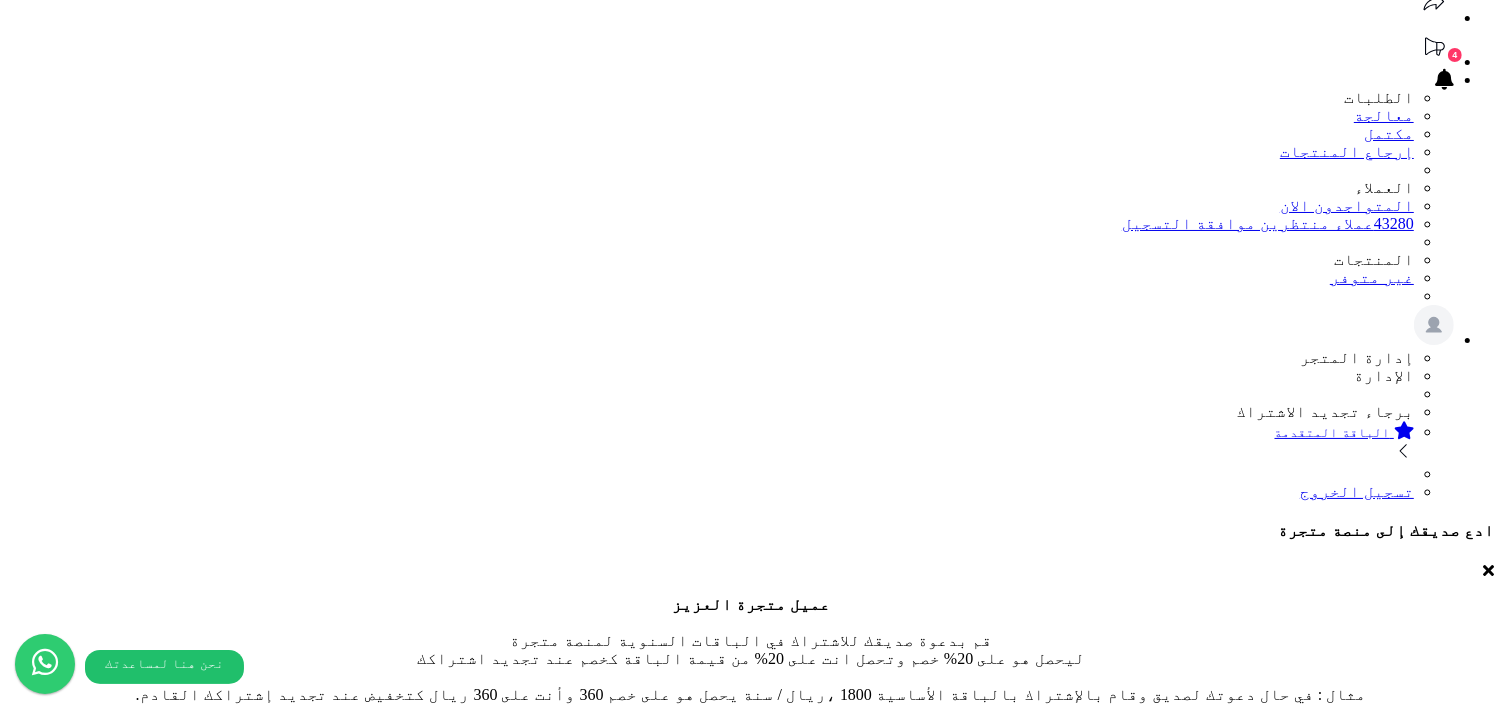 scroll, scrollTop: 143, scrollLeft: 0, axis: vertical 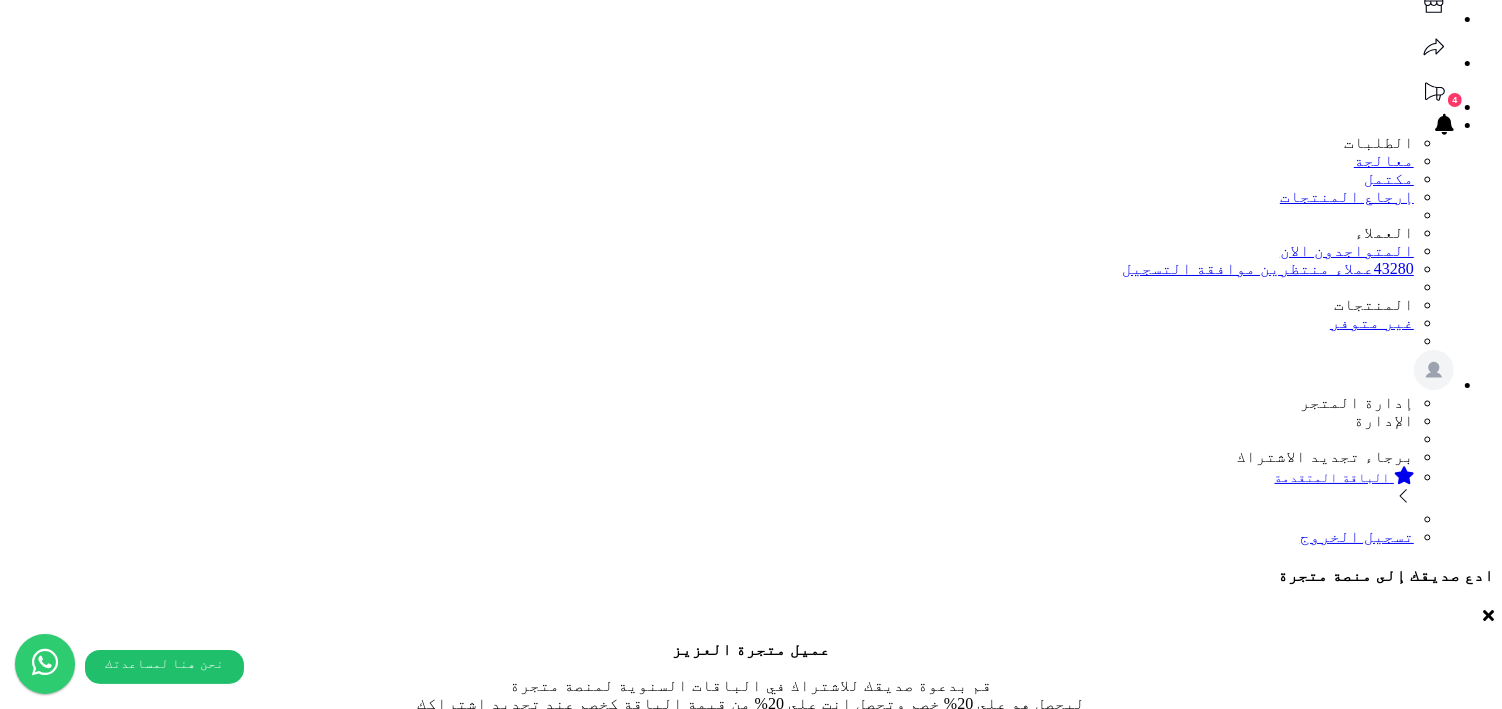click on "اسم المنتج
******" at bounding box center (751, 1978) 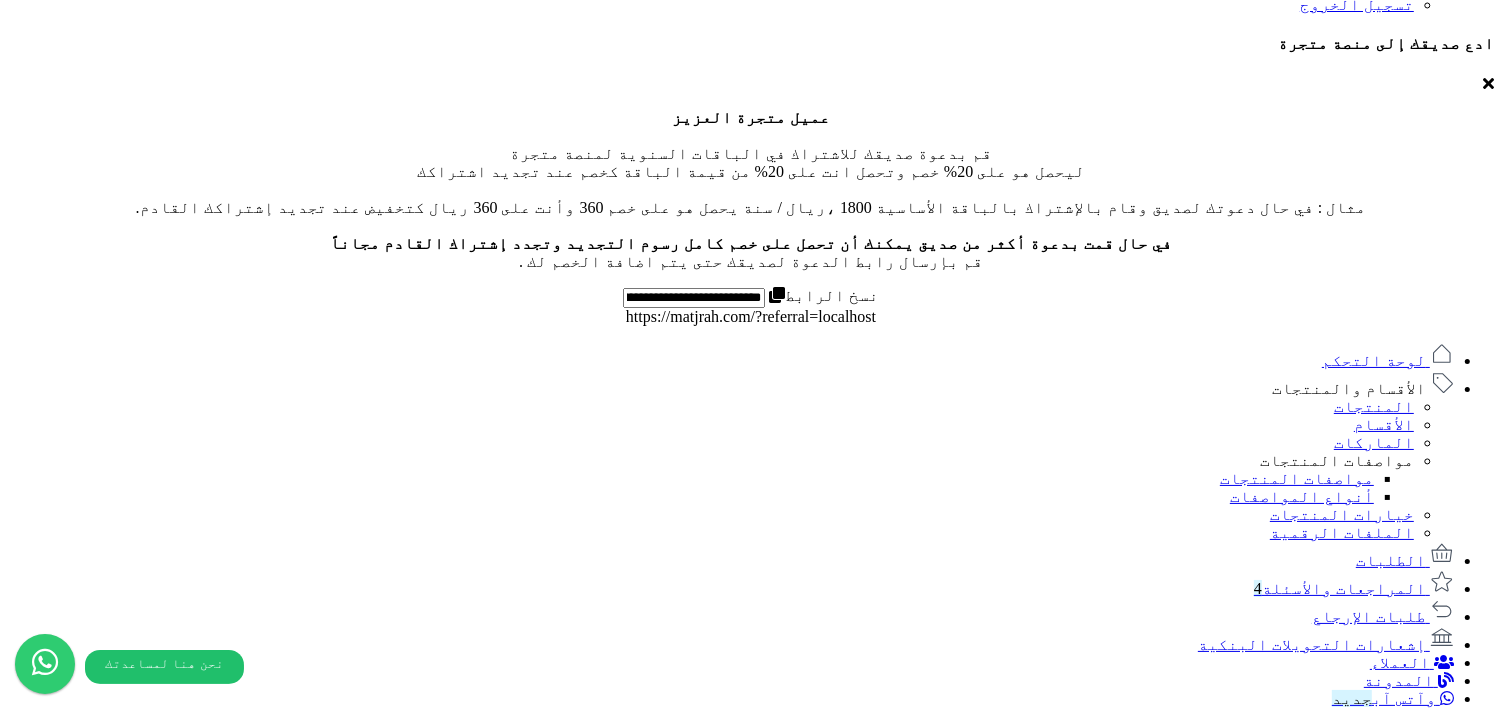 scroll, scrollTop: 760, scrollLeft: 0, axis: vertical 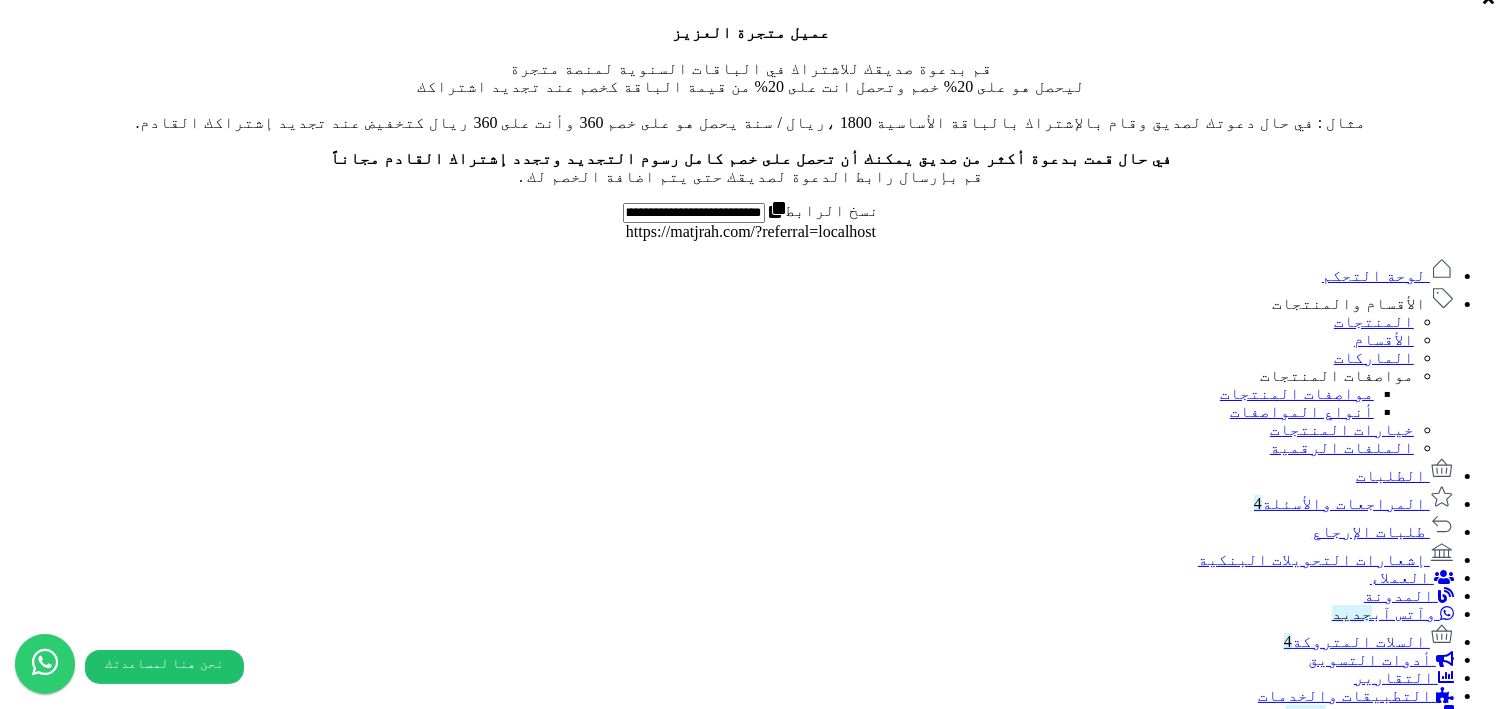 click on "****" at bounding box center (1423, 8504) 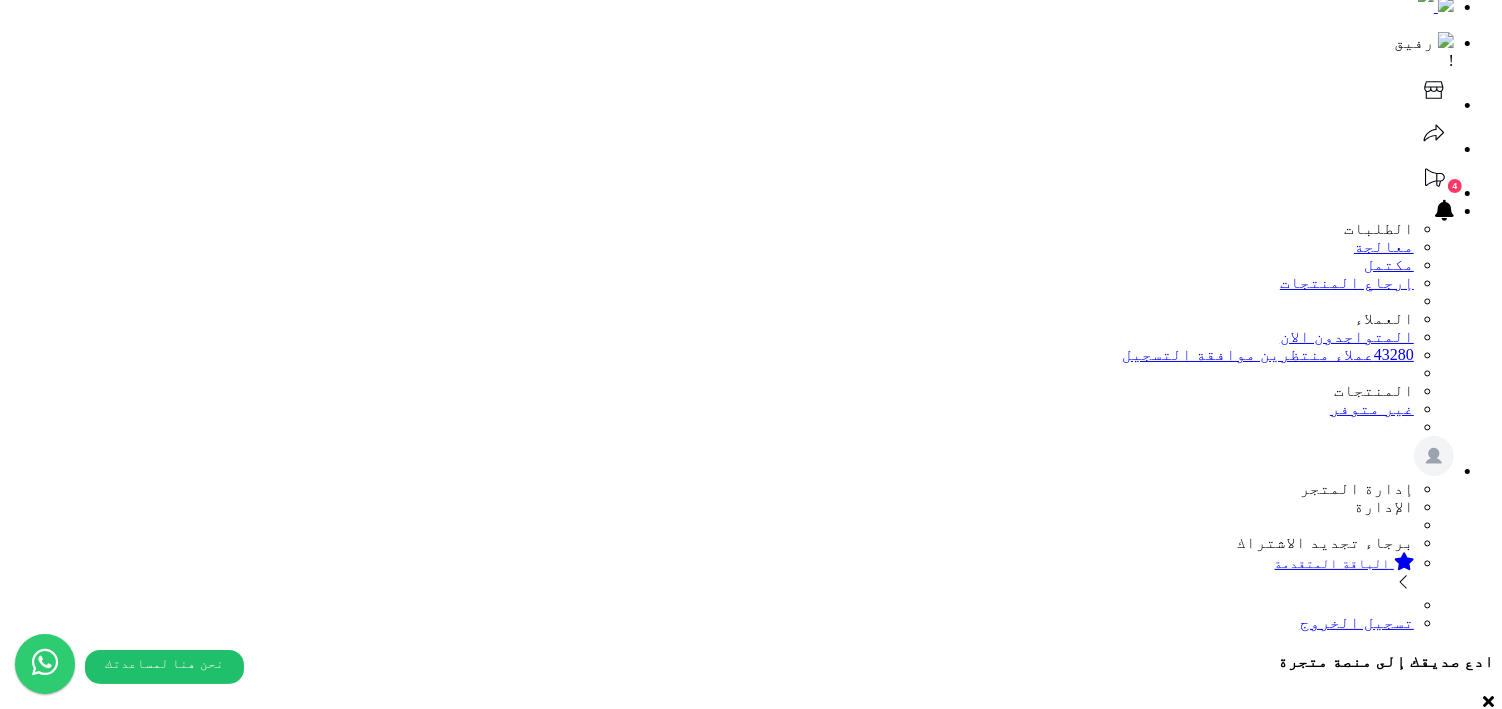scroll, scrollTop: 0, scrollLeft: 0, axis: both 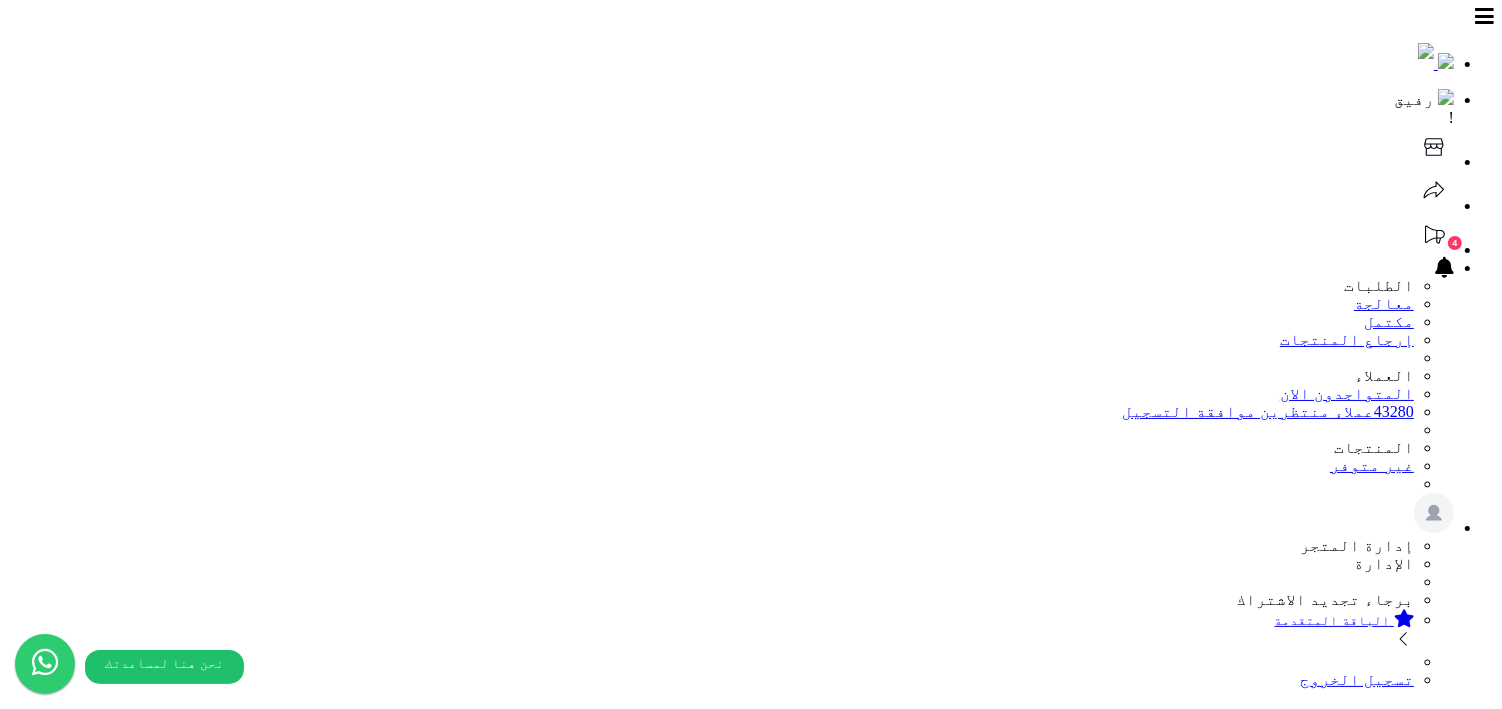 click on "خيارات المنتج" at bounding box center (1392, 1916) 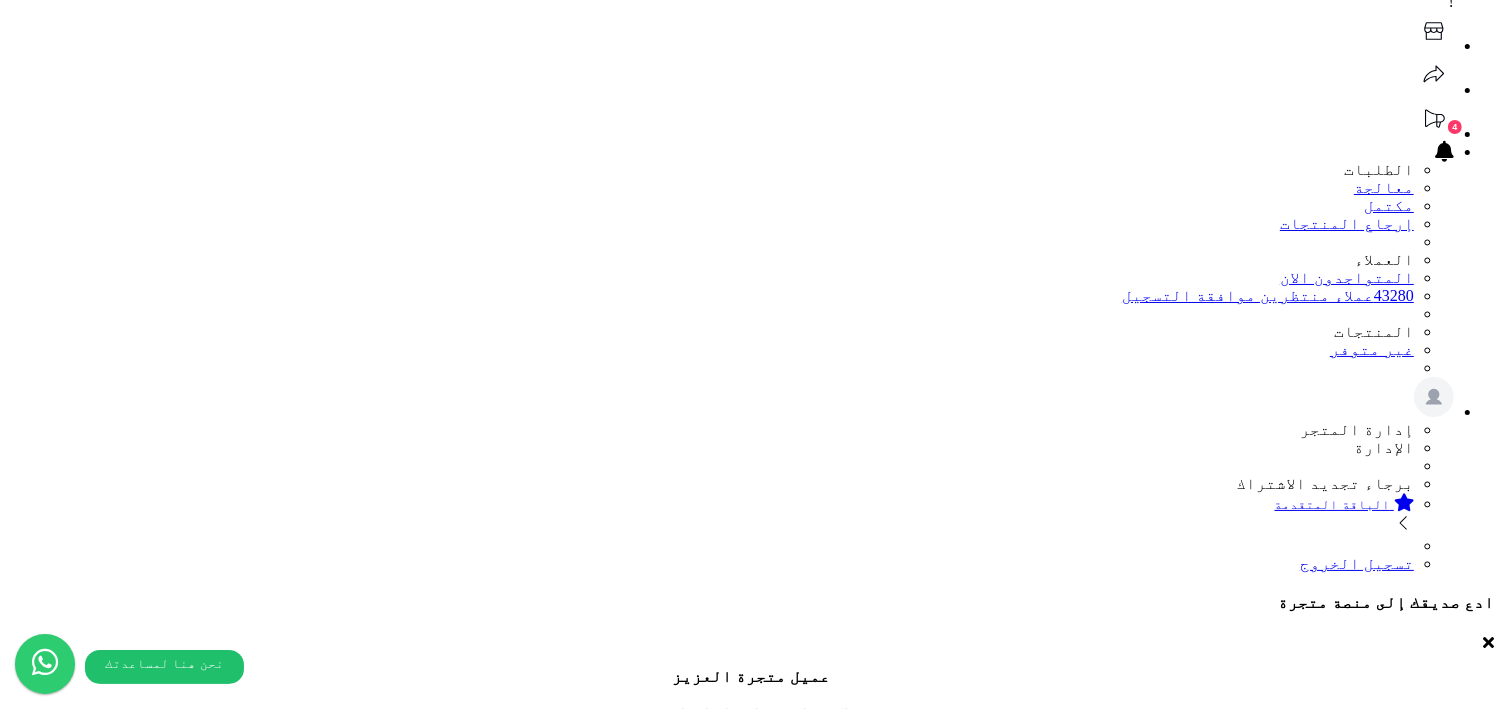 click on "تخفيضات على السعر" at bounding box center [1375, 1818] 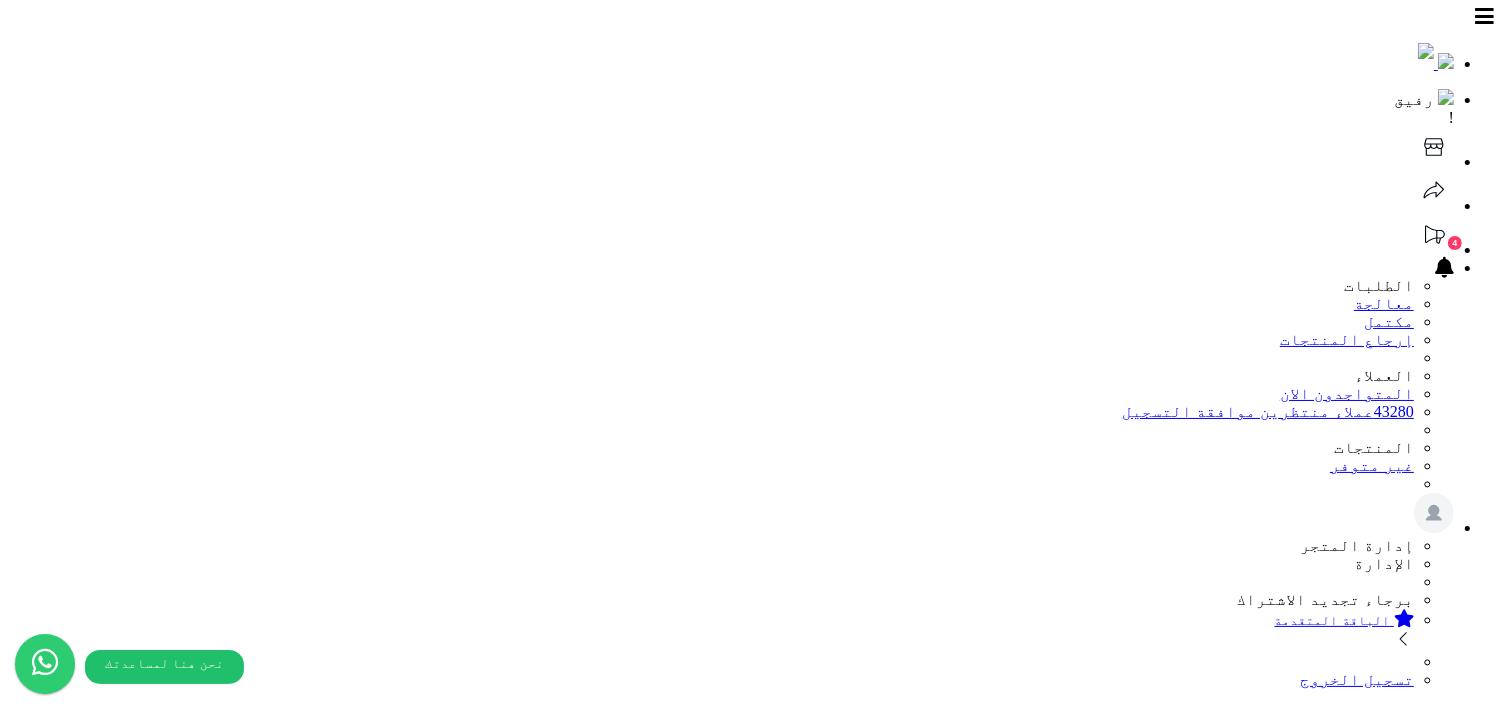 click on "تخفيضات على الكميات" at bounding box center (1365, 1952) 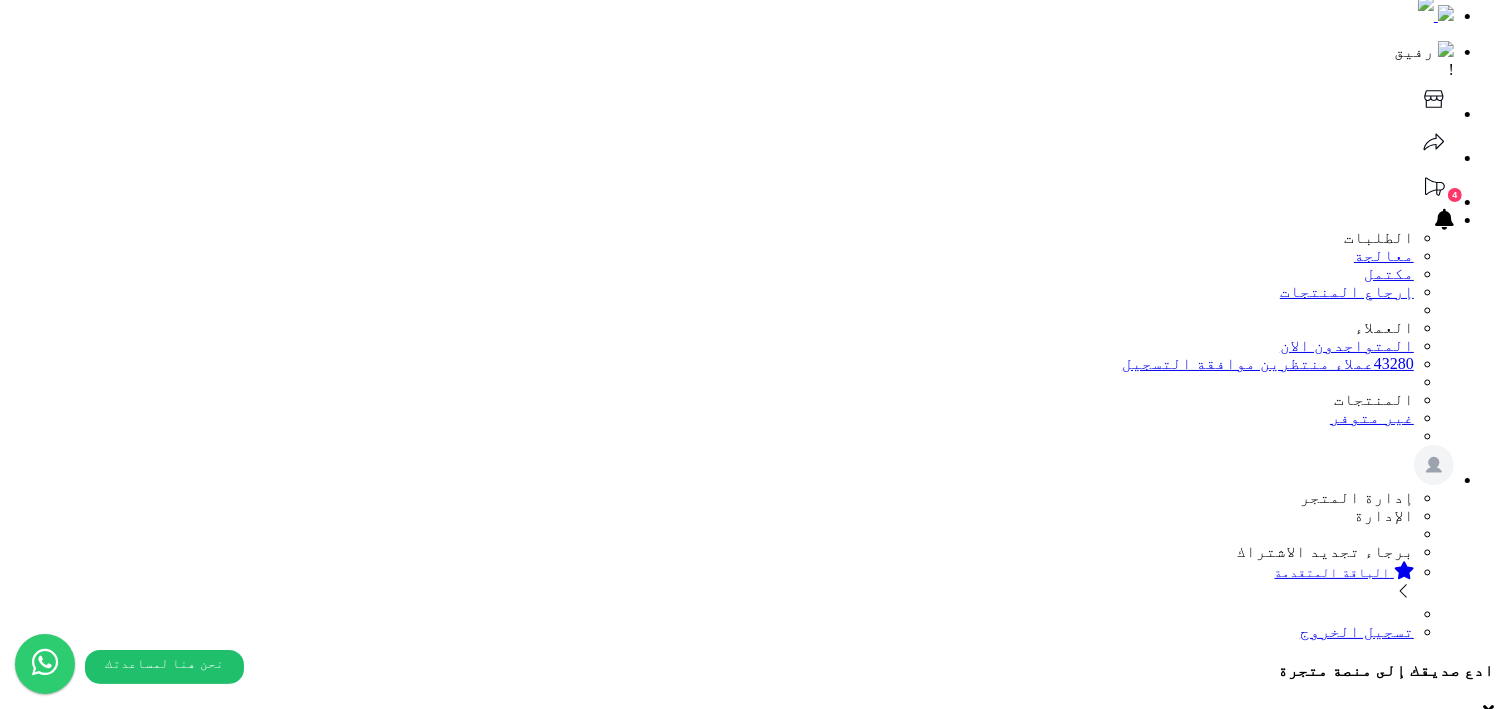 scroll, scrollTop: 52, scrollLeft: 0, axis: vertical 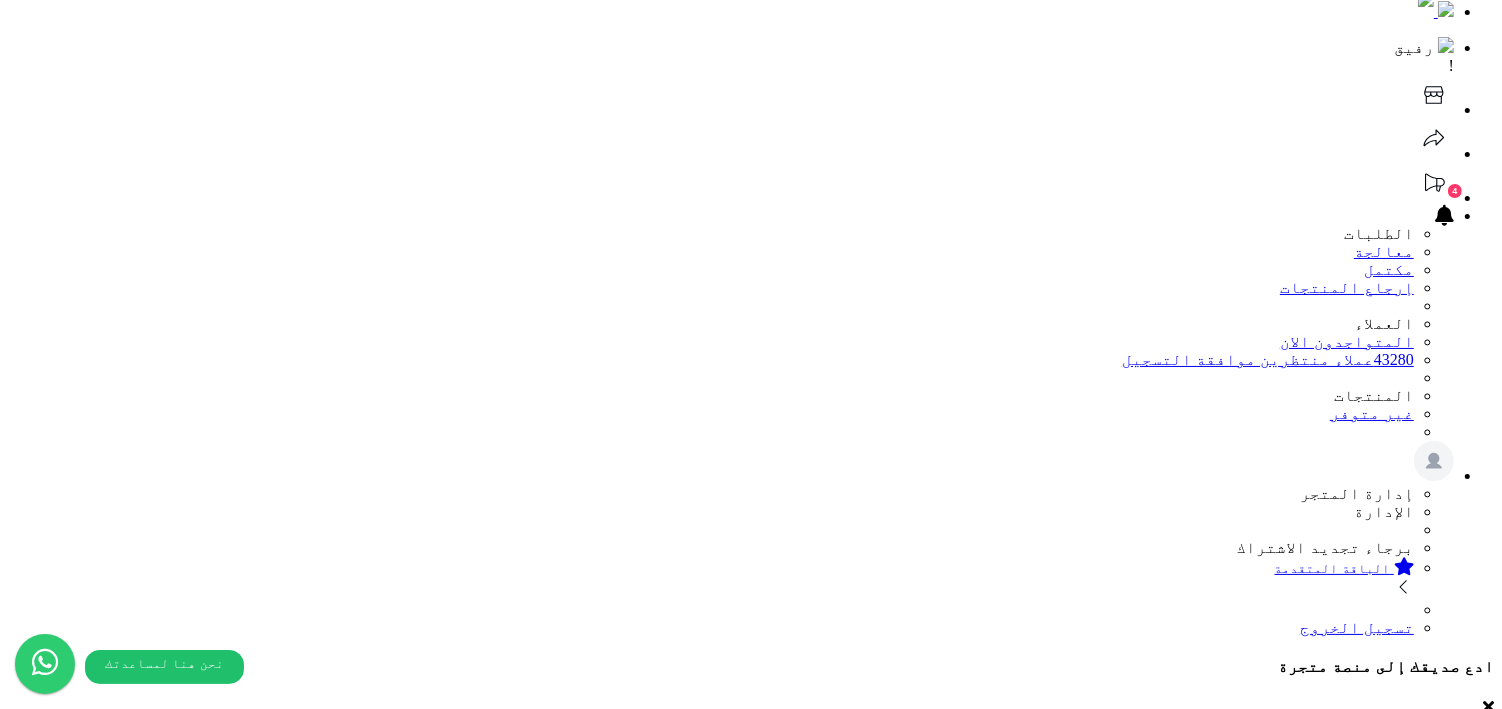 click on "حفظ" at bounding box center [1466, 1595] 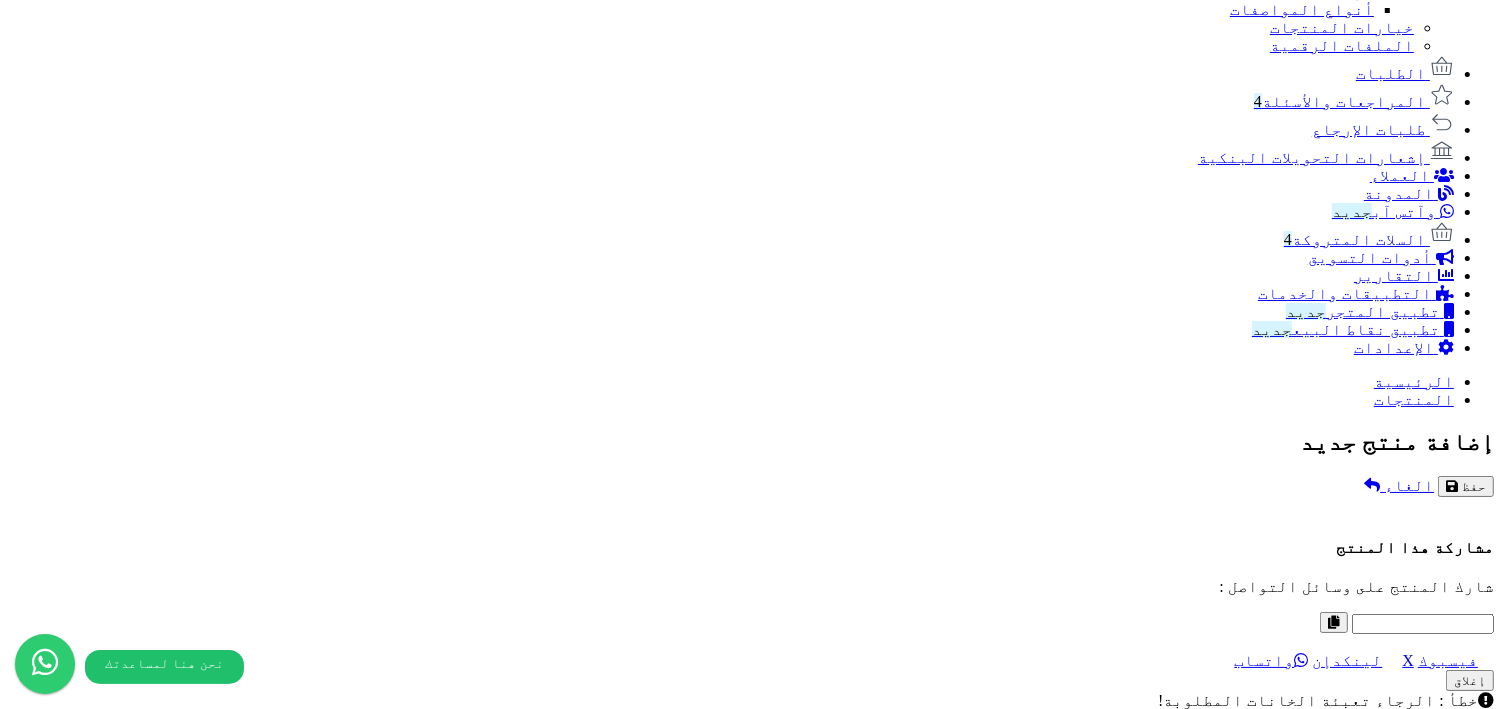 scroll, scrollTop: 1460, scrollLeft: 0, axis: vertical 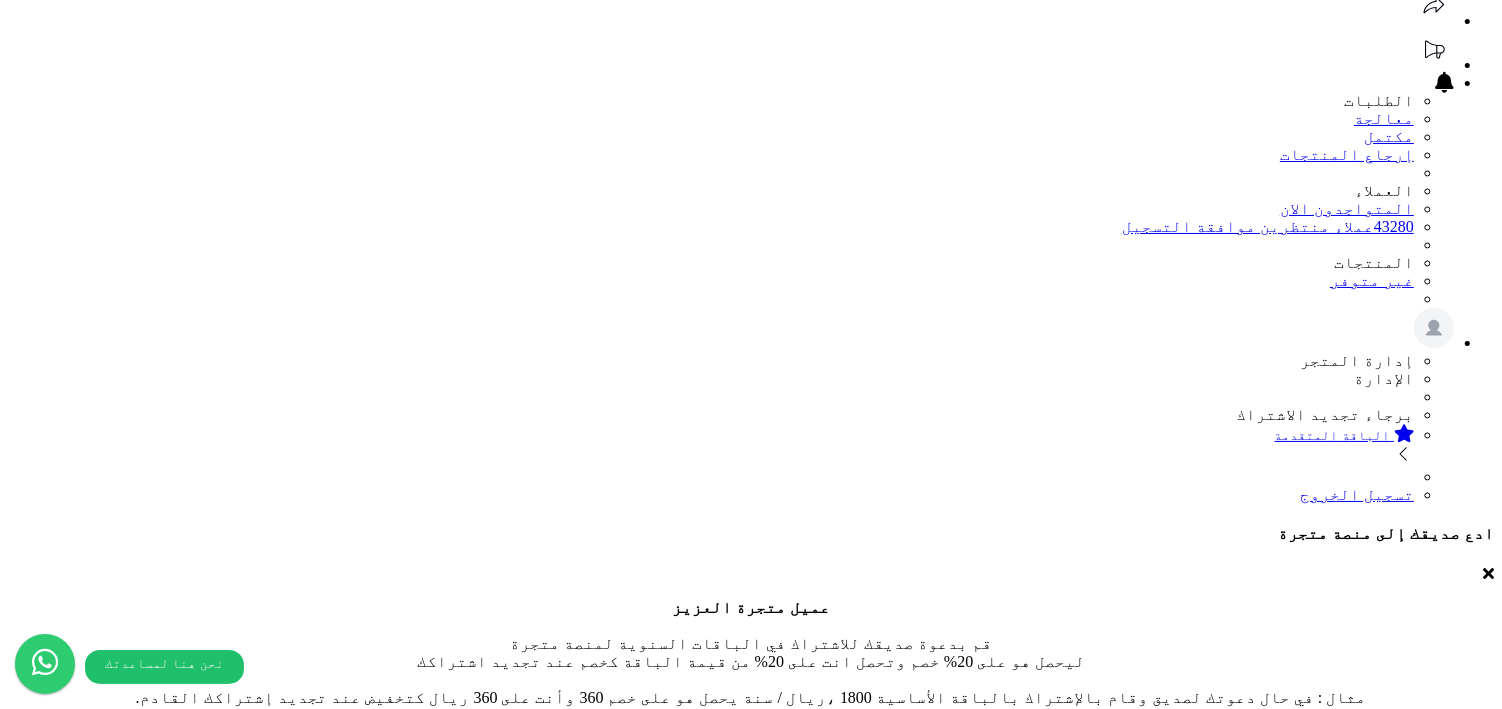 click on "teetet
#2646
مخفي" at bounding box center (1176, 2116) 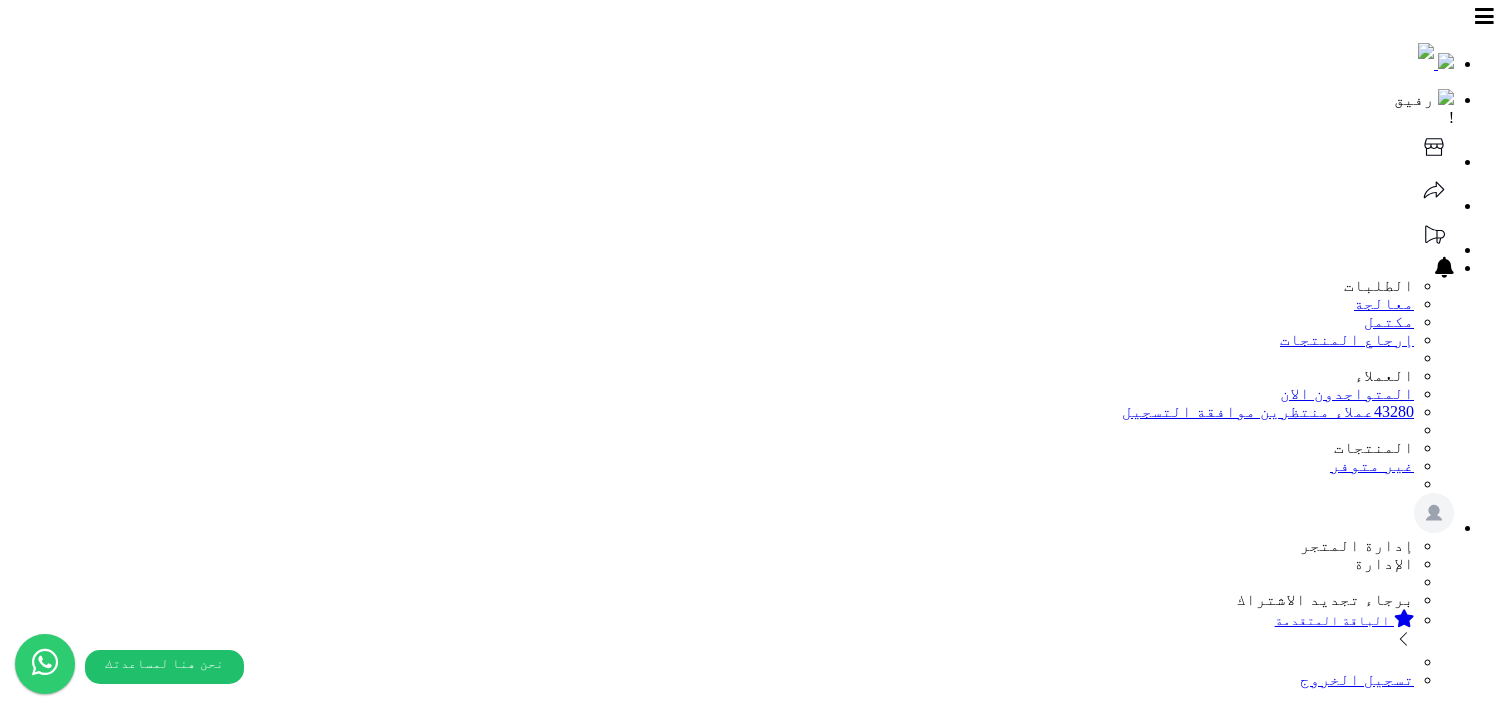 select 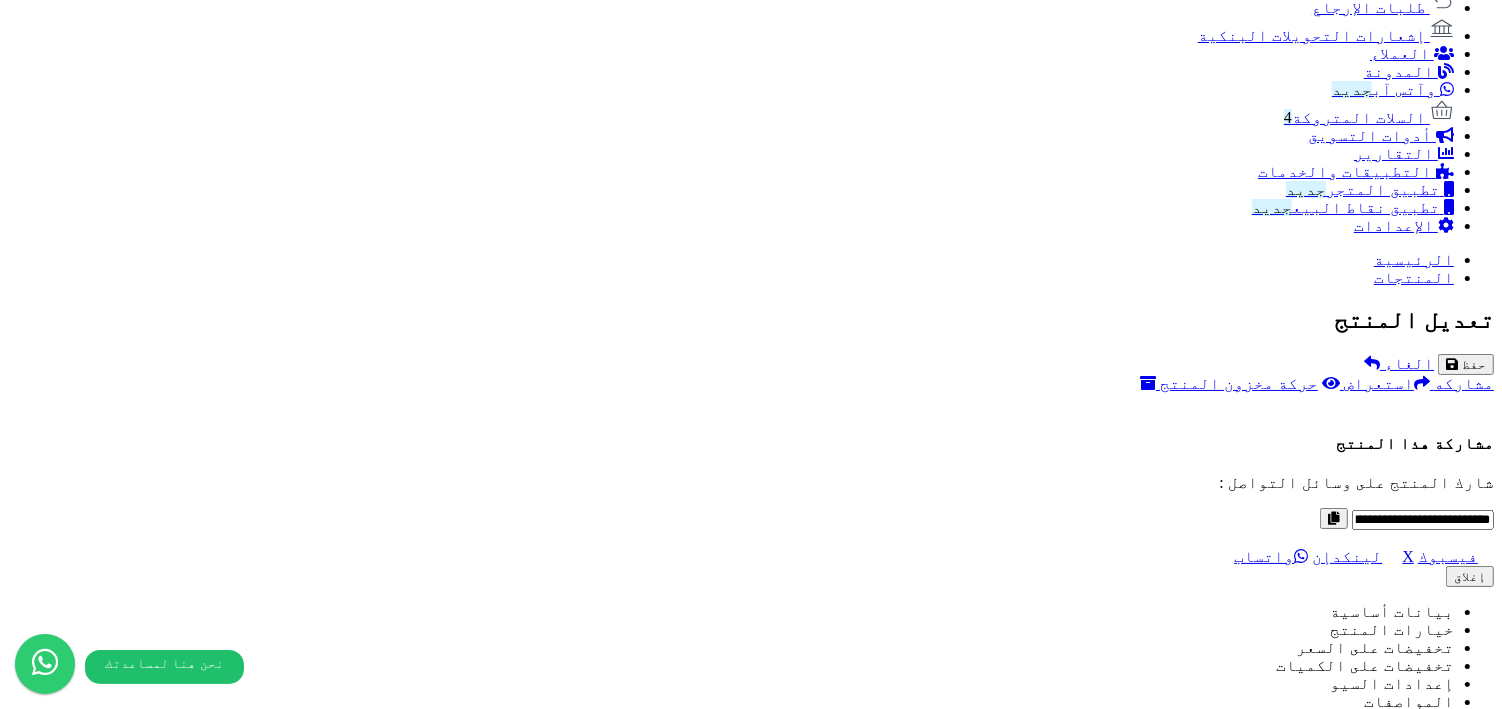 scroll, scrollTop: 1443, scrollLeft: 0, axis: vertical 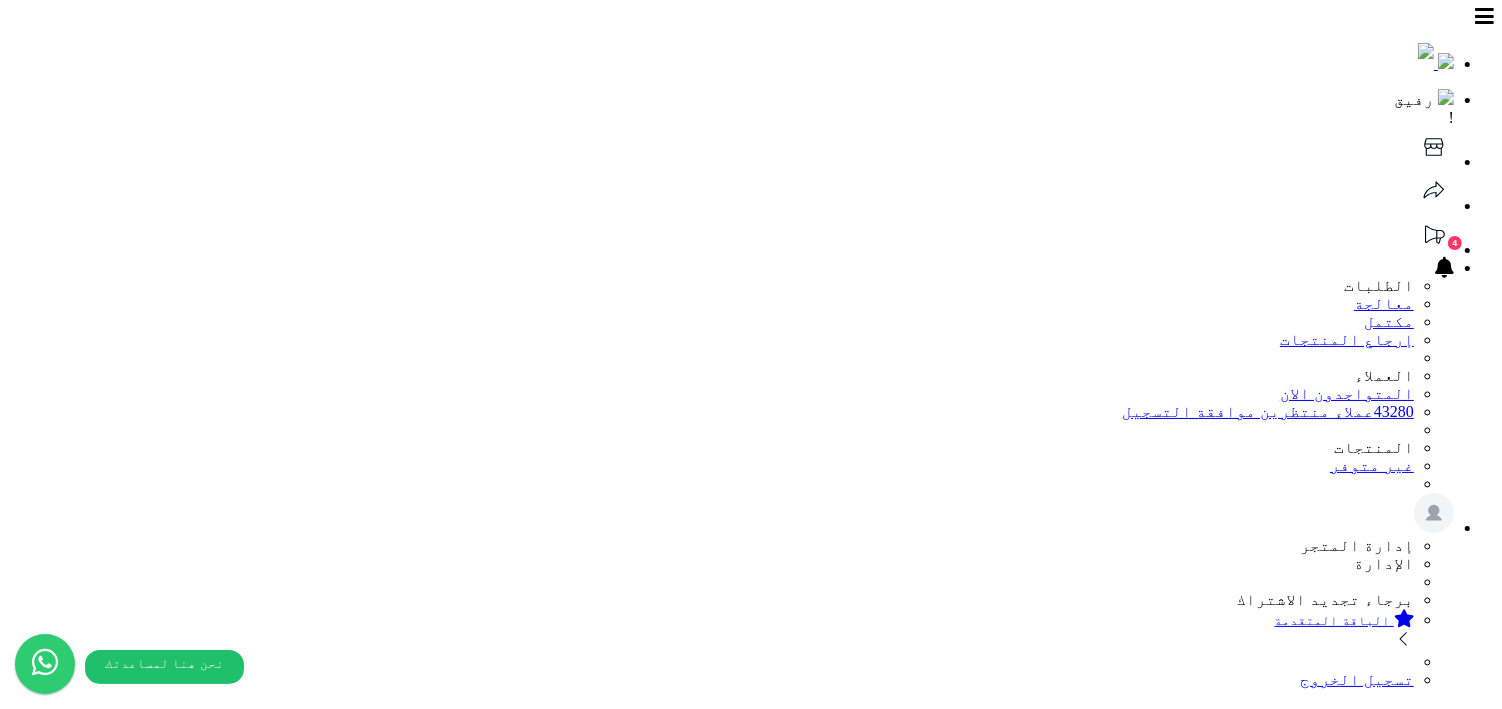 click on "استعراض" at bounding box center (1379, 1667) 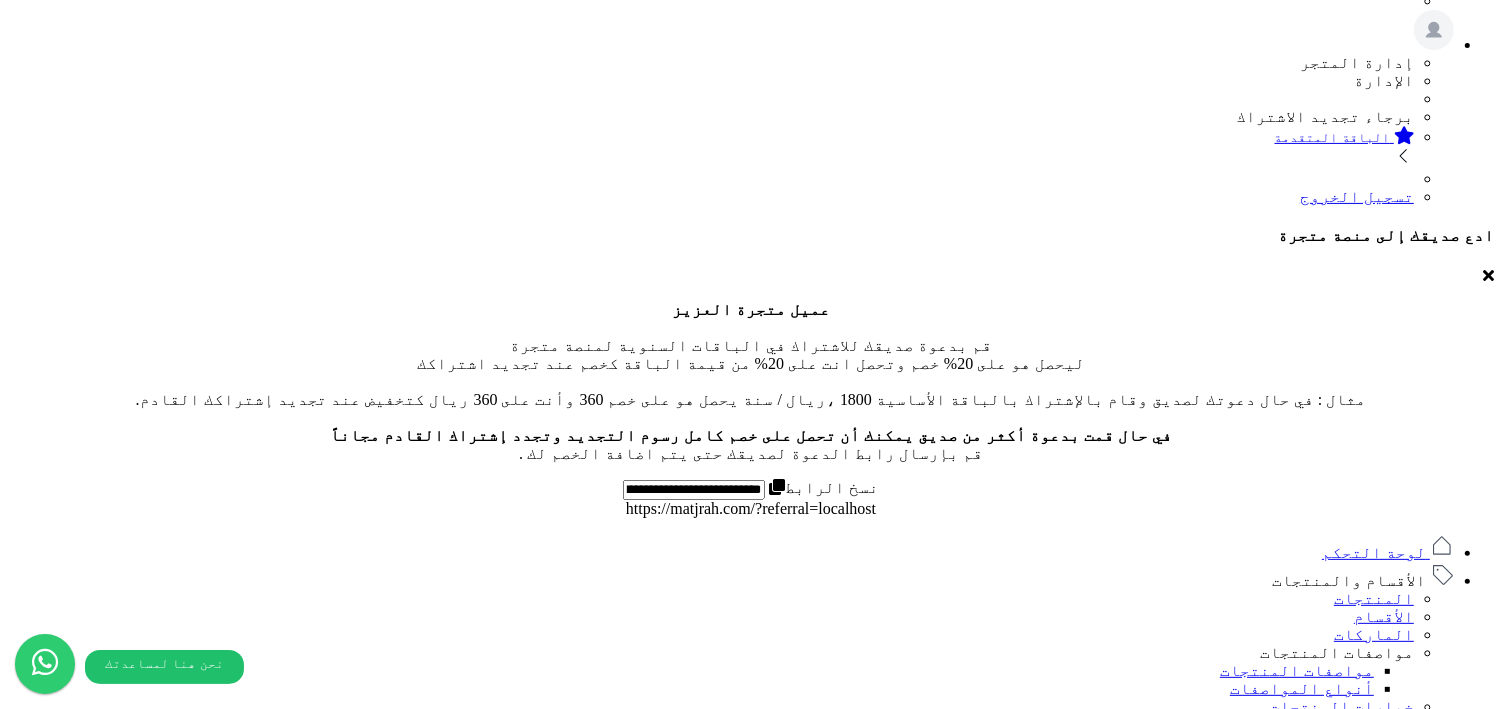scroll, scrollTop: 497, scrollLeft: 0, axis: vertical 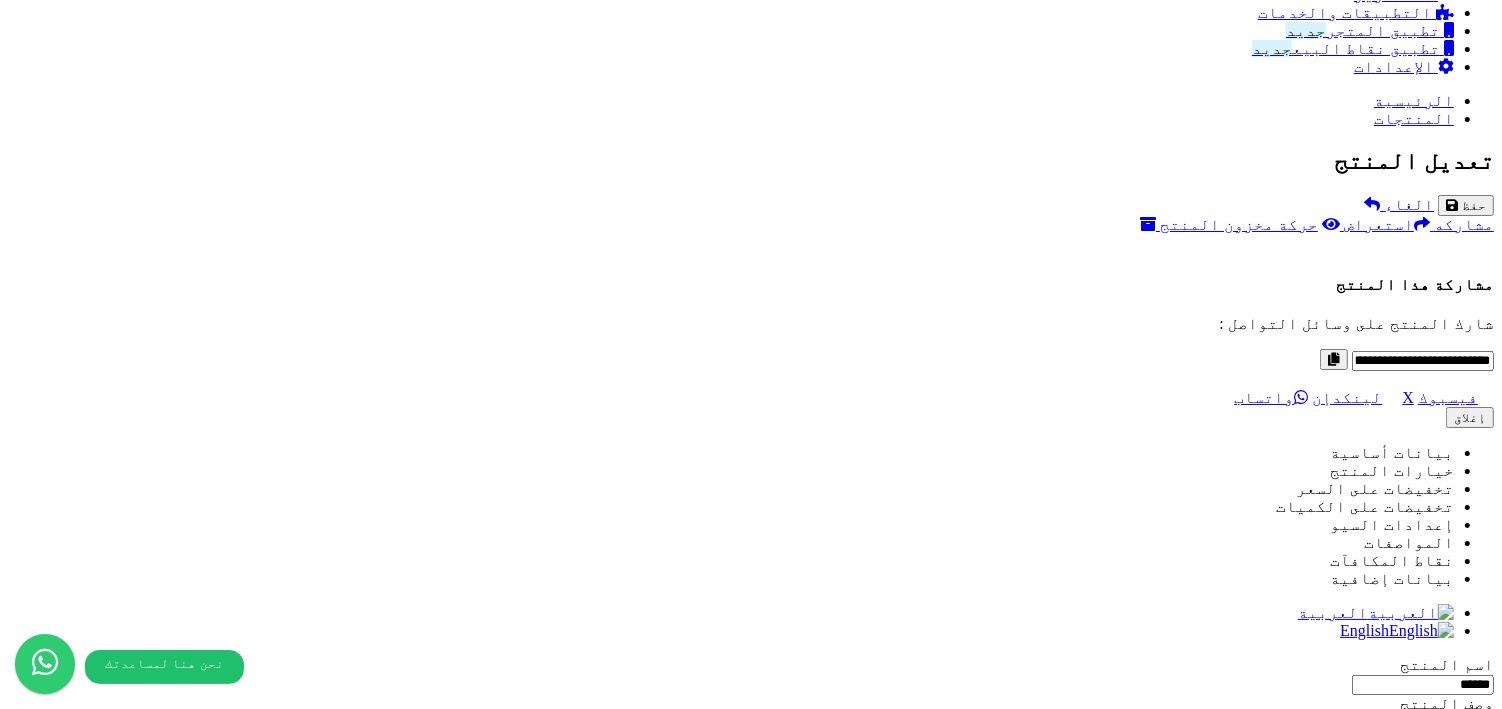 click on "***** ****" at bounding box center [984, 8890] 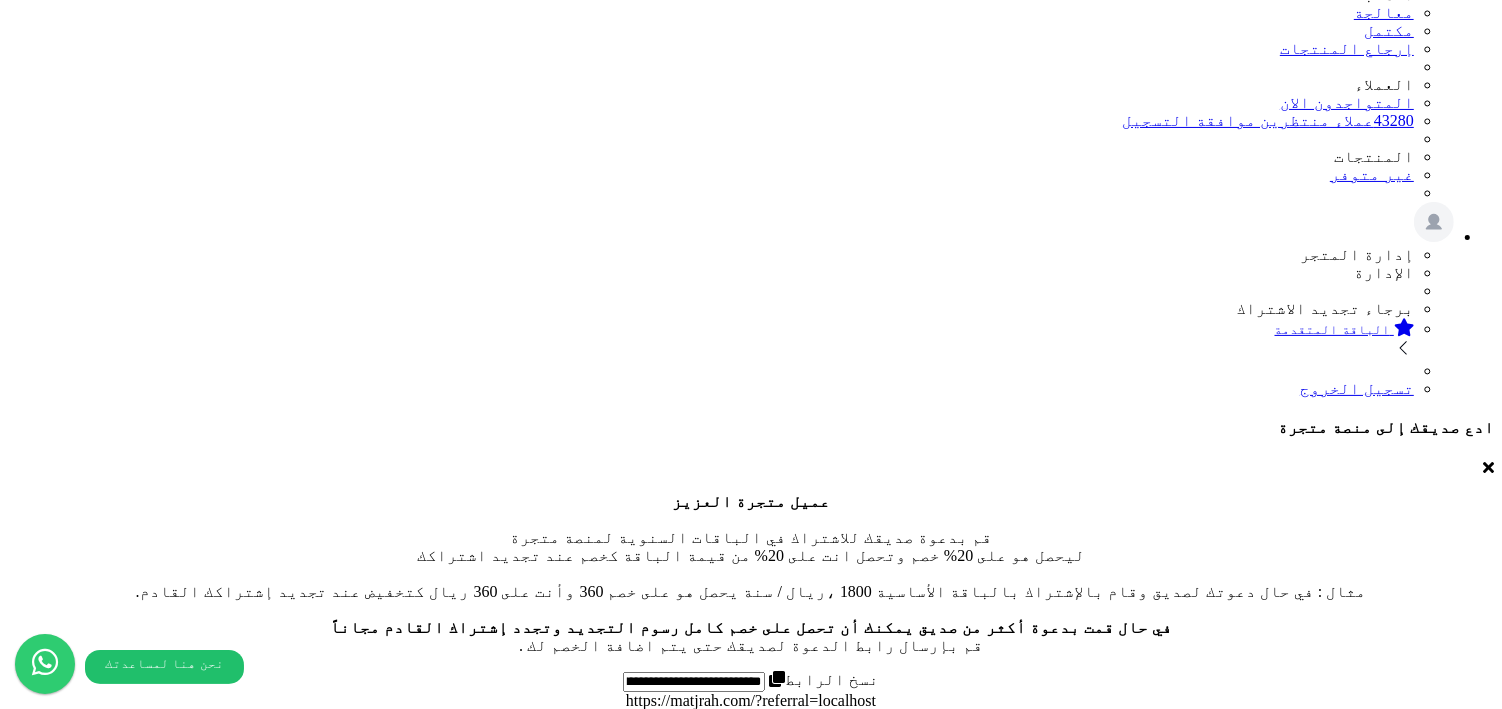 scroll, scrollTop: 0, scrollLeft: 0, axis: both 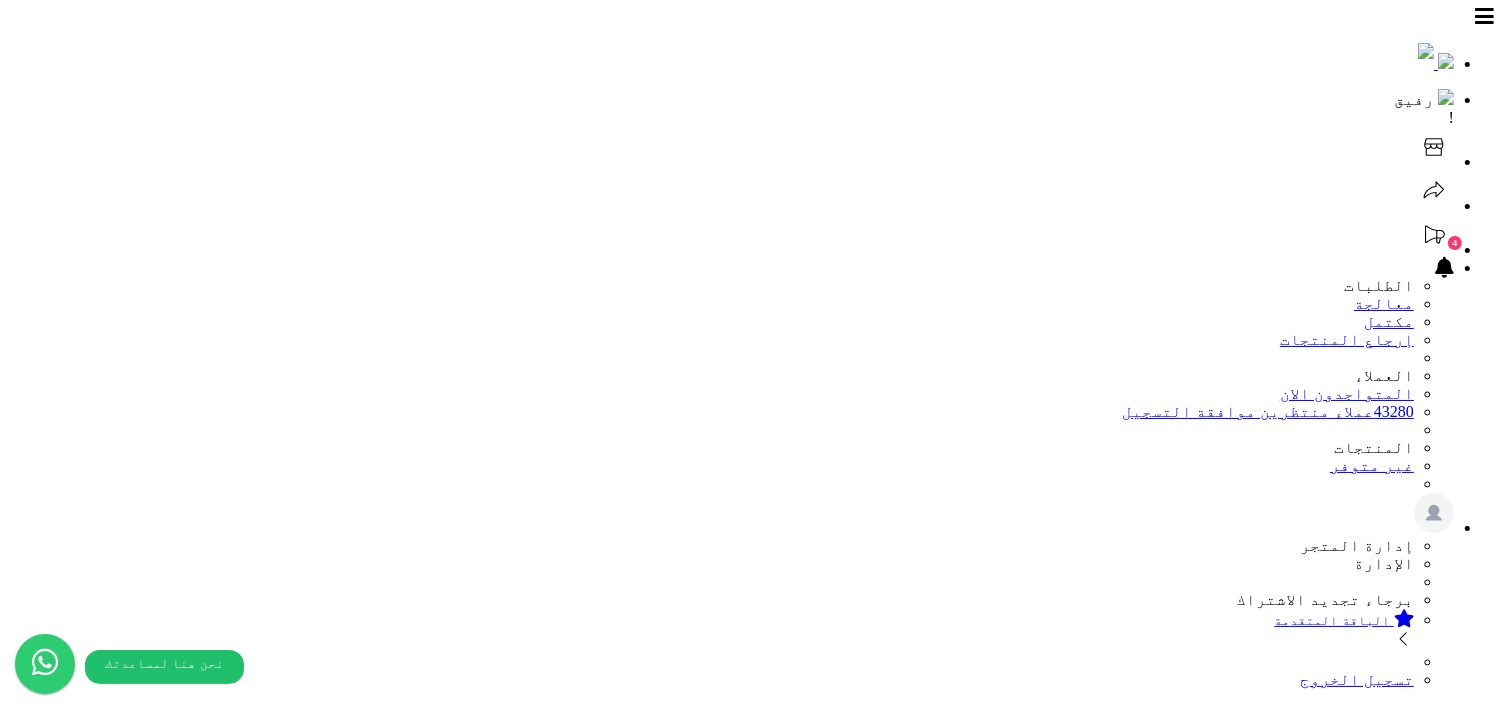 click on "حفظ" at bounding box center (1474, 1647) 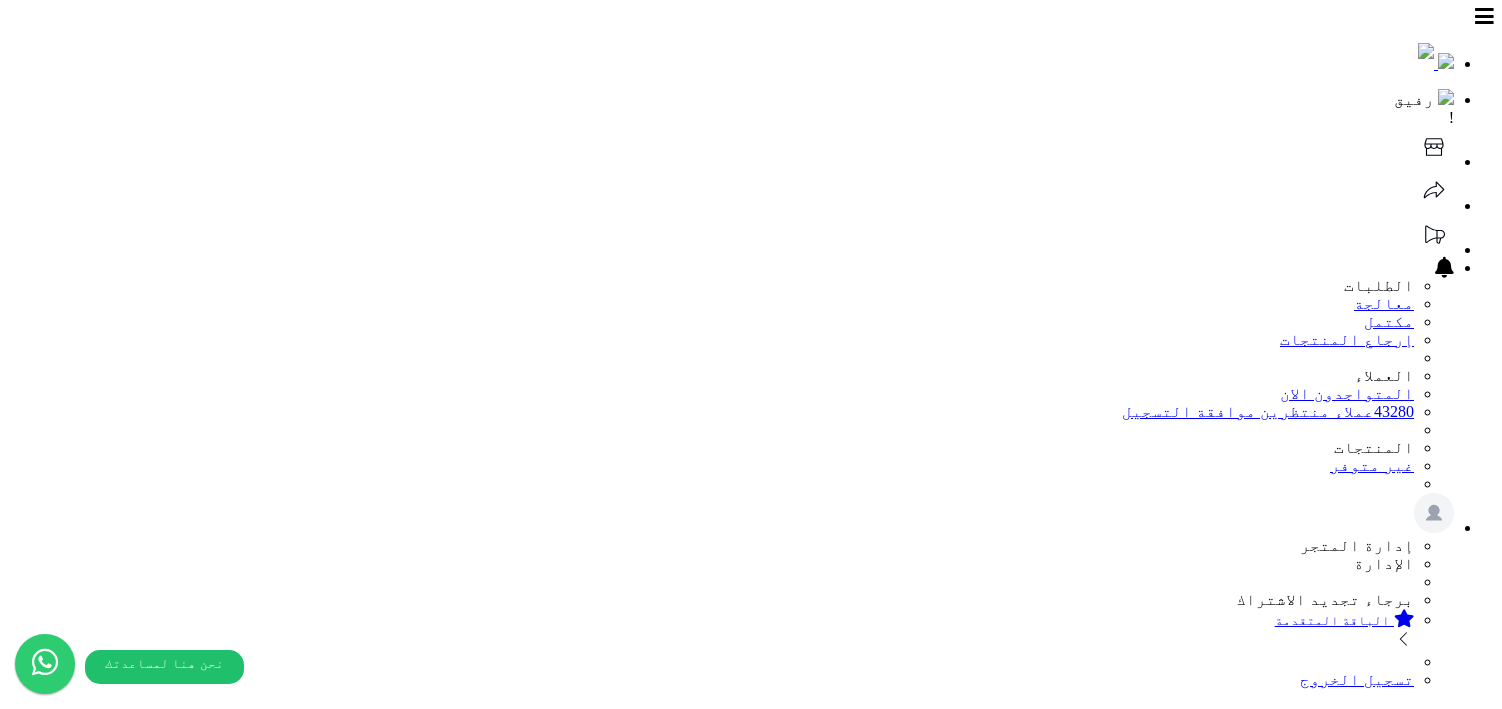 scroll, scrollTop: 0, scrollLeft: 0, axis: both 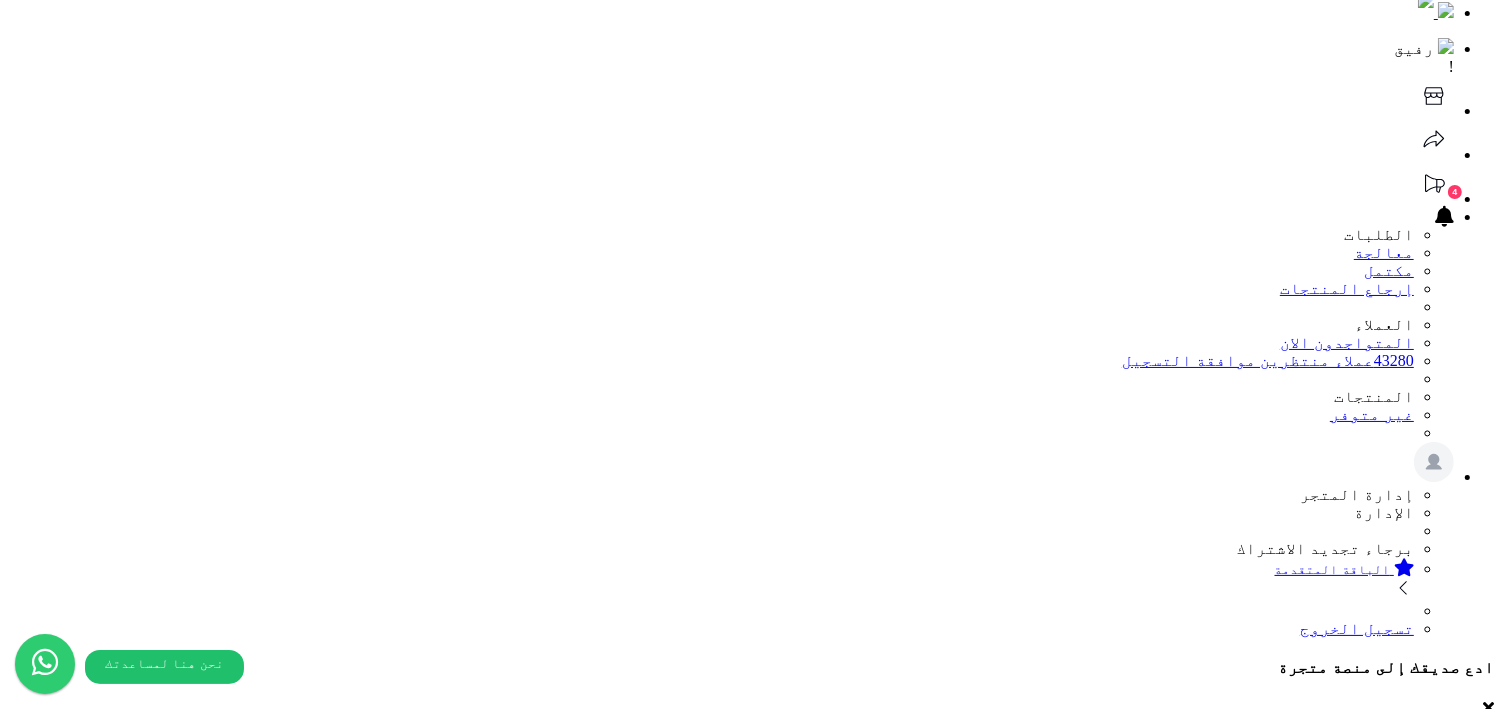 click on "#2646" at bounding box center [1441, 2246] 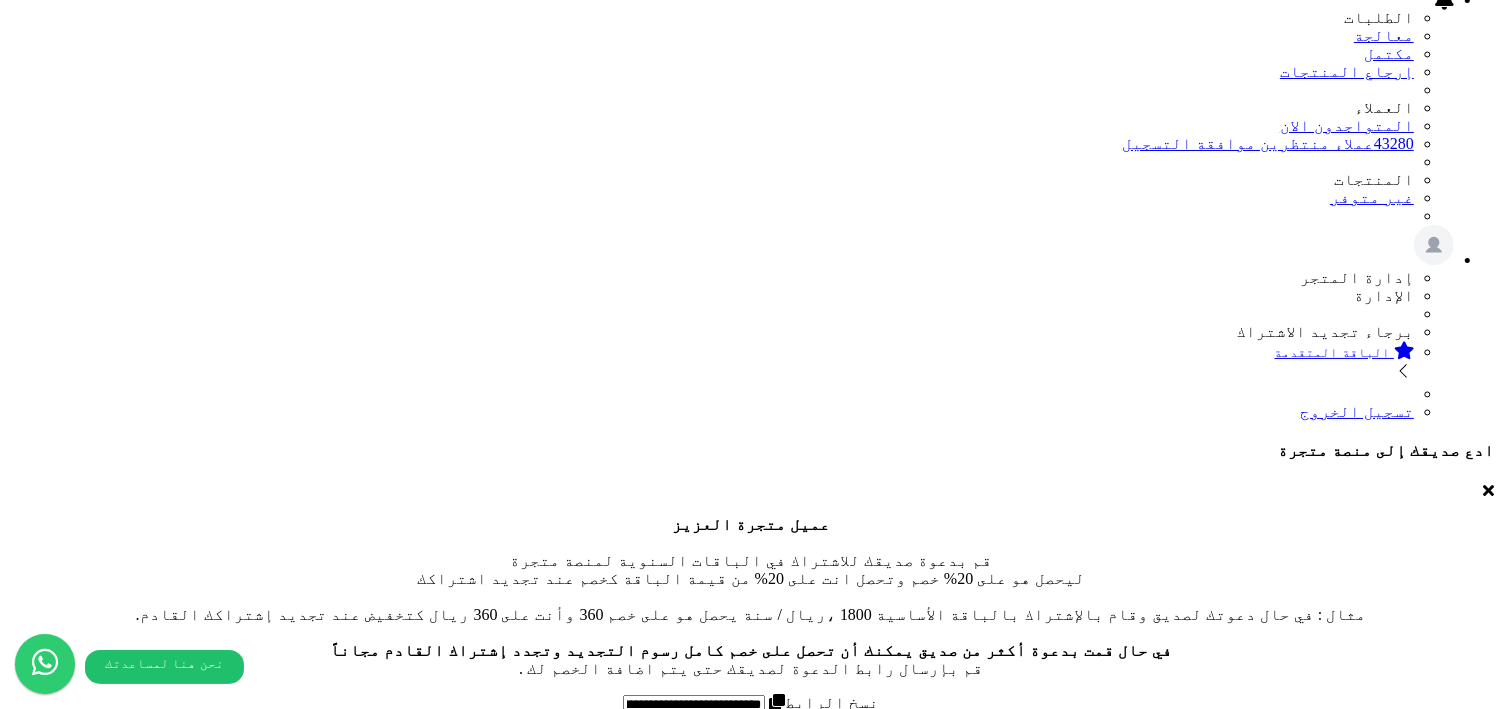 scroll, scrollTop: 0, scrollLeft: 0, axis: both 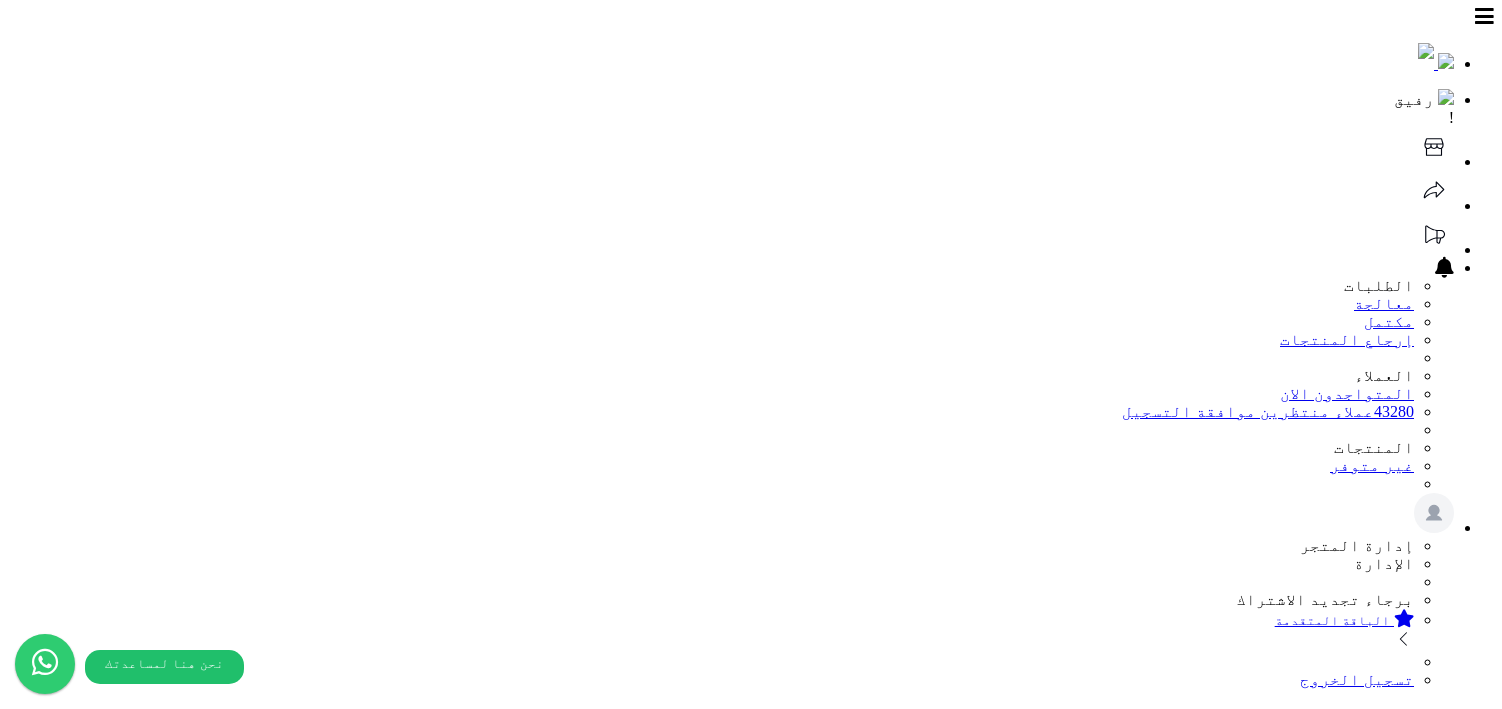 select 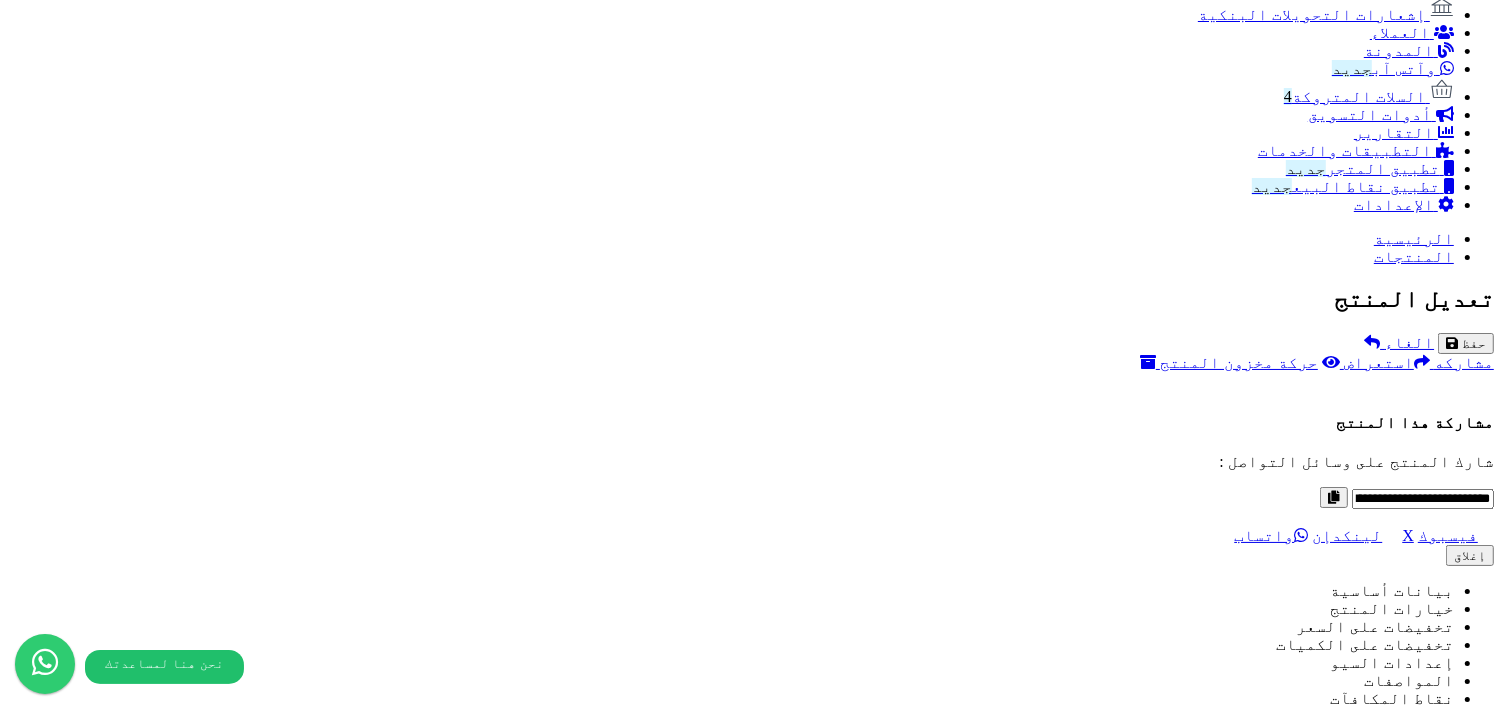 scroll, scrollTop: 1355, scrollLeft: 0, axis: vertical 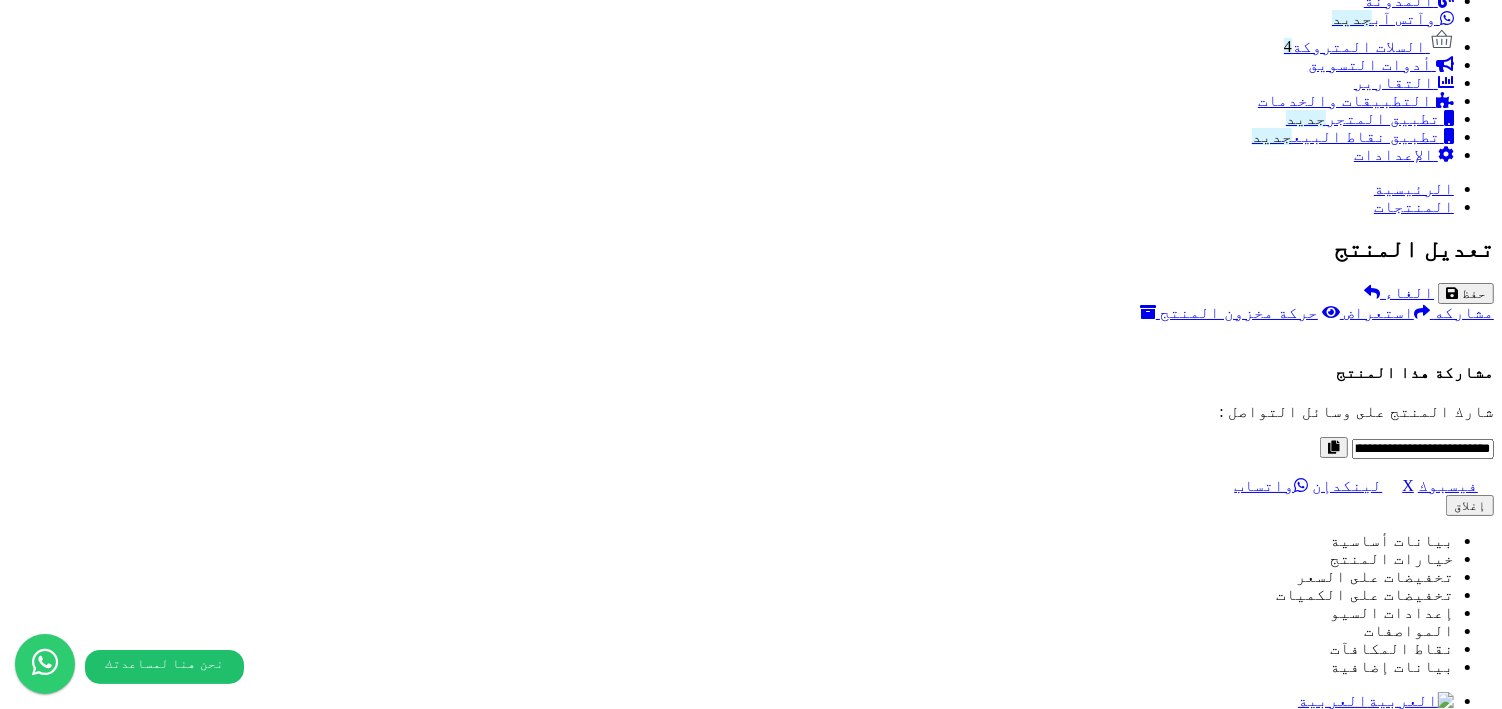 click on "اختر الصور الاضافية" at bounding box center [751, 8739] 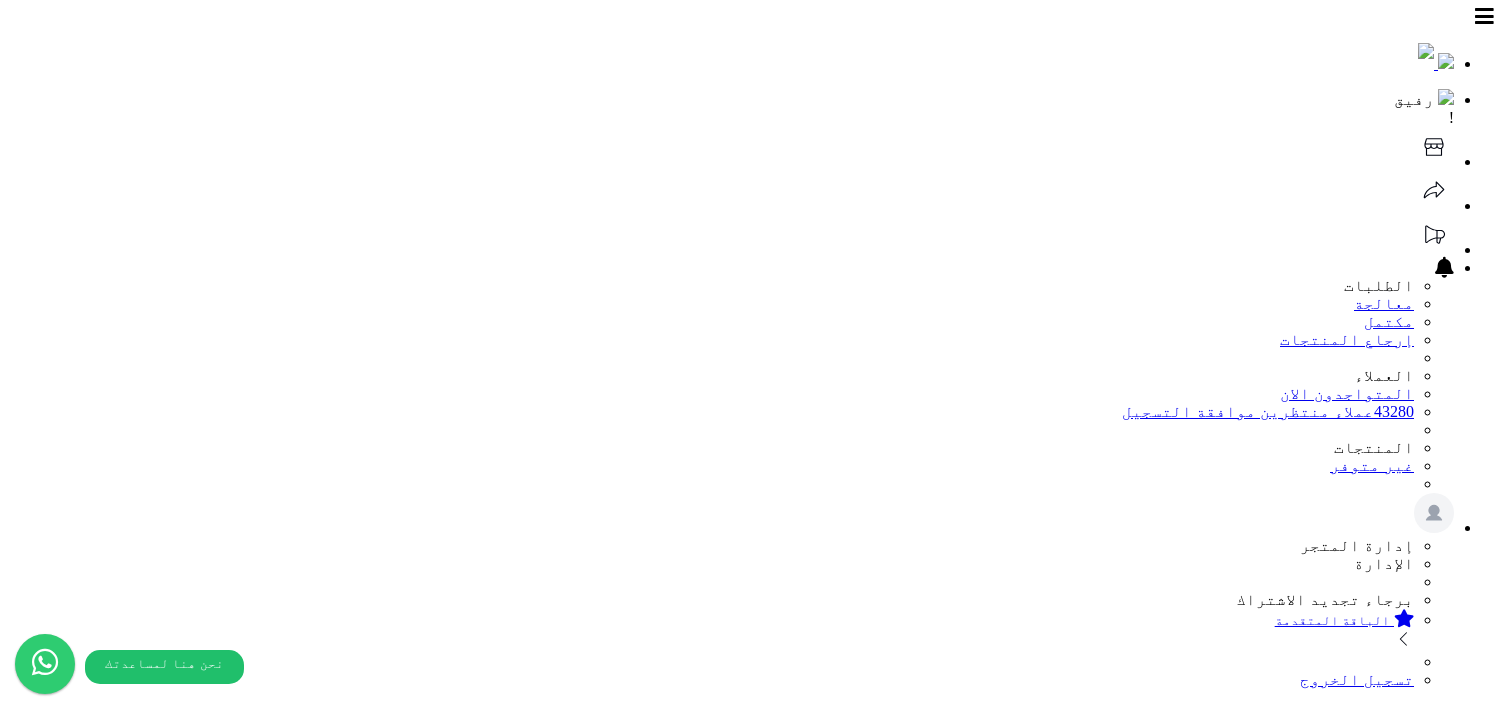 select 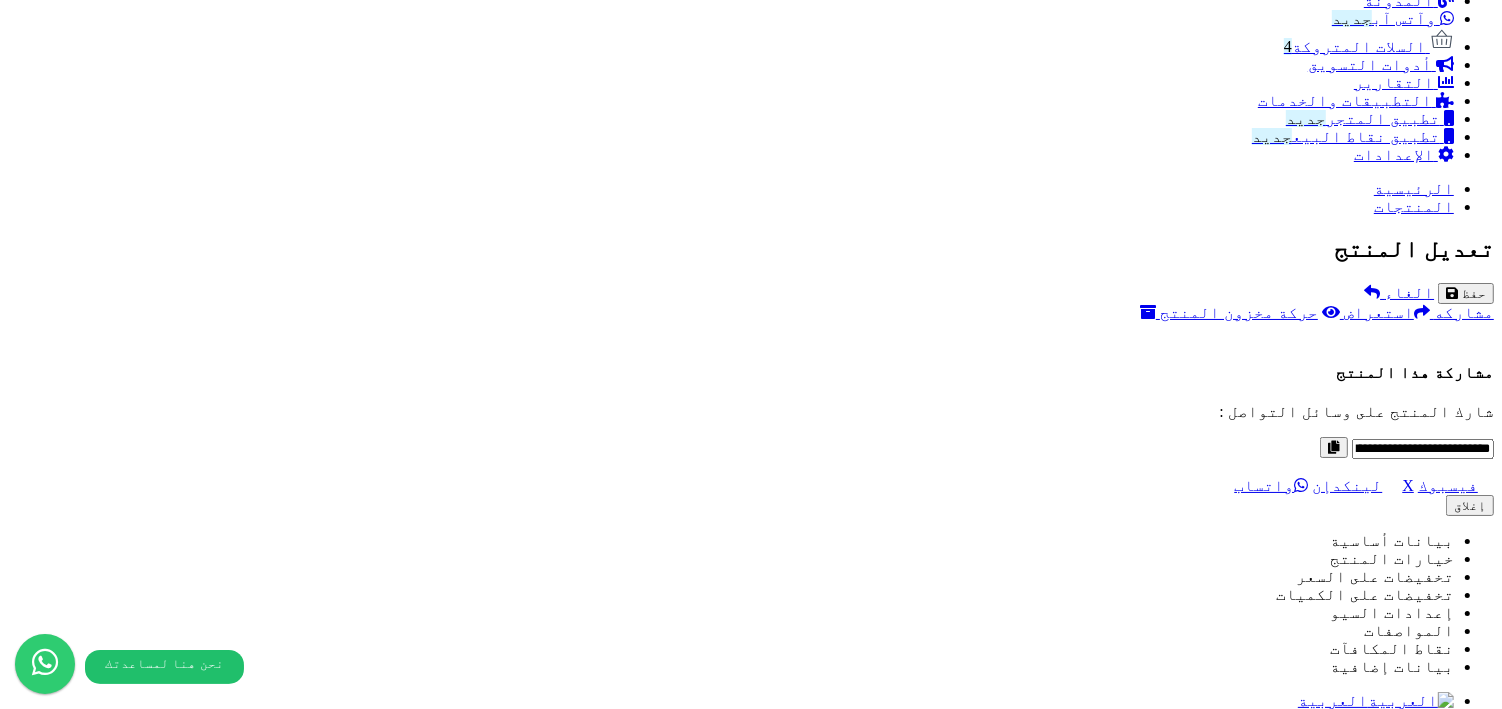 scroll, scrollTop: 1355, scrollLeft: 0, axis: vertical 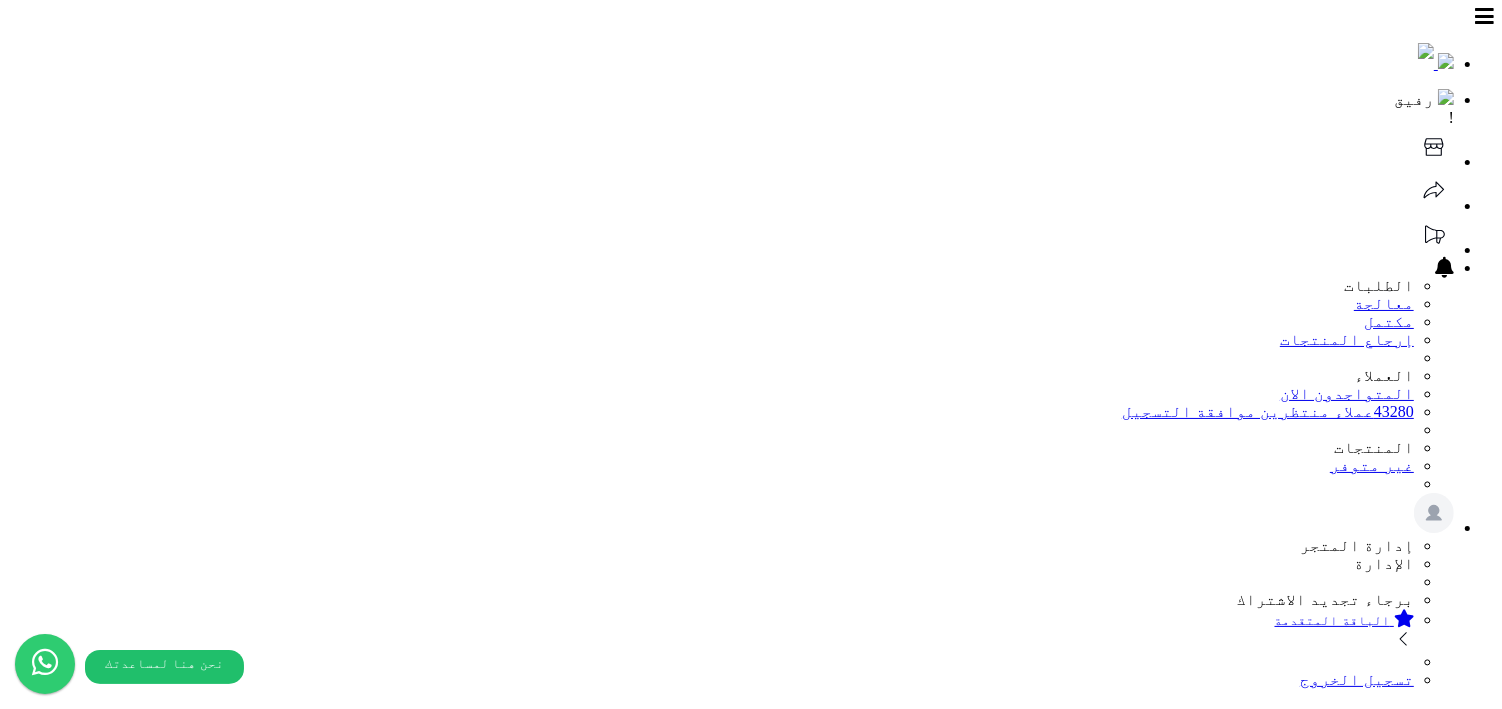 click on "حفظ" at bounding box center (1474, 1647) 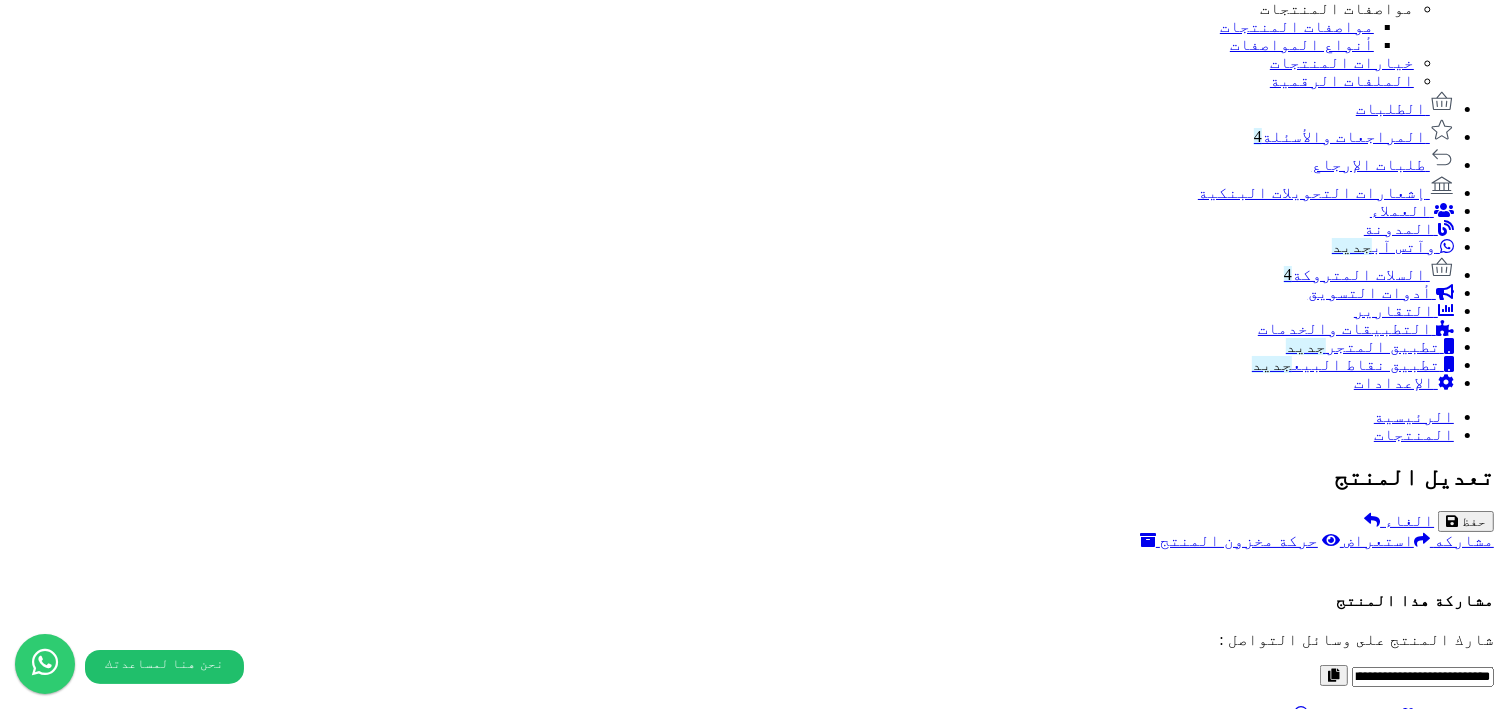 scroll, scrollTop: 1443, scrollLeft: 0, axis: vertical 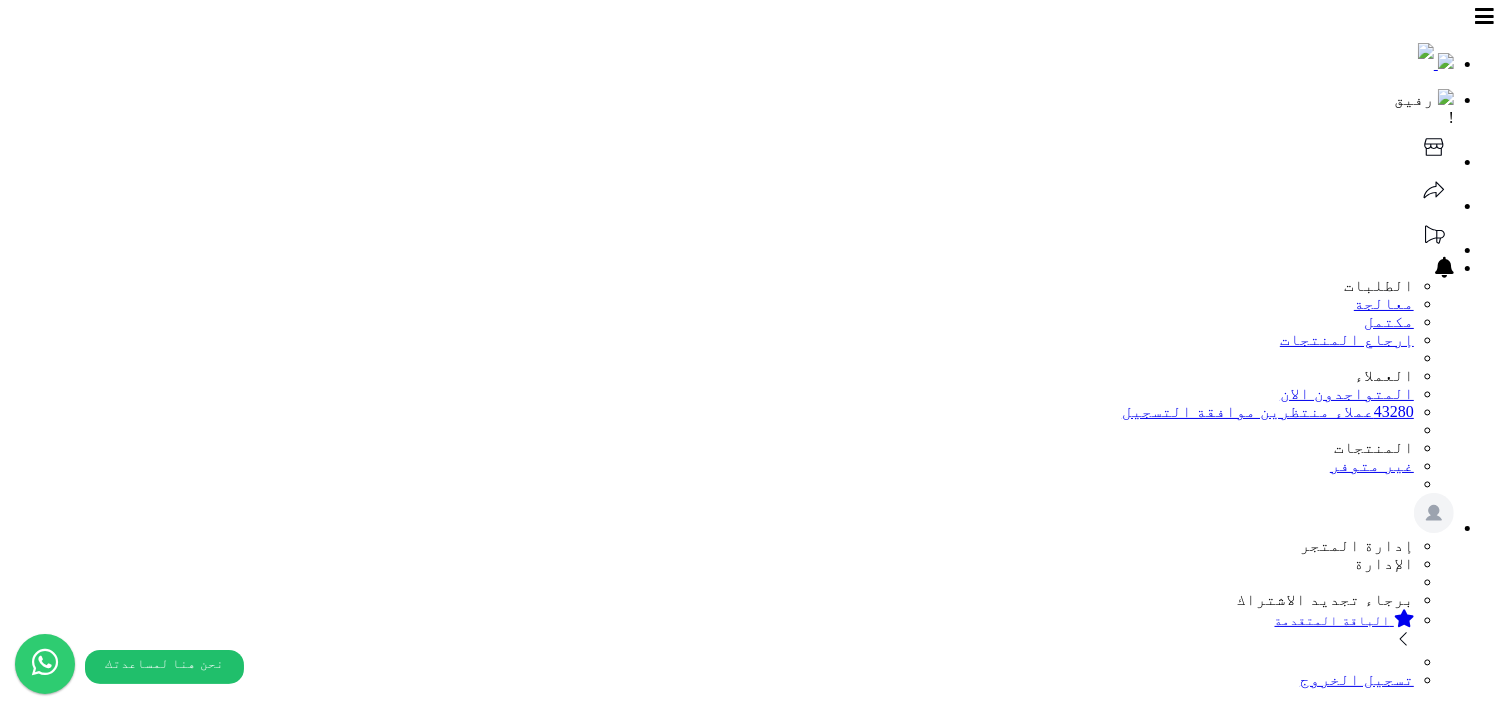click on "#2646" at bounding box center (1441, 2318) 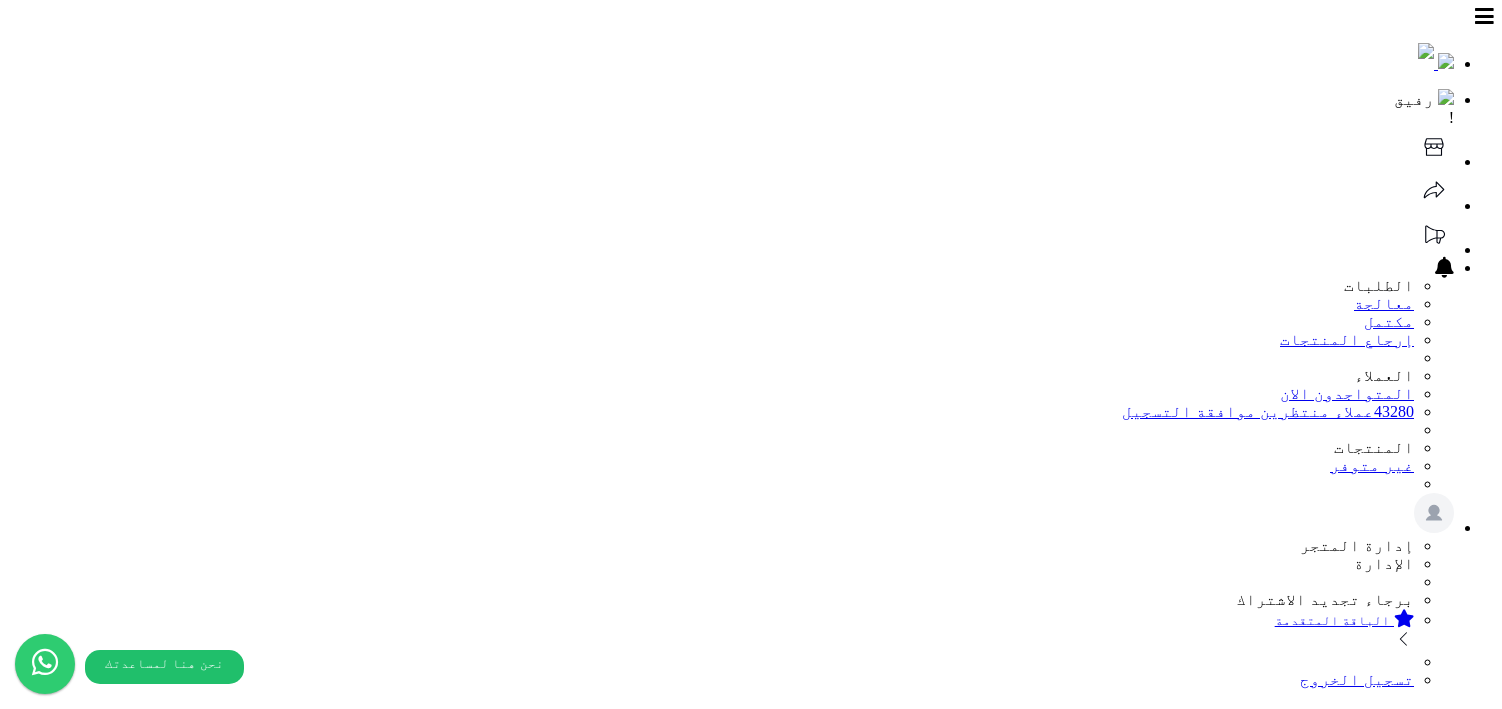 select 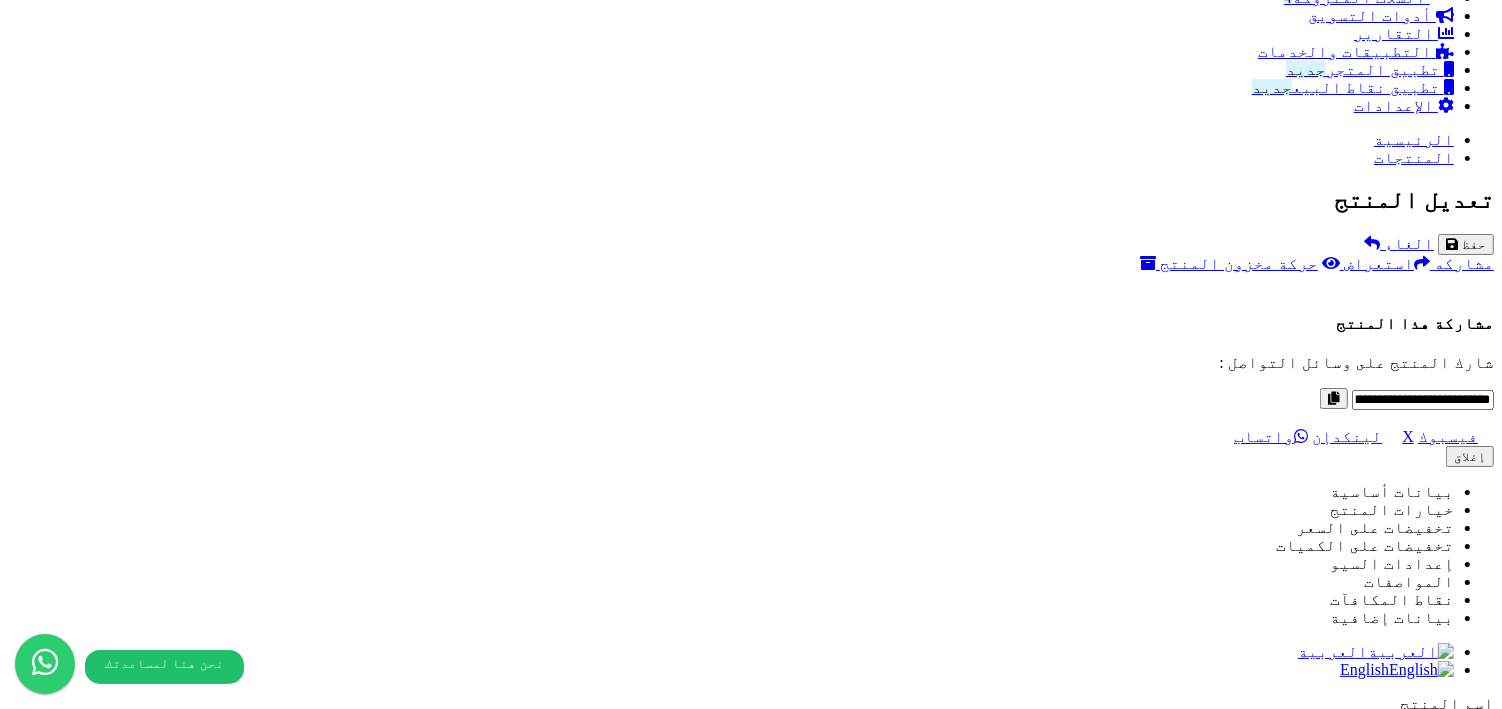 scroll, scrollTop: 1443, scrollLeft: 0, axis: vertical 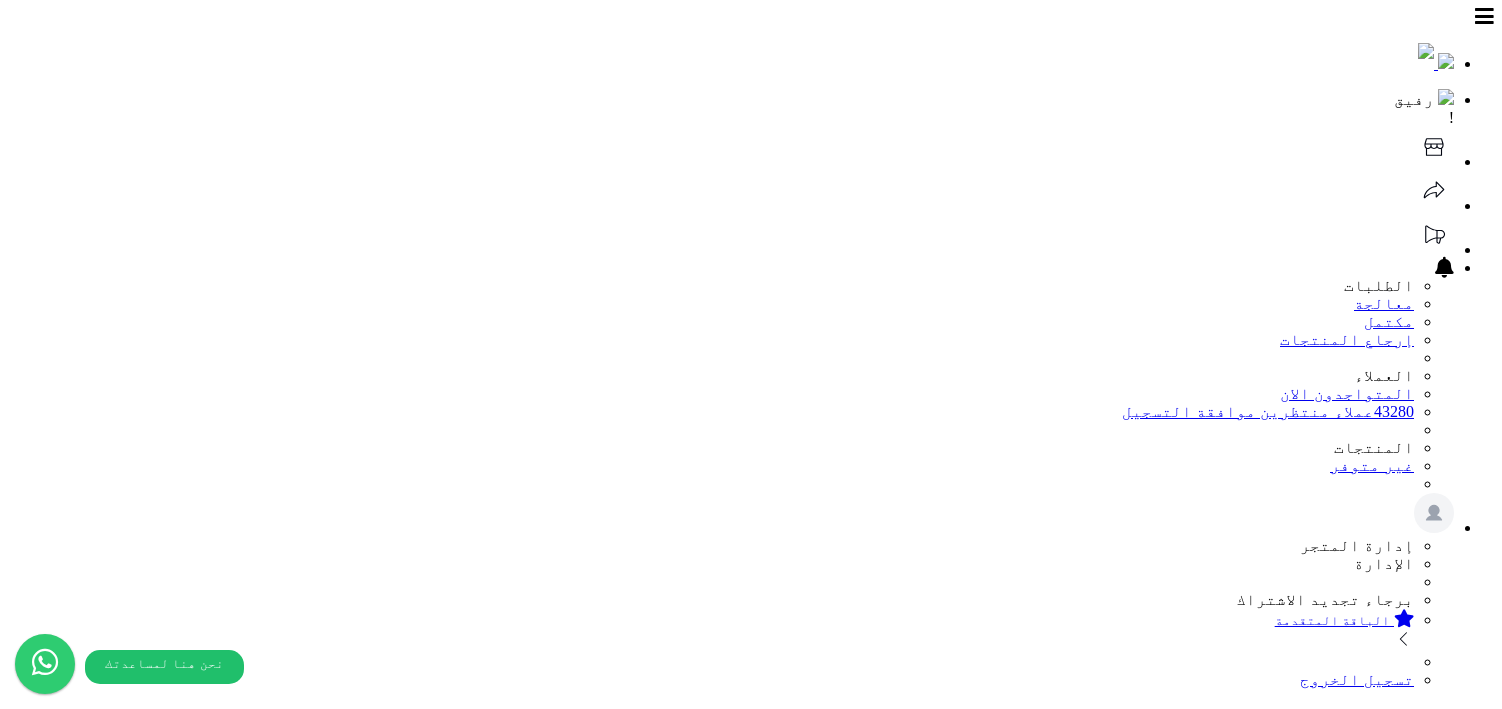 select 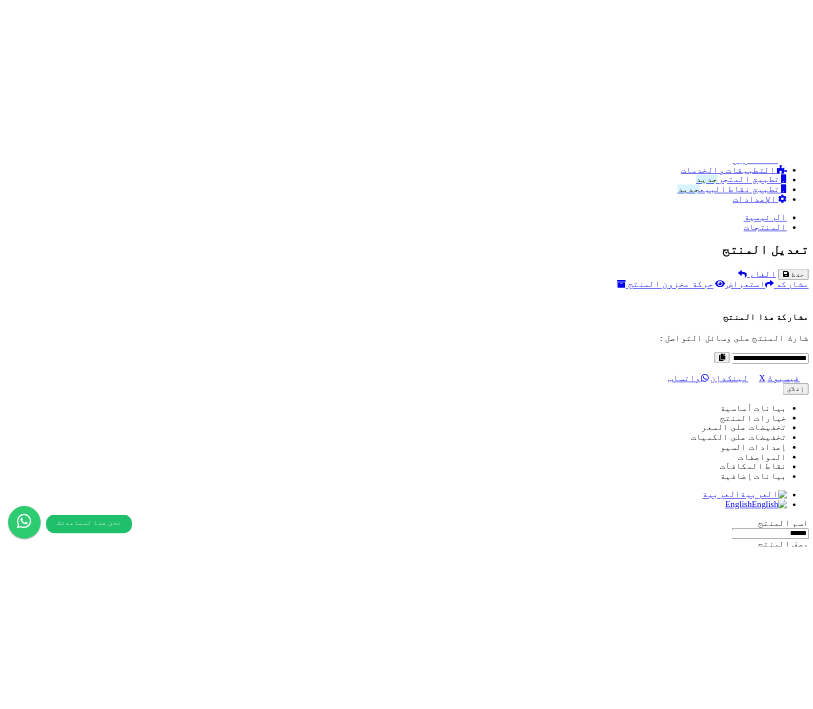 scroll, scrollTop: 1603, scrollLeft: 0, axis: vertical 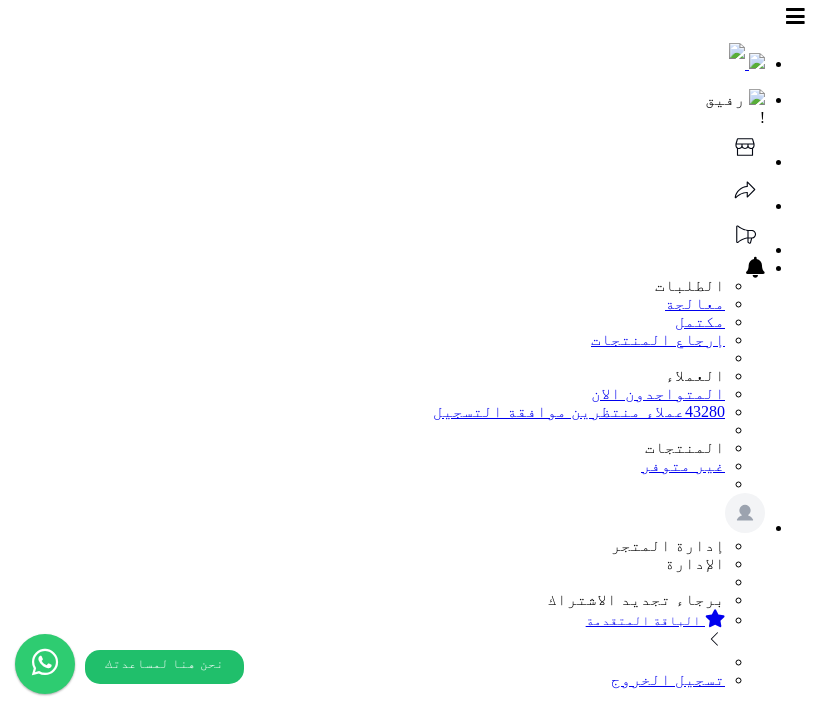 select 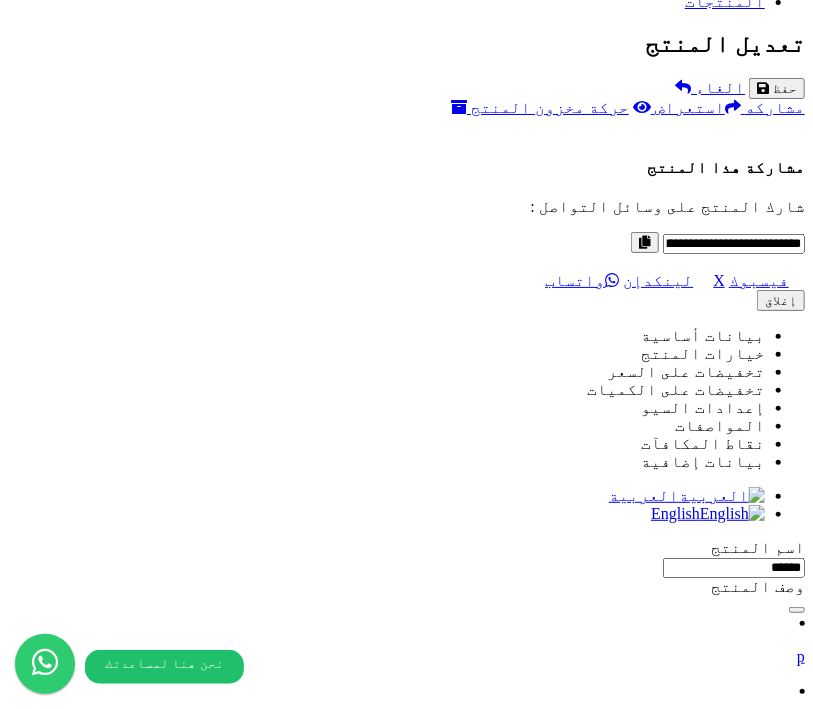 scroll, scrollTop: 1606, scrollLeft: 0, axis: vertical 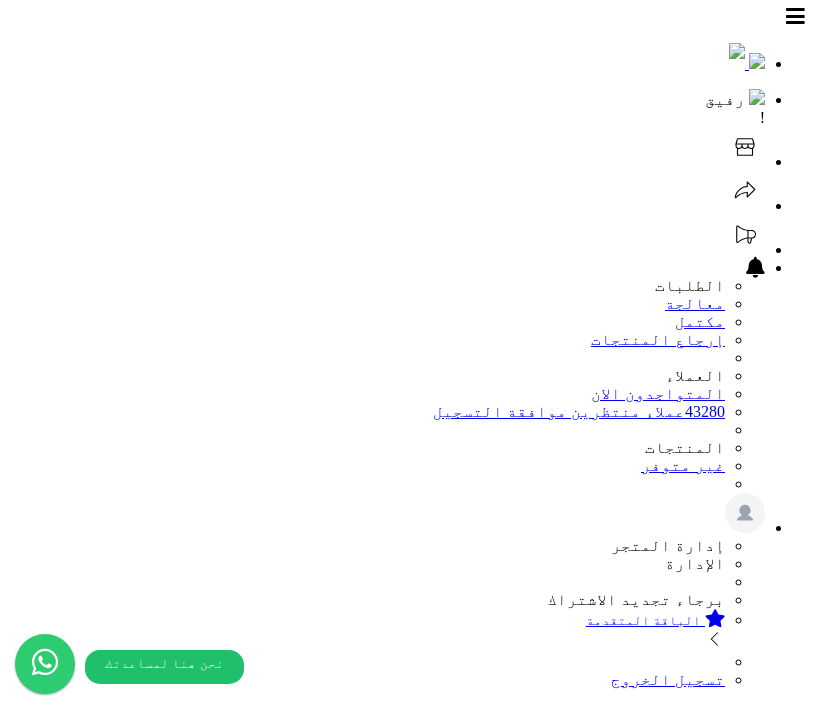 select 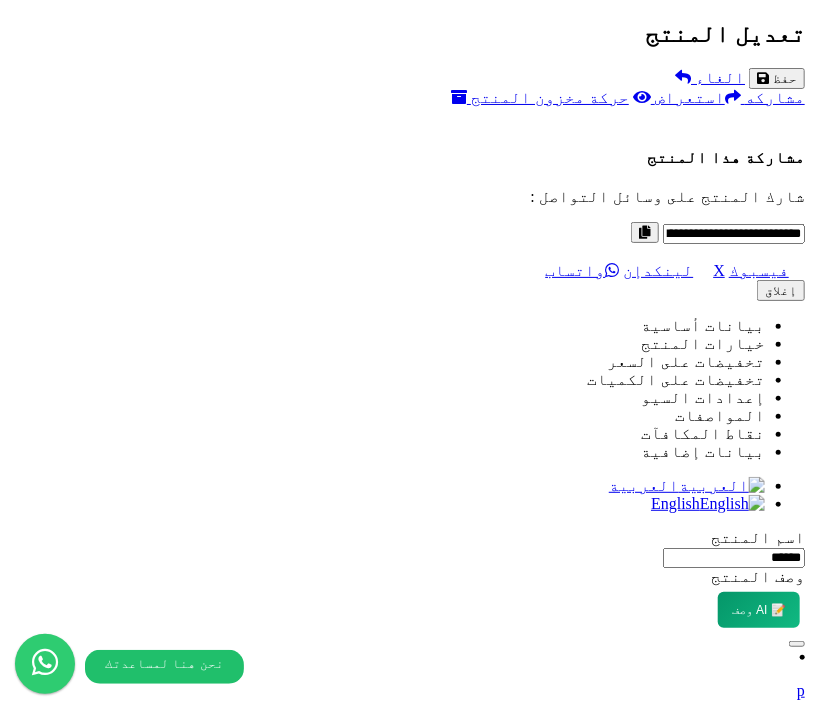 scroll, scrollTop: 1656, scrollLeft: 0, axis: vertical 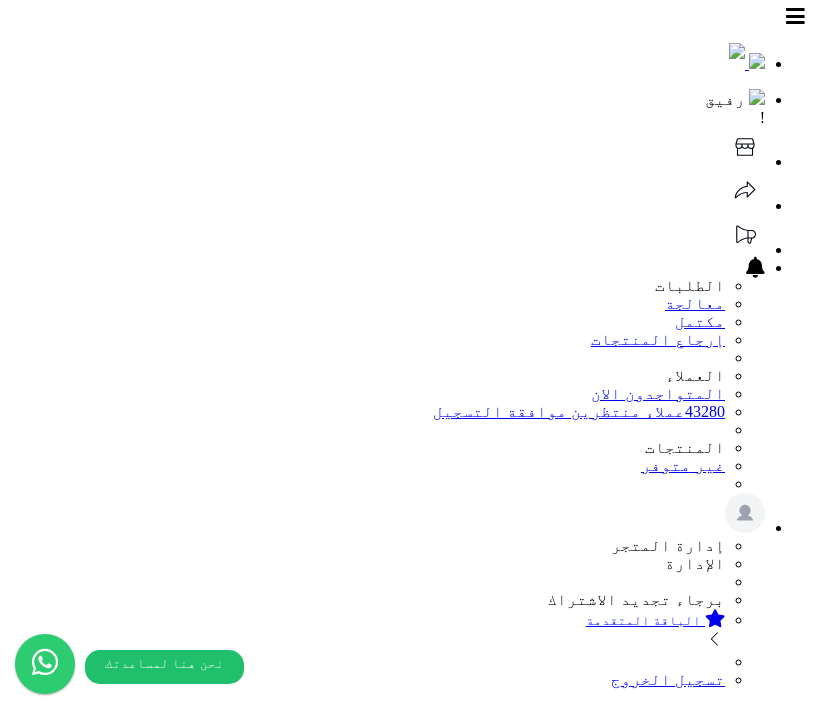 select 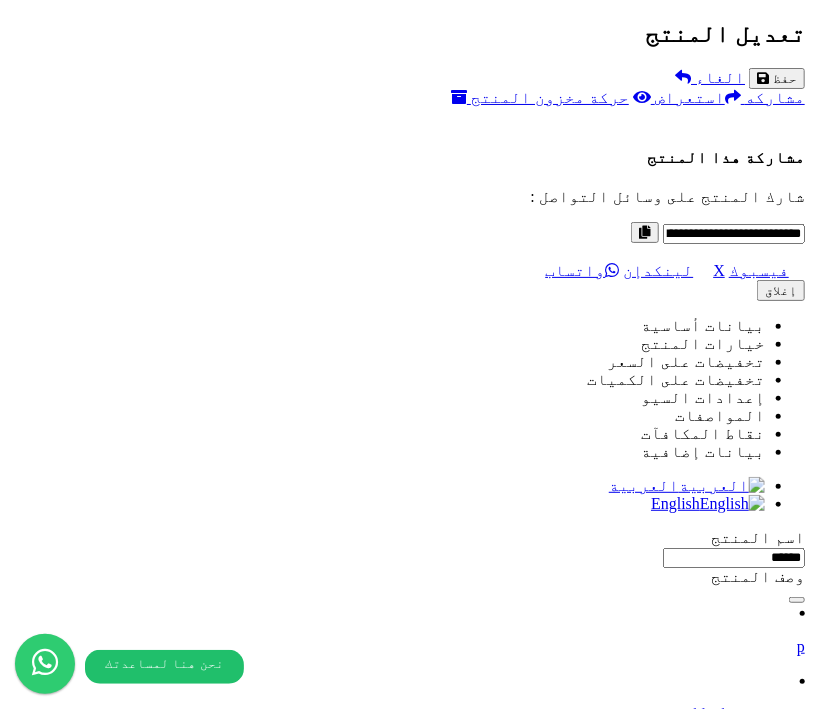 click on "Remove file" at bounding box center [707, 8538] 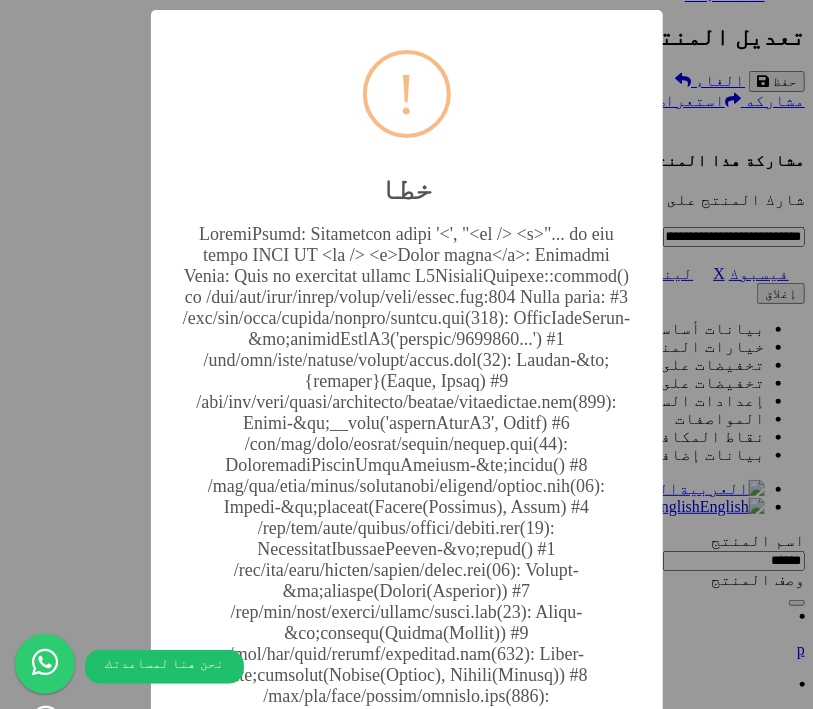 scroll, scrollTop: 1652, scrollLeft: 0, axis: vertical 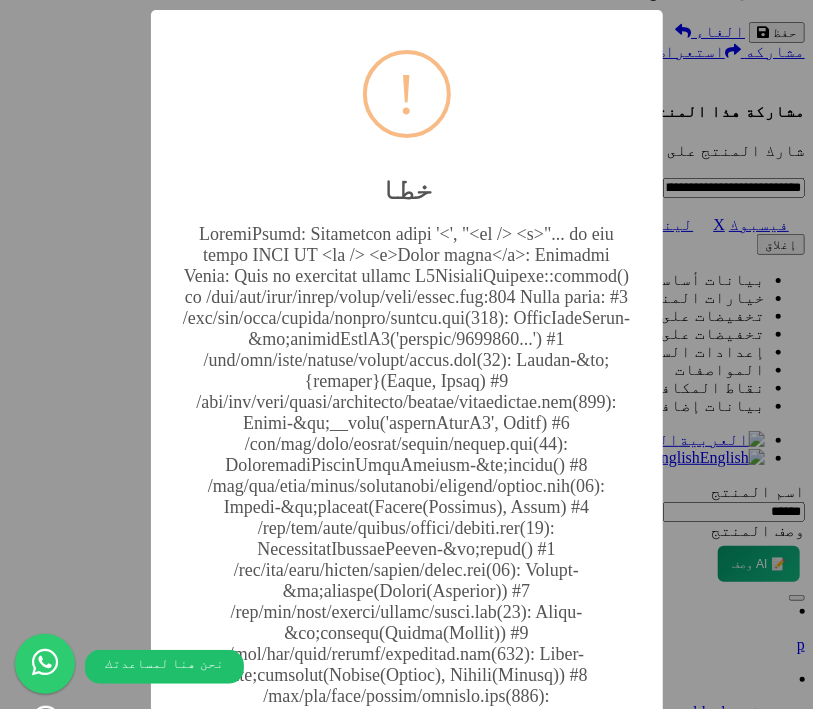 click at bounding box center [407, 490] 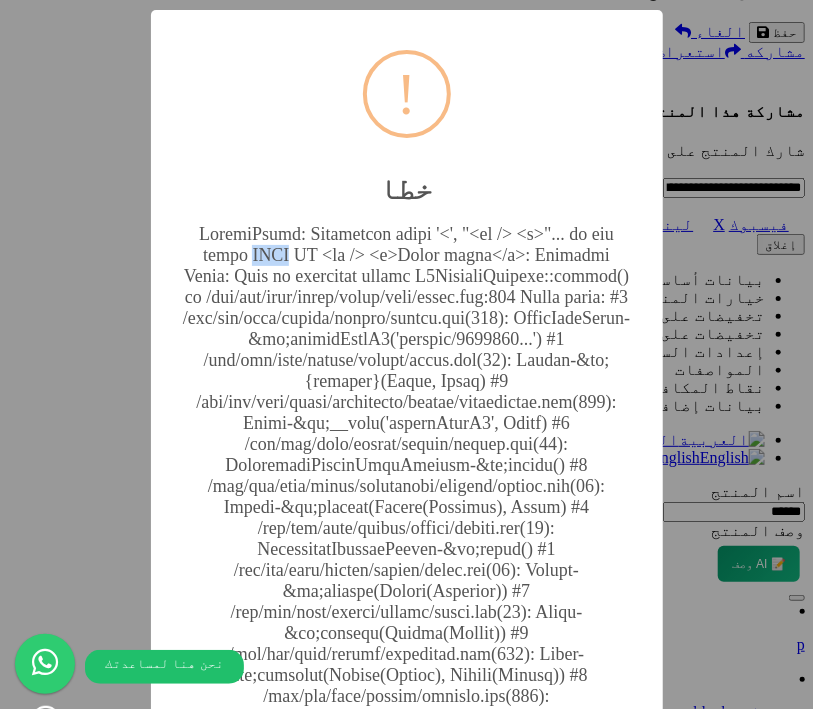 click at bounding box center (407, 490) 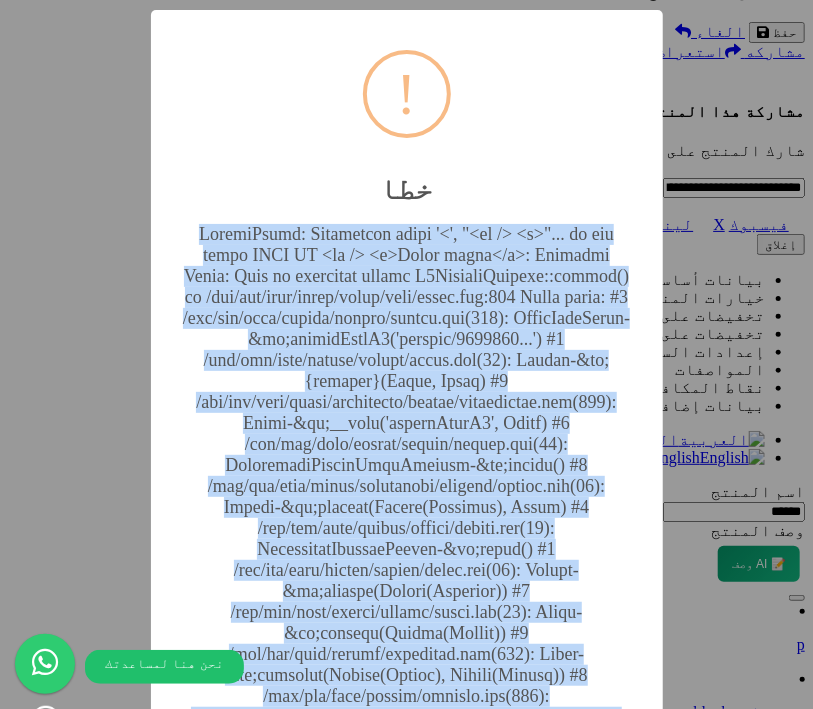 copy on "SyntaxError: Unexpected token '<', "<br />
<b>"... is not valid JSON
OK
<br />
<b>Fatal error</b>:  Uncaught Error: Call to undefined method S3StorageManager::delete() in /var/www/html/admin/model/tool/image.php:145
Stack trace:
#0 /var/www/html/system/engine/loader.php(178): ModelToolImage-&gt;deleteFromS3('catalog/1754061...')
#1 /var/www/html/system/engine/proxy.php(25): Loader-&gt;{closure}(Array, Array)
#2 /var/www/html/admin/controller/common/filemanager.php(491): Proxy-&gt;__call('deleteFromS3', Array)
#3 /var/www/html/system/engine/action.php(51): ControllerCommonFileManager-&gt;delete()
#4 /var/www/html/admin/controller/startup/router.php(29): Action-&gt;execute(Object(Registry), Array)
#5 /var/www/html/system/engine/action.php(51): ControllerStartupRouter-&gt;index()
#6 /var/www/html/system/engine/front.php(83): Action-&gt;execute(Object(Registry))
#7 /var/www/html/system/engine/front.php(77): Front-&gt;execute(Object(Action))
#8 /var/www/html/system/framework.php(118): Front-&gt;dispatch(Objec..." 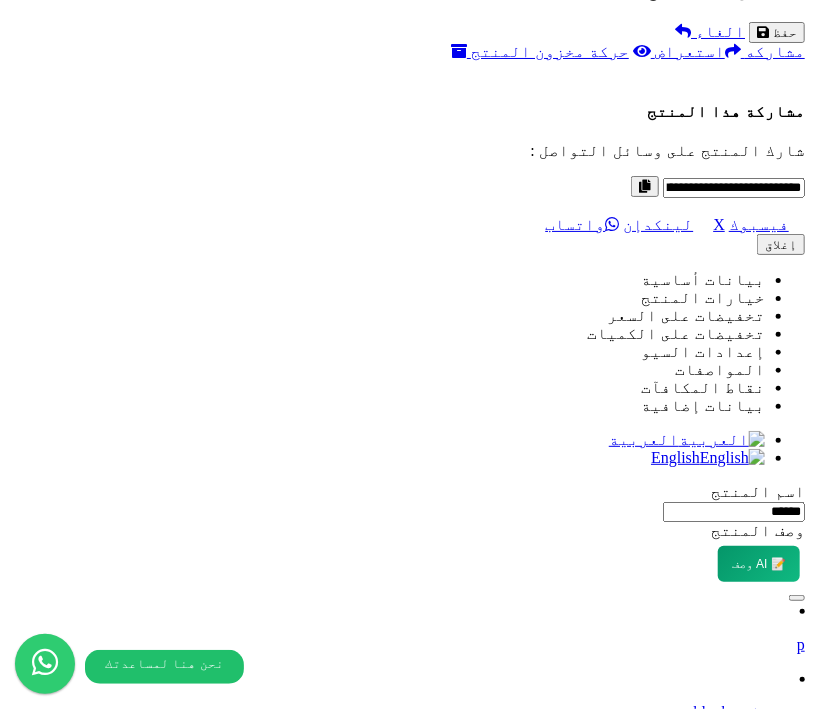 click on "اختر الصور الاضافية" at bounding box center [406, 8496] 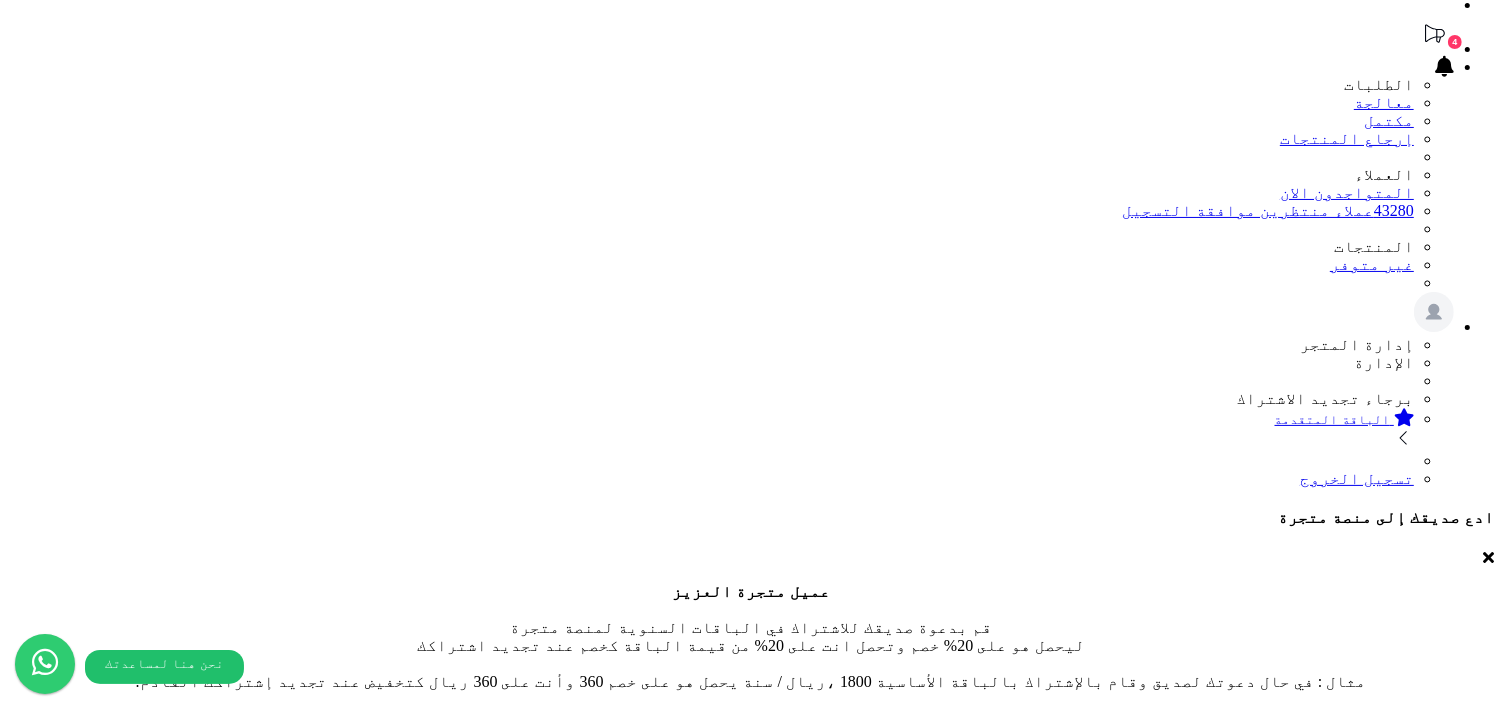 scroll, scrollTop: 0, scrollLeft: 0, axis: both 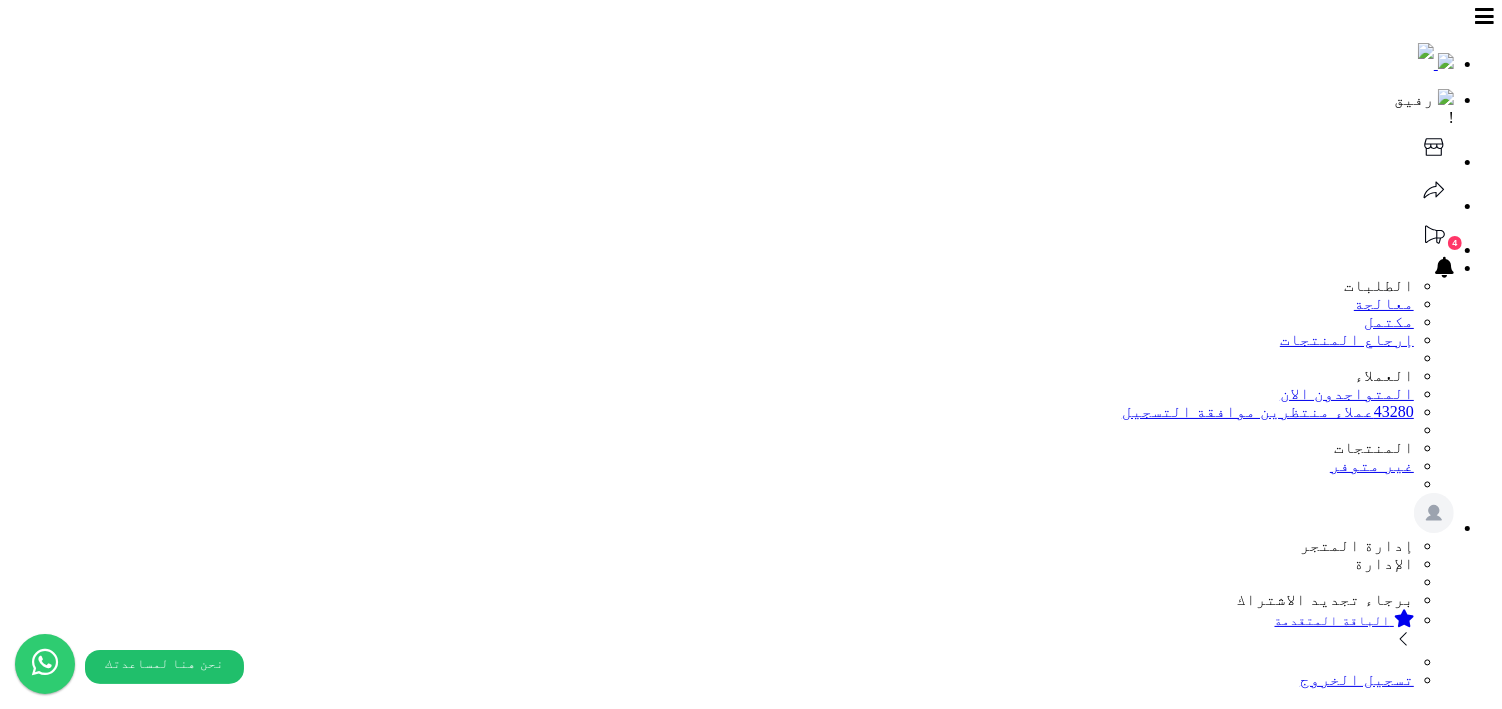 click on "حفظ" at bounding box center [1466, 1647] 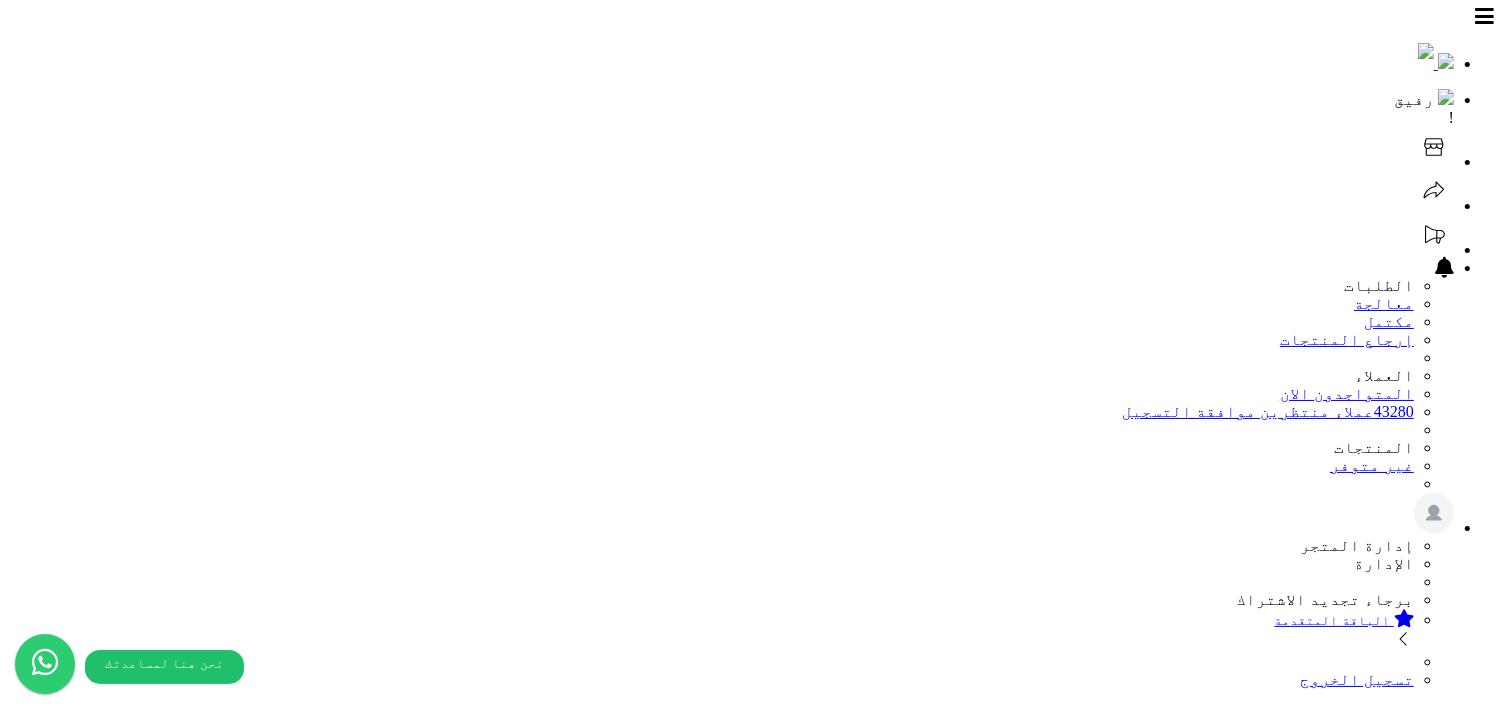 scroll, scrollTop: 54, scrollLeft: 0, axis: vertical 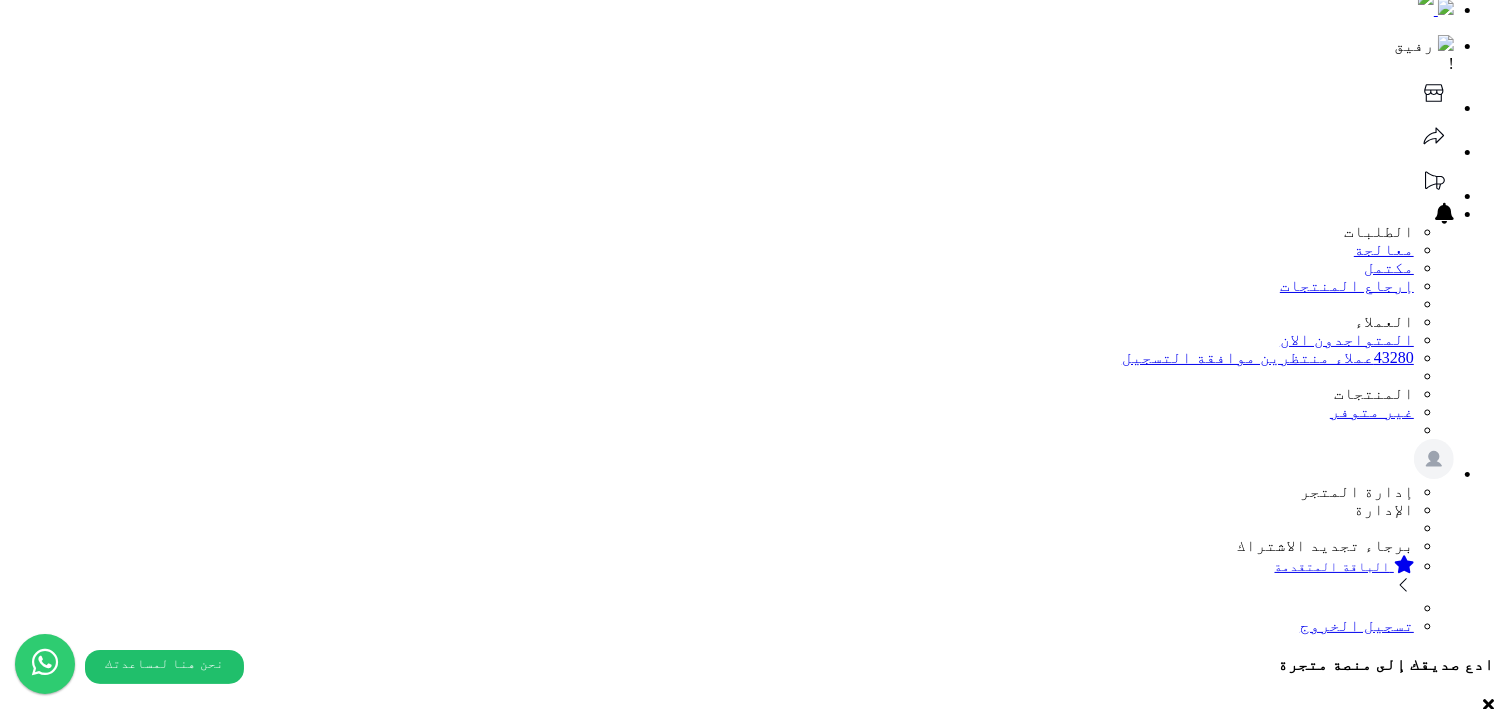 click on "#2646" at bounding box center (1441, 2264) 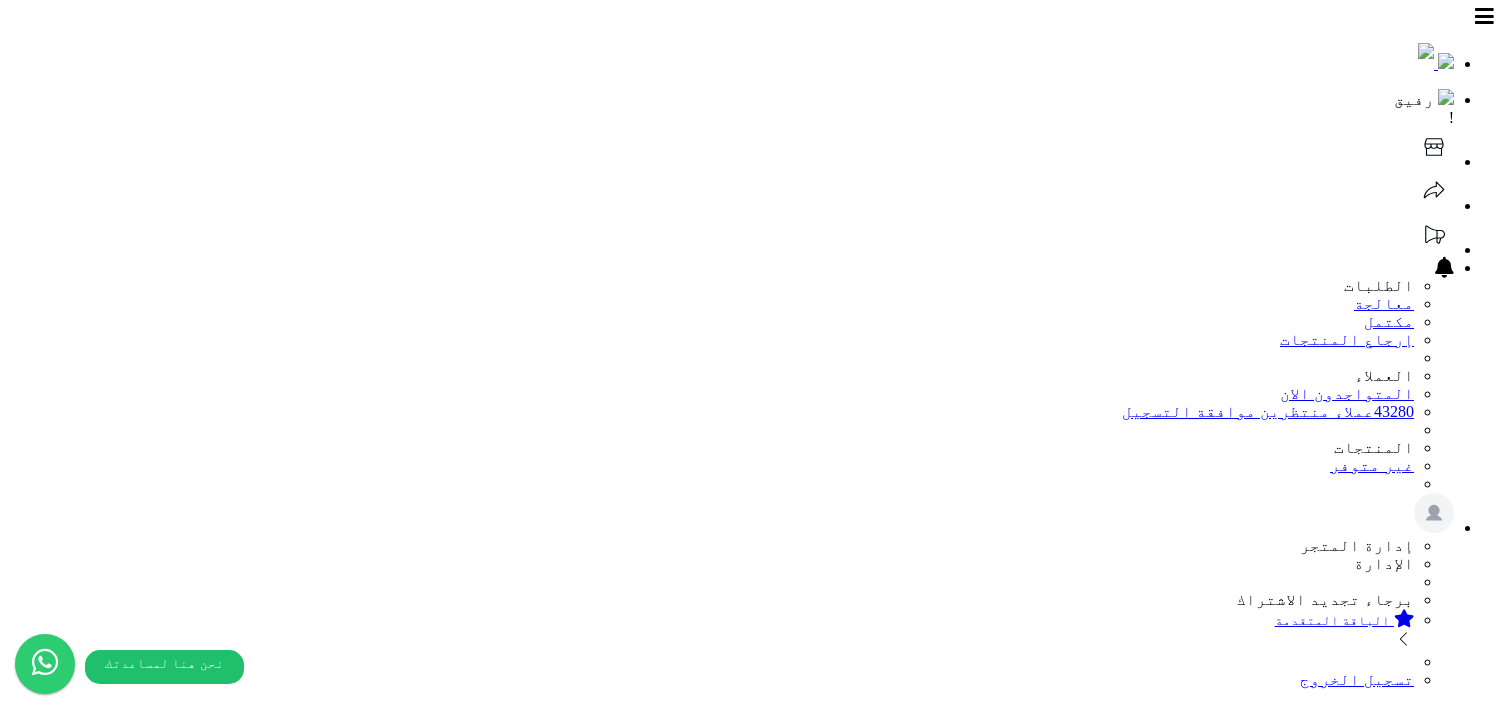 select 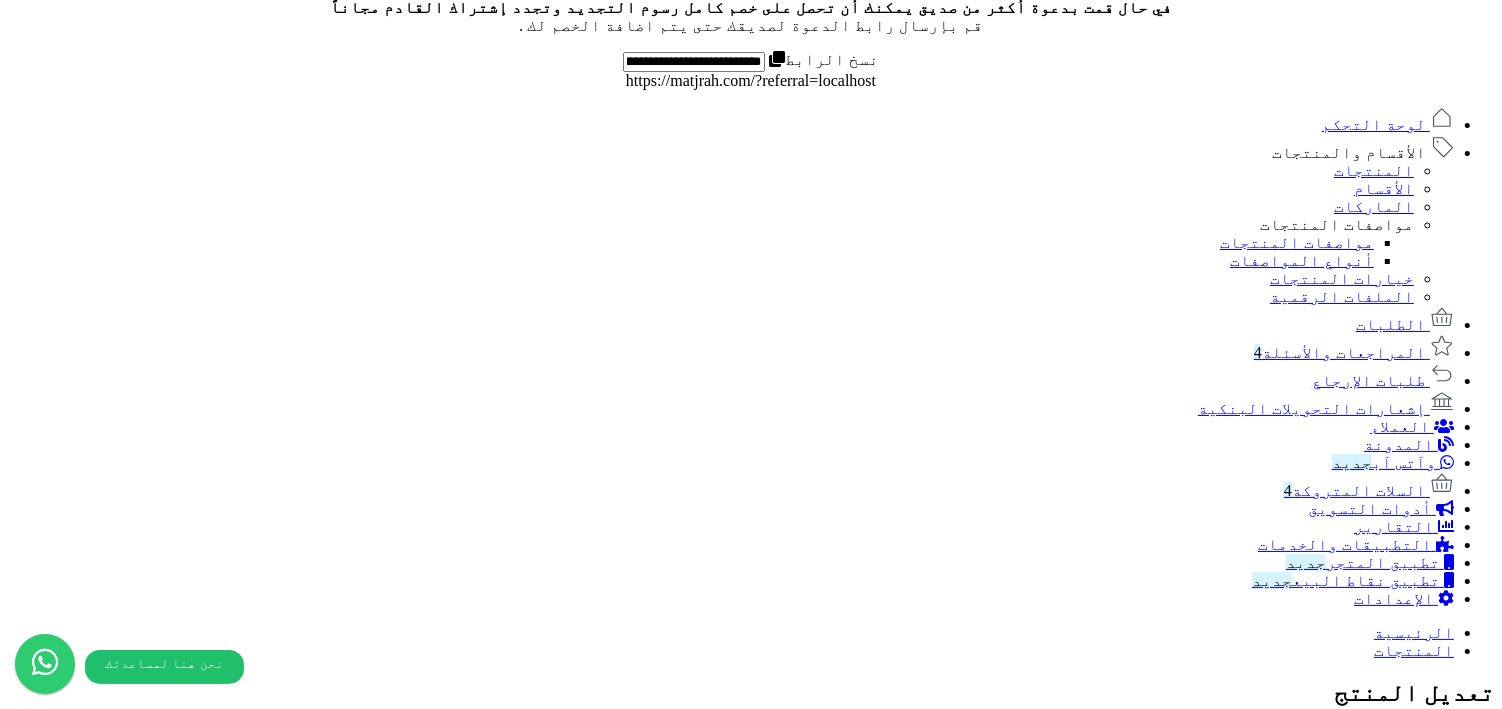 scroll, scrollTop: 1302, scrollLeft: 0, axis: vertical 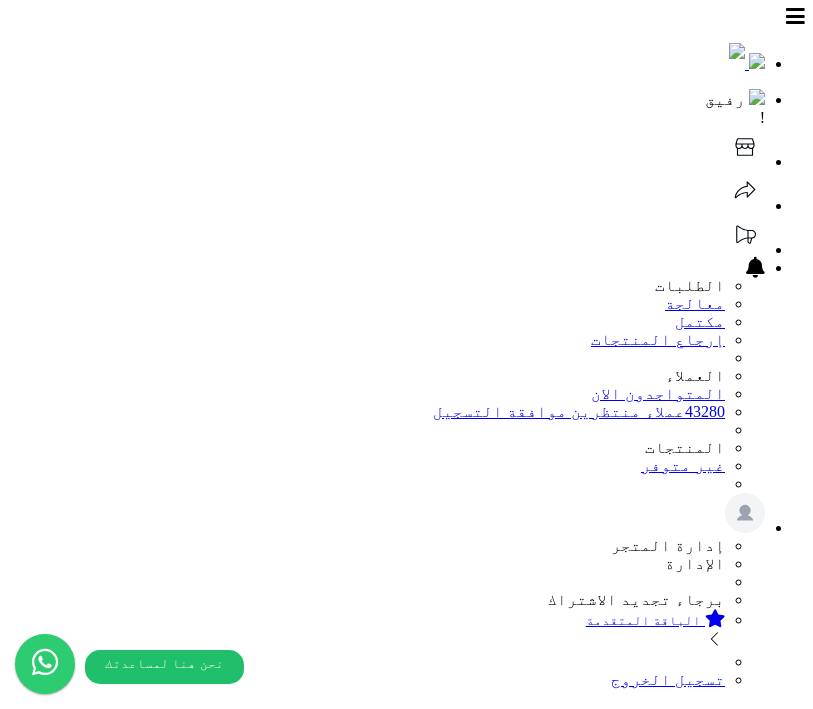 select 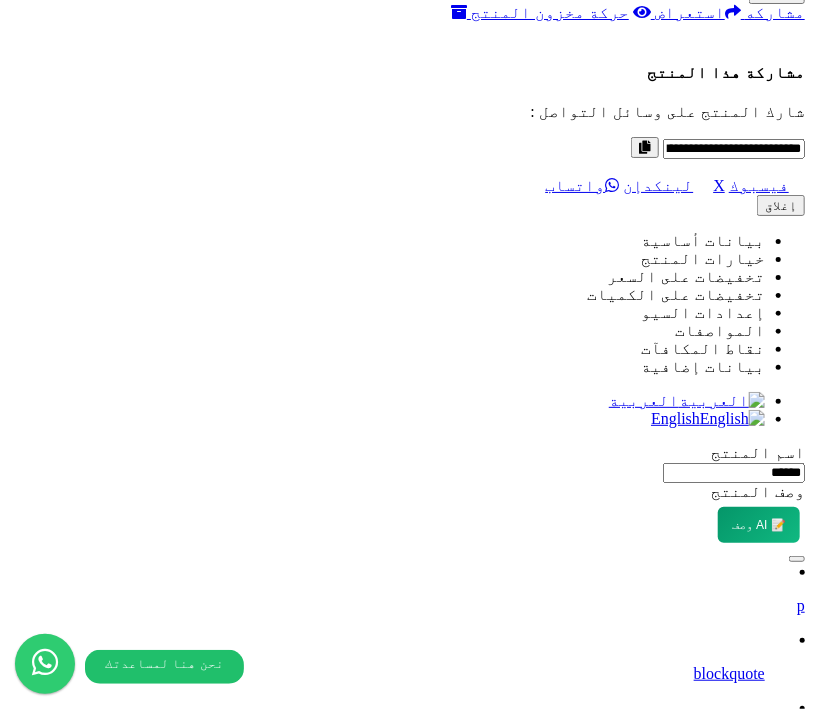 scroll, scrollTop: 1741, scrollLeft: 0, axis: vertical 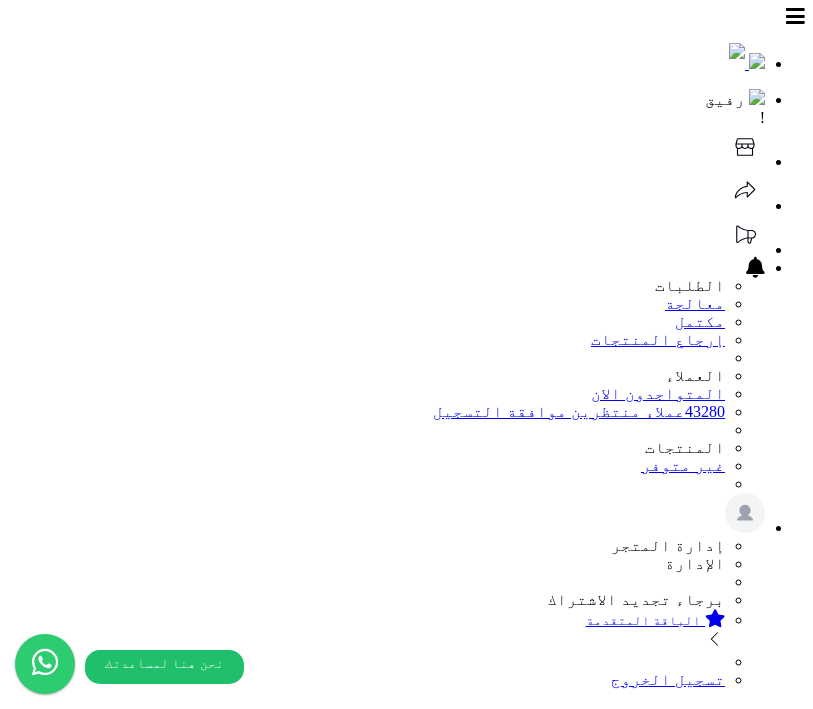 select 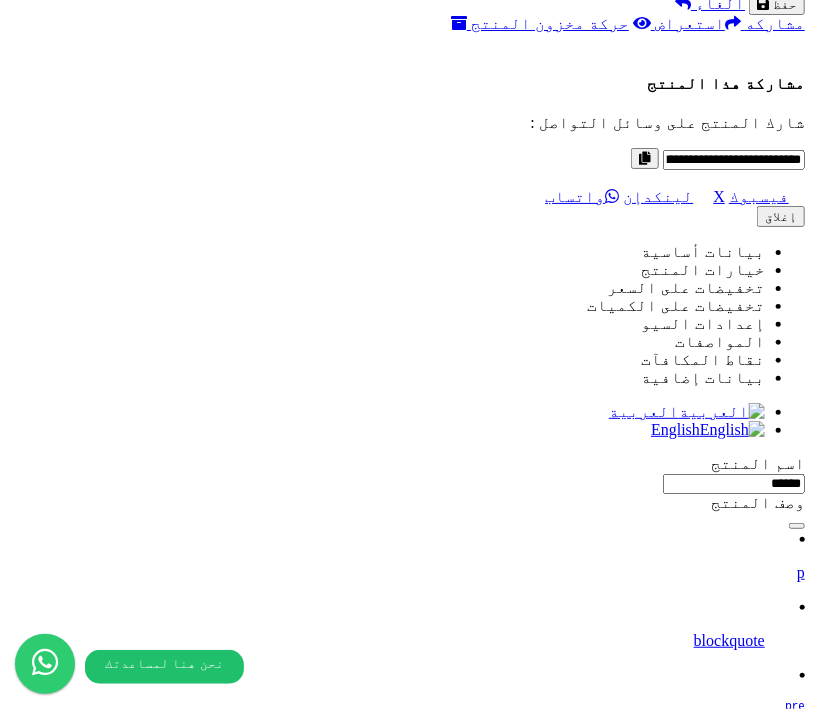 scroll, scrollTop: 1729, scrollLeft: 0, axis: vertical 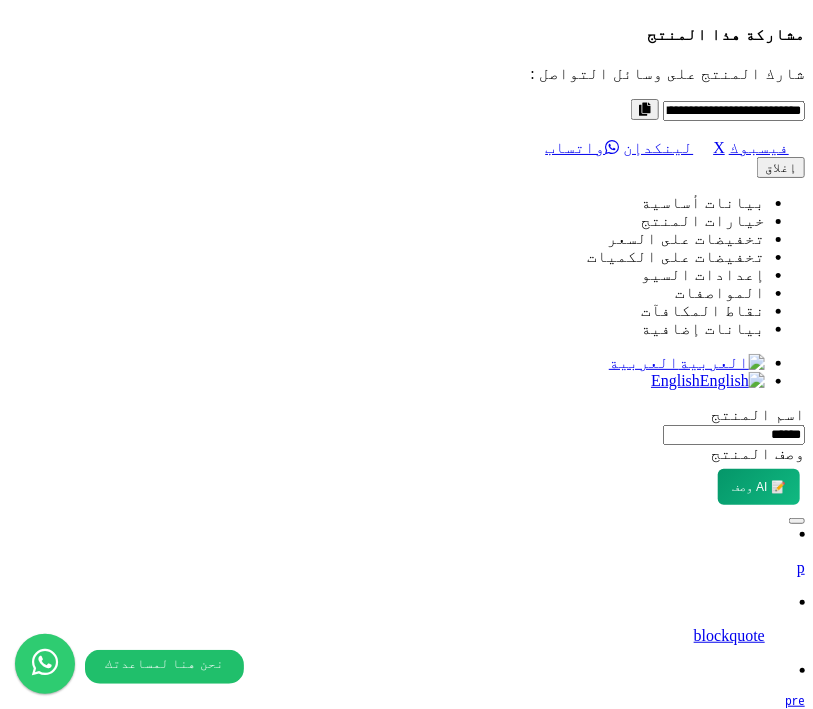 click on "Remove file" at bounding box center [707, 8504] 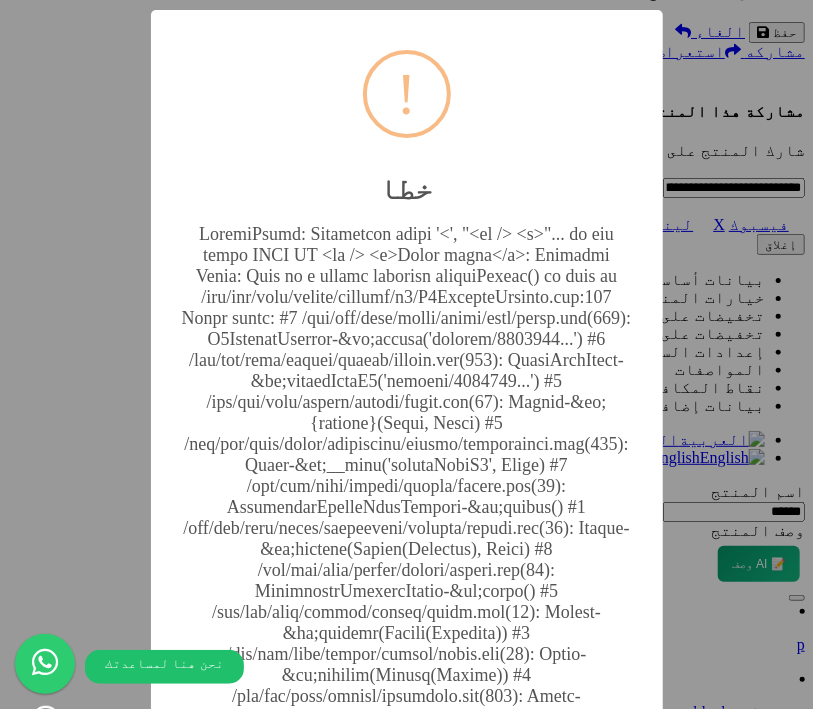 click at bounding box center (407, 490) 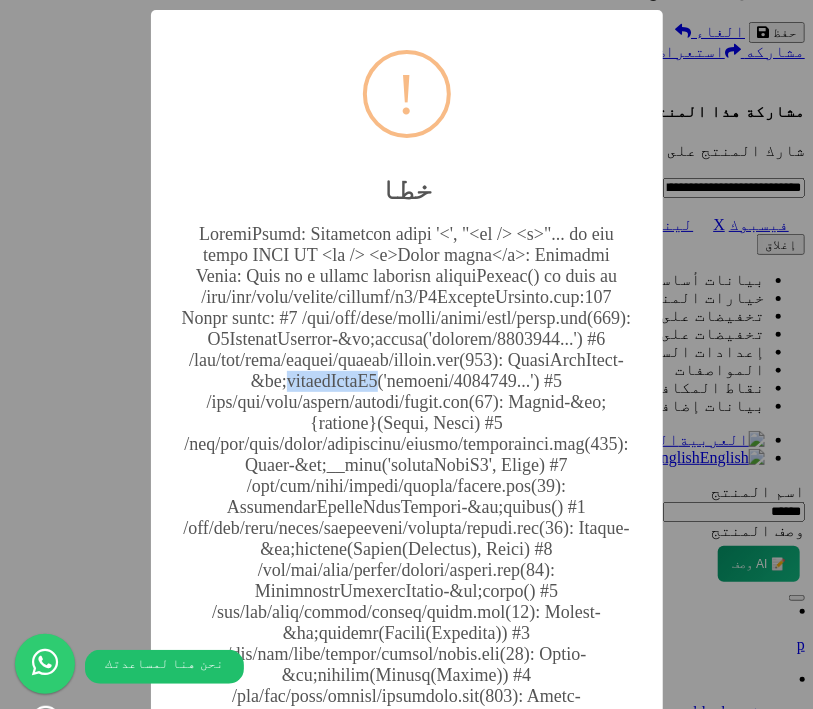 copy on "deleteFromS3" 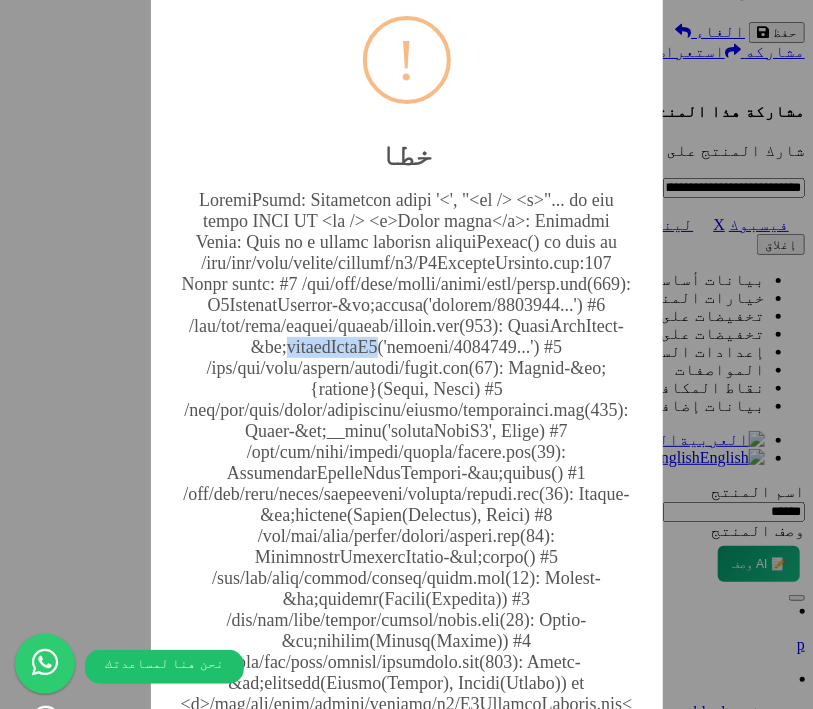 scroll, scrollTop: 41, scrollLeft: 0, axis: vertical 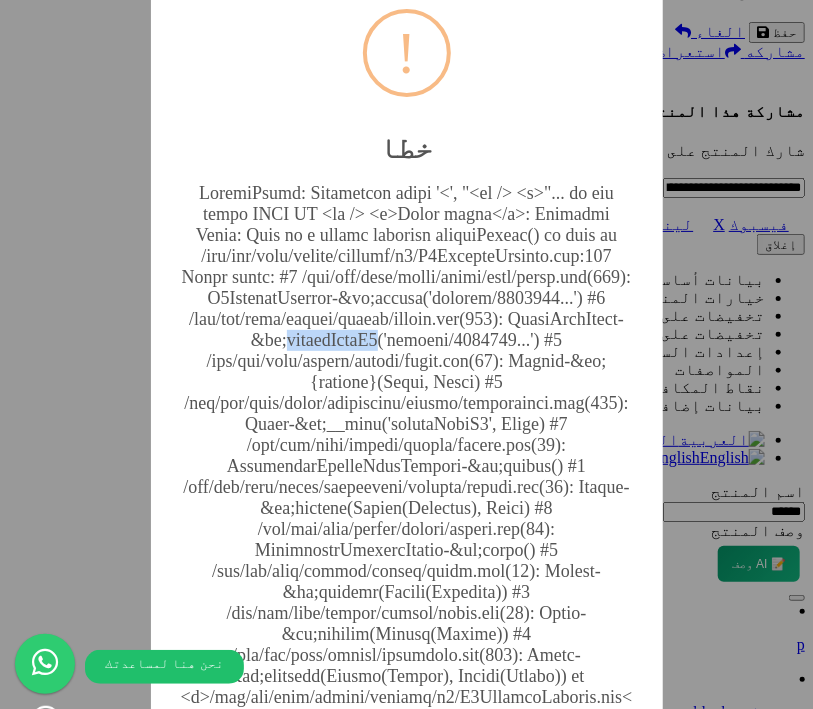 click at bounding box center [407, 449] 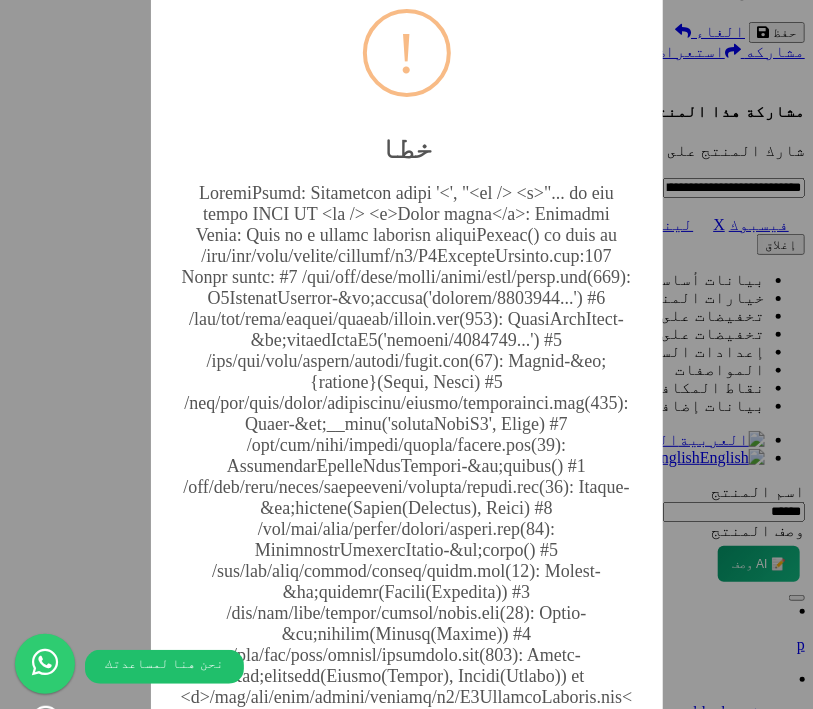 click at bounding box center (407, 449) 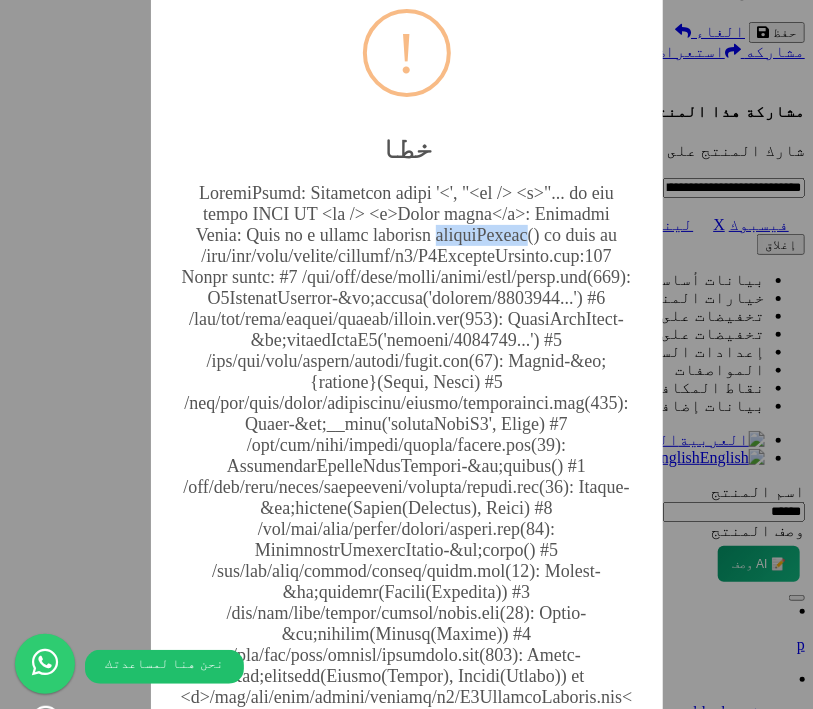 click at bounding box center [407, 449] 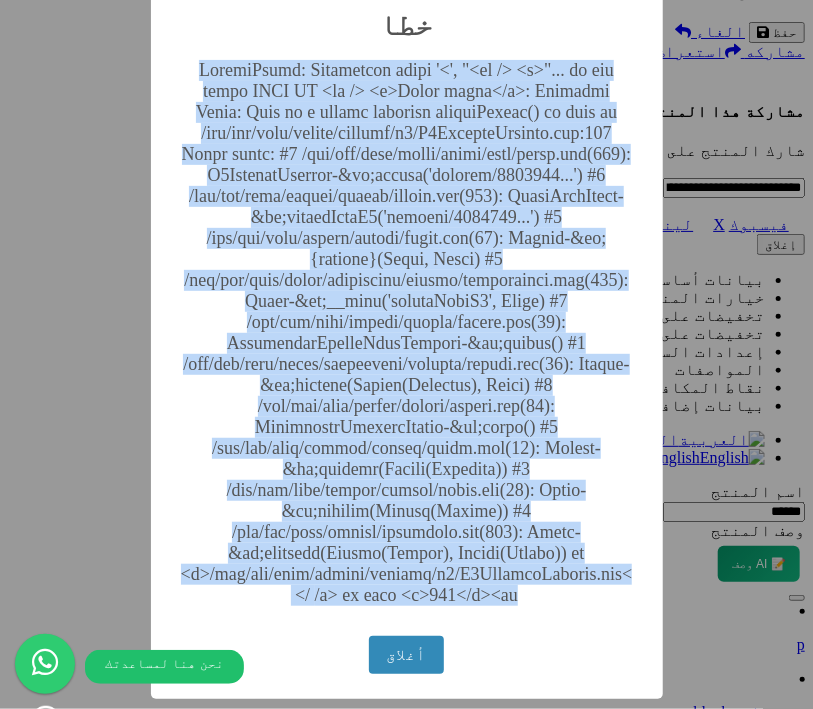 scroll, scrollTop: 395, scrollLeft: 0, axis: vertical 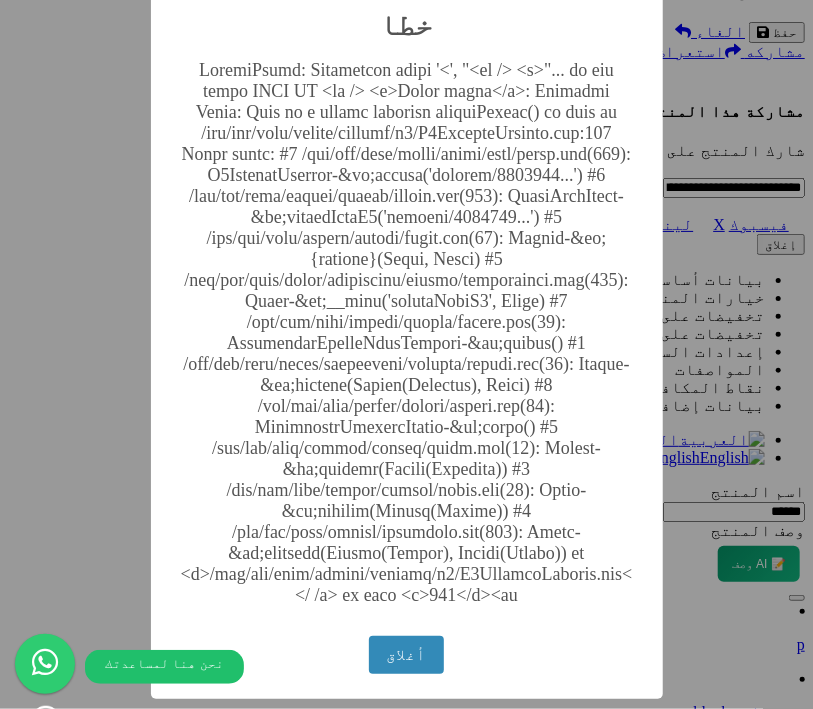 click at bounding box center (407, 326) 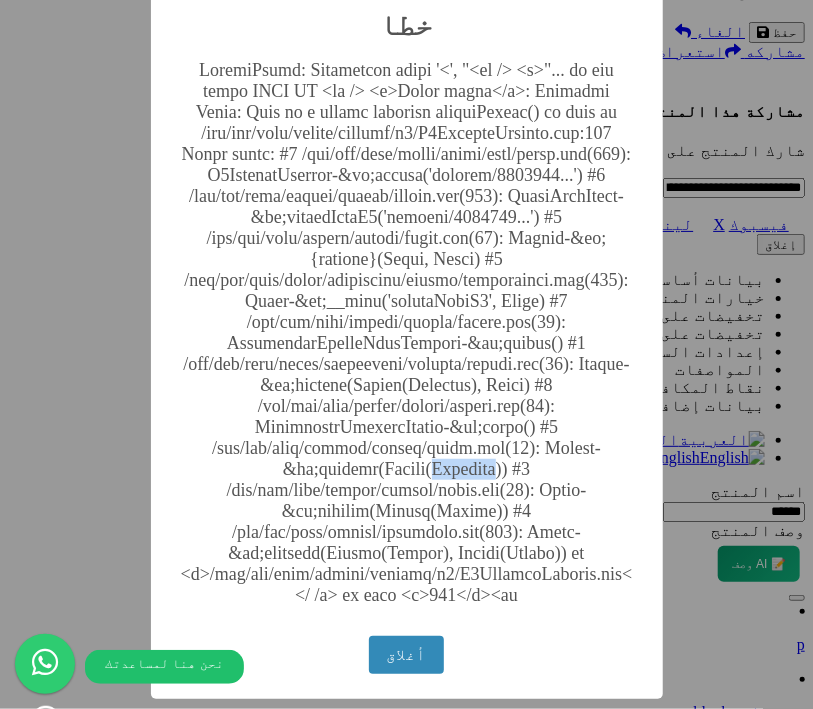 click at bounding box center (407, 326) 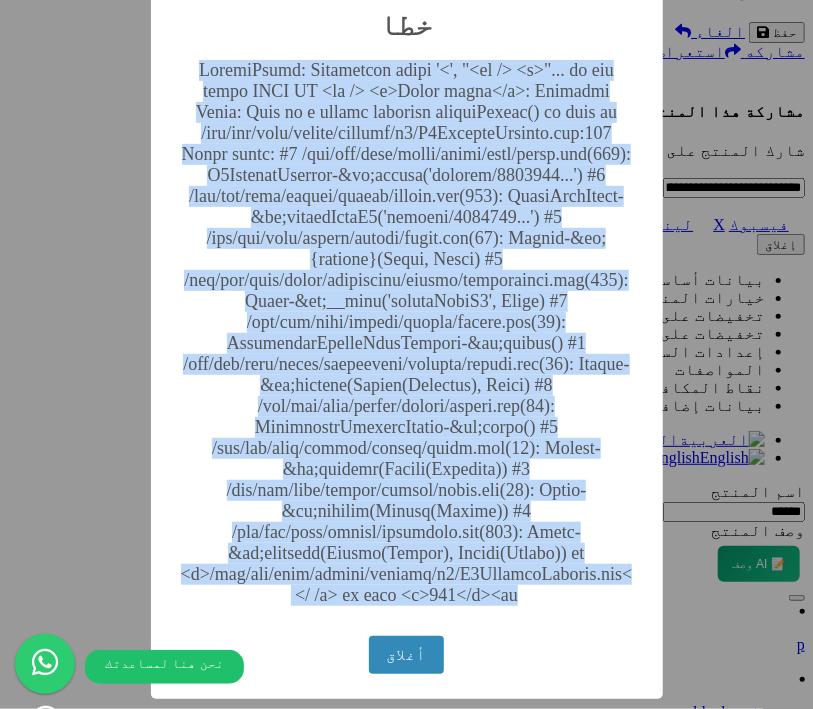 click at bounding box center (407, 326) 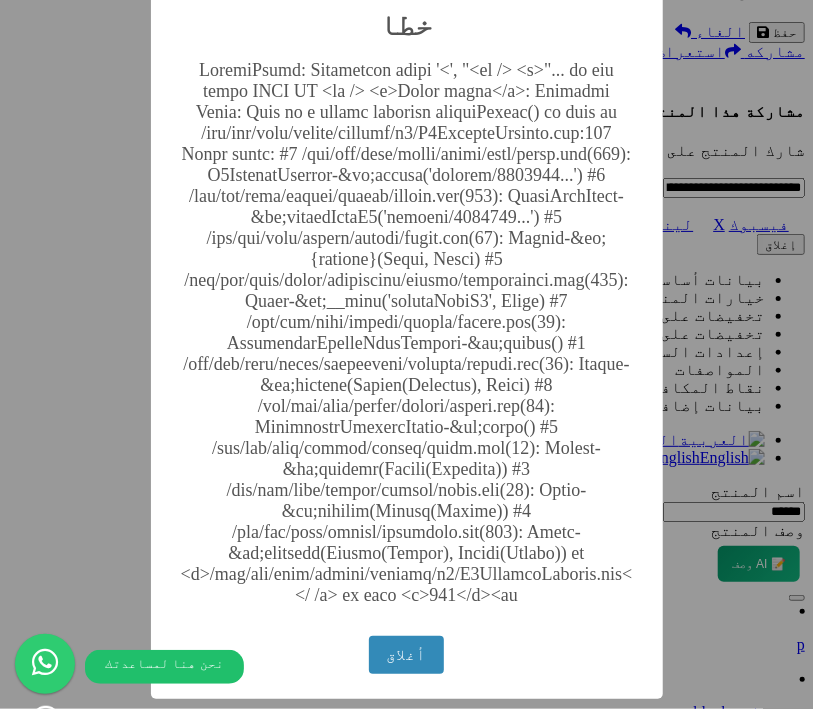 click at bounding box center [407, 326] 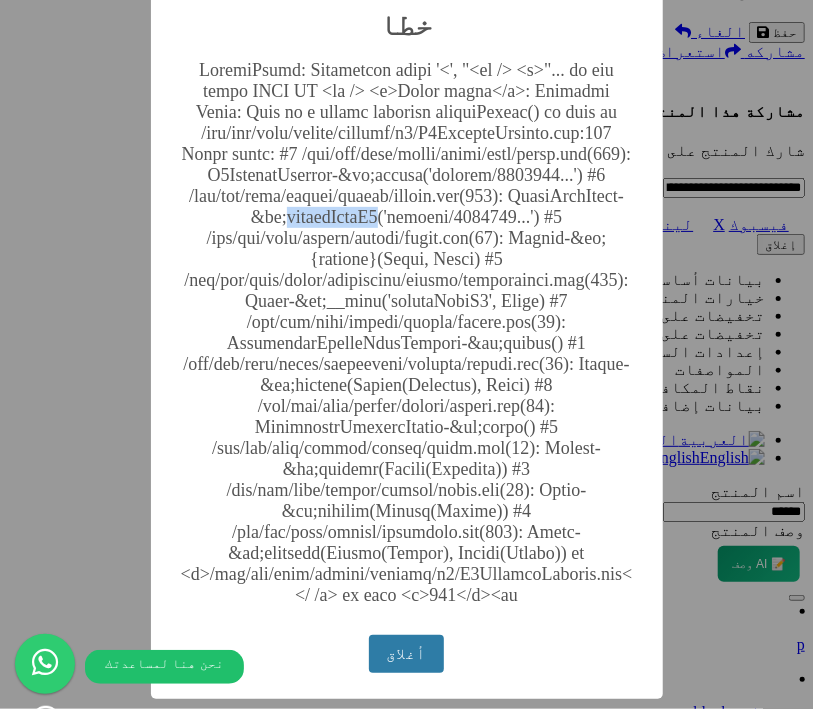 click on "أغلاق" at bounding box center [406, 654] 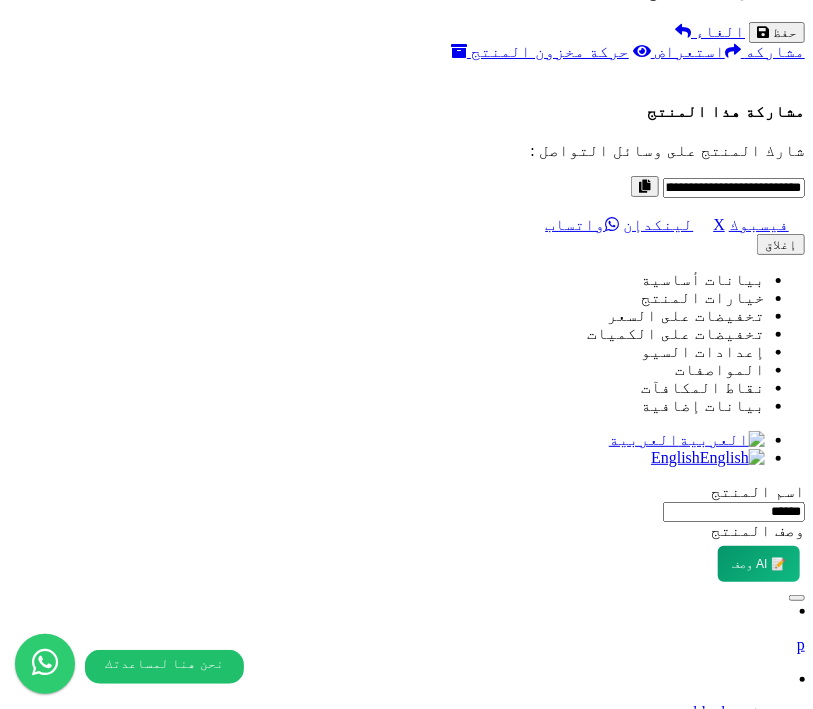 click on "اختر الصورة الأساسية" at bounding box center [406, 8268] 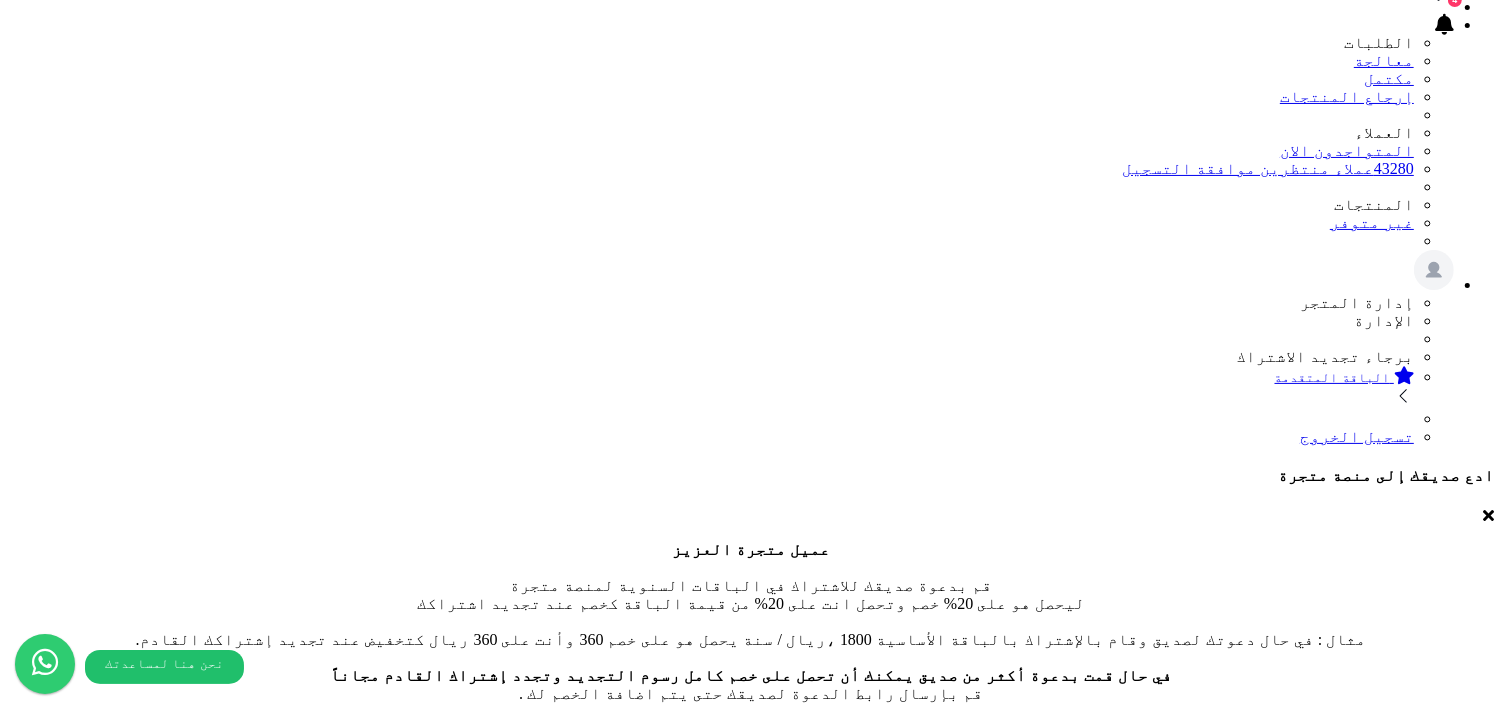 scroll, scrollTop: 0, scrollLeft: 0, axis: both 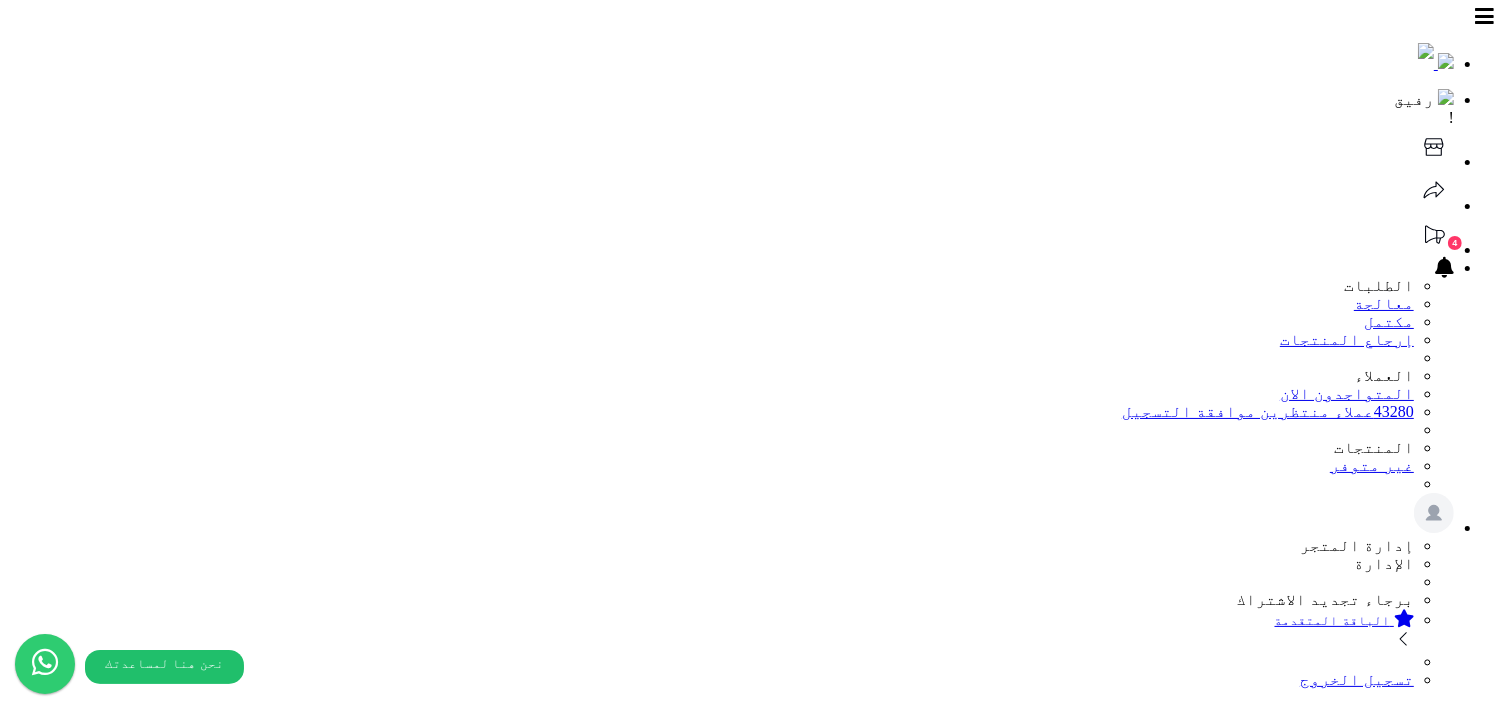 click on "حفظ" at bounding box center [1466, 1647] 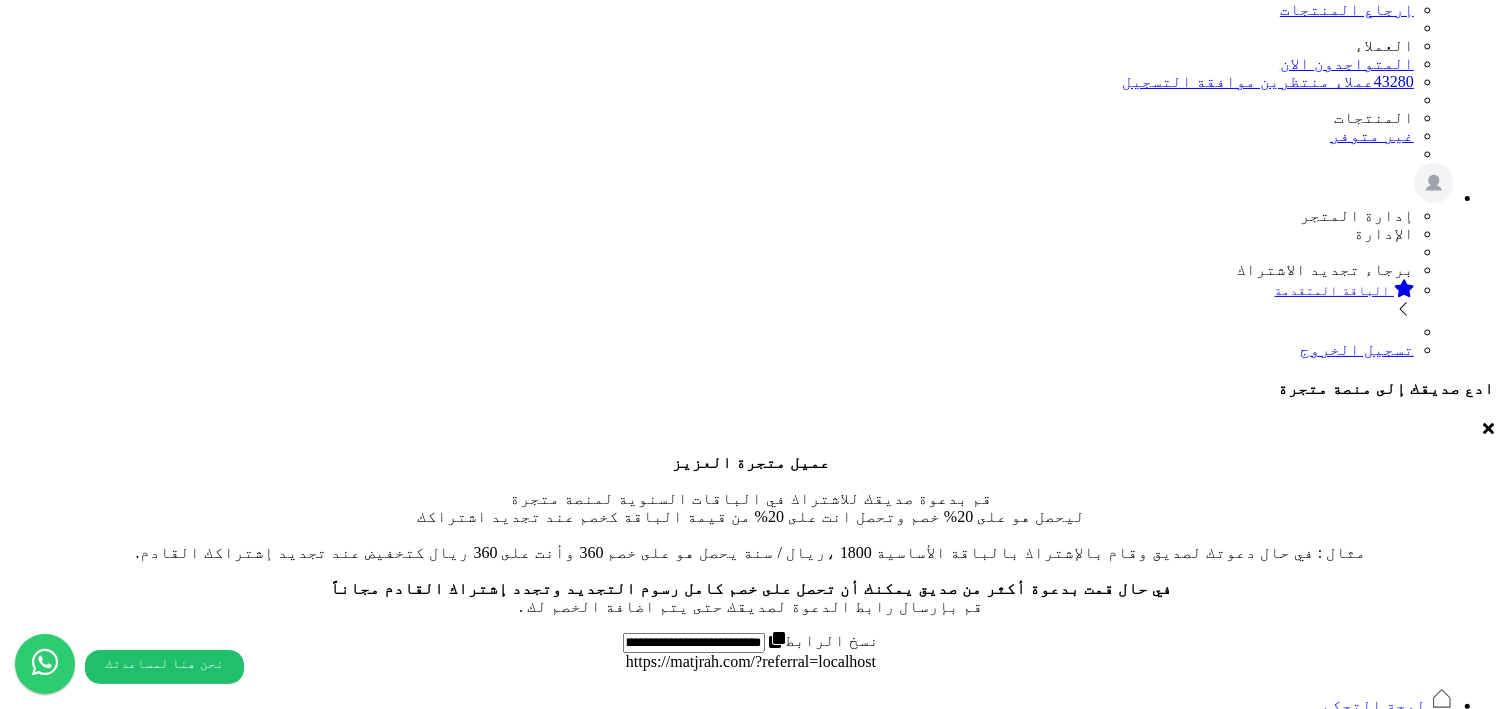 scroll, scrollTop: 436, scrollLeft: 0, axis: vertical 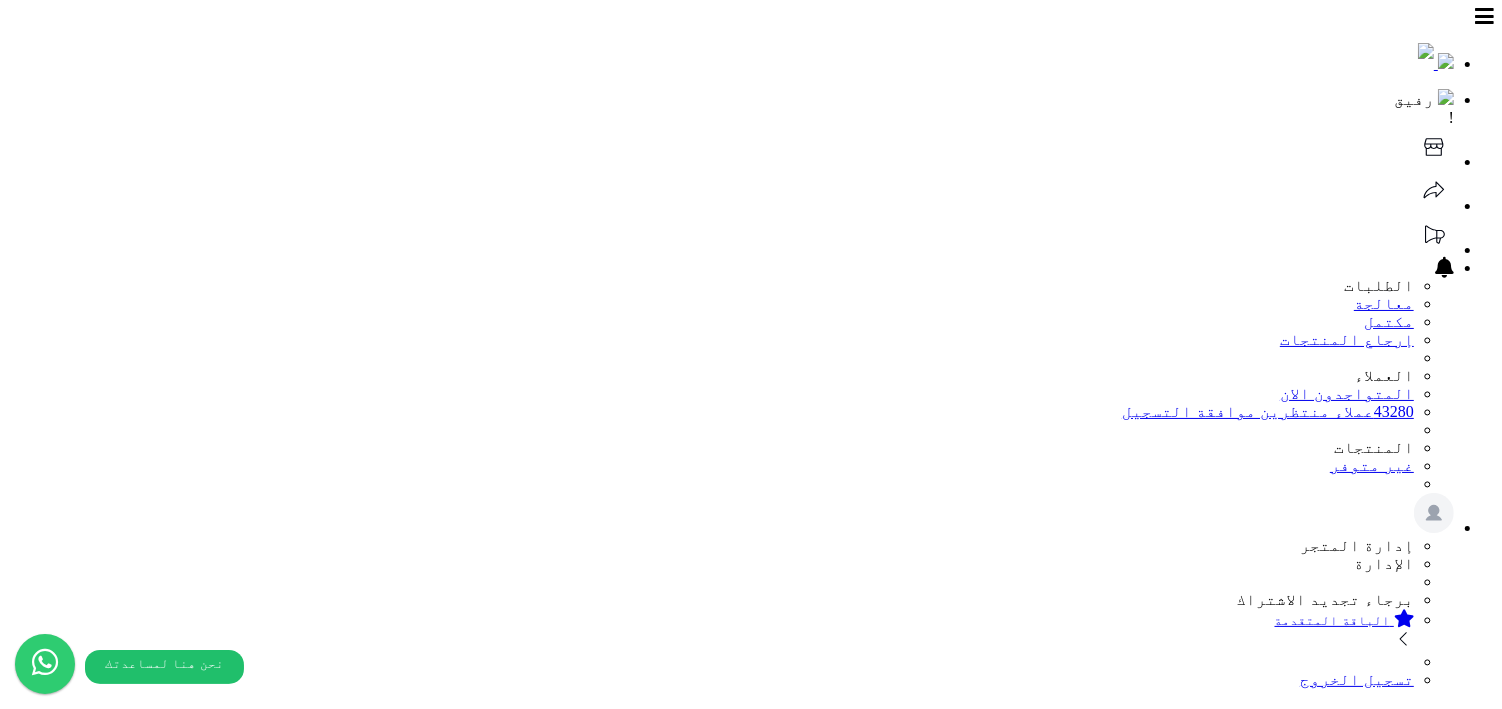 click on "#2646" at bounding box center (1441, 2318) 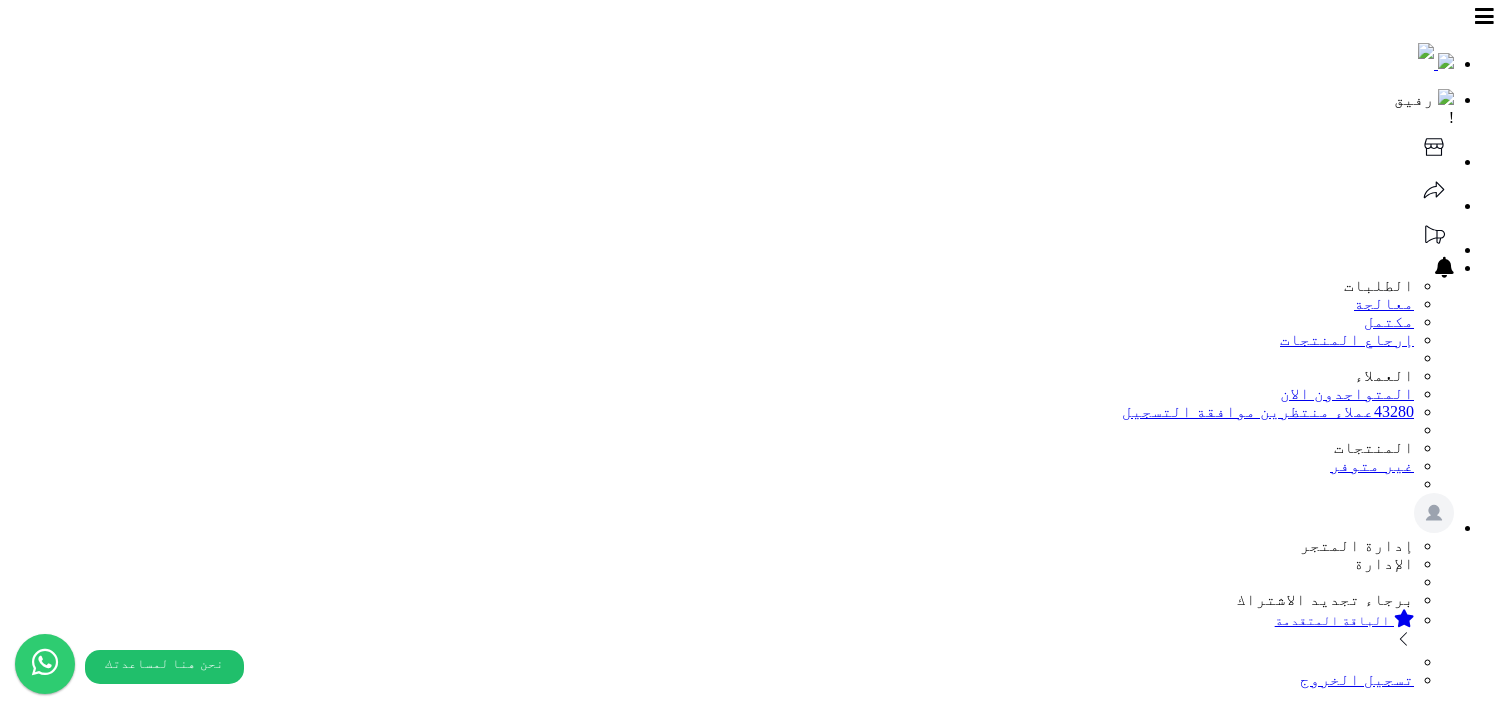 select 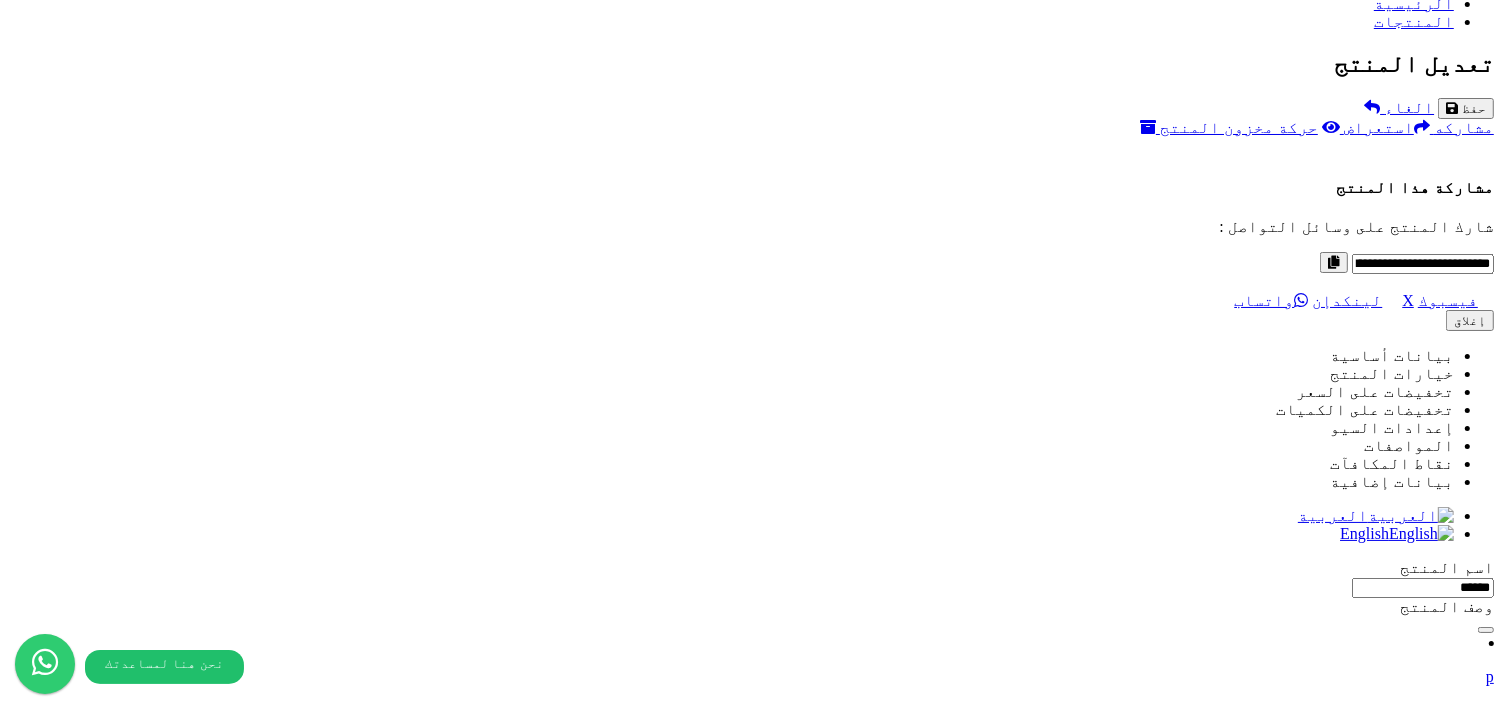 scroll, scrollTop: 1443, scrollLeft: 0, axis: vertical 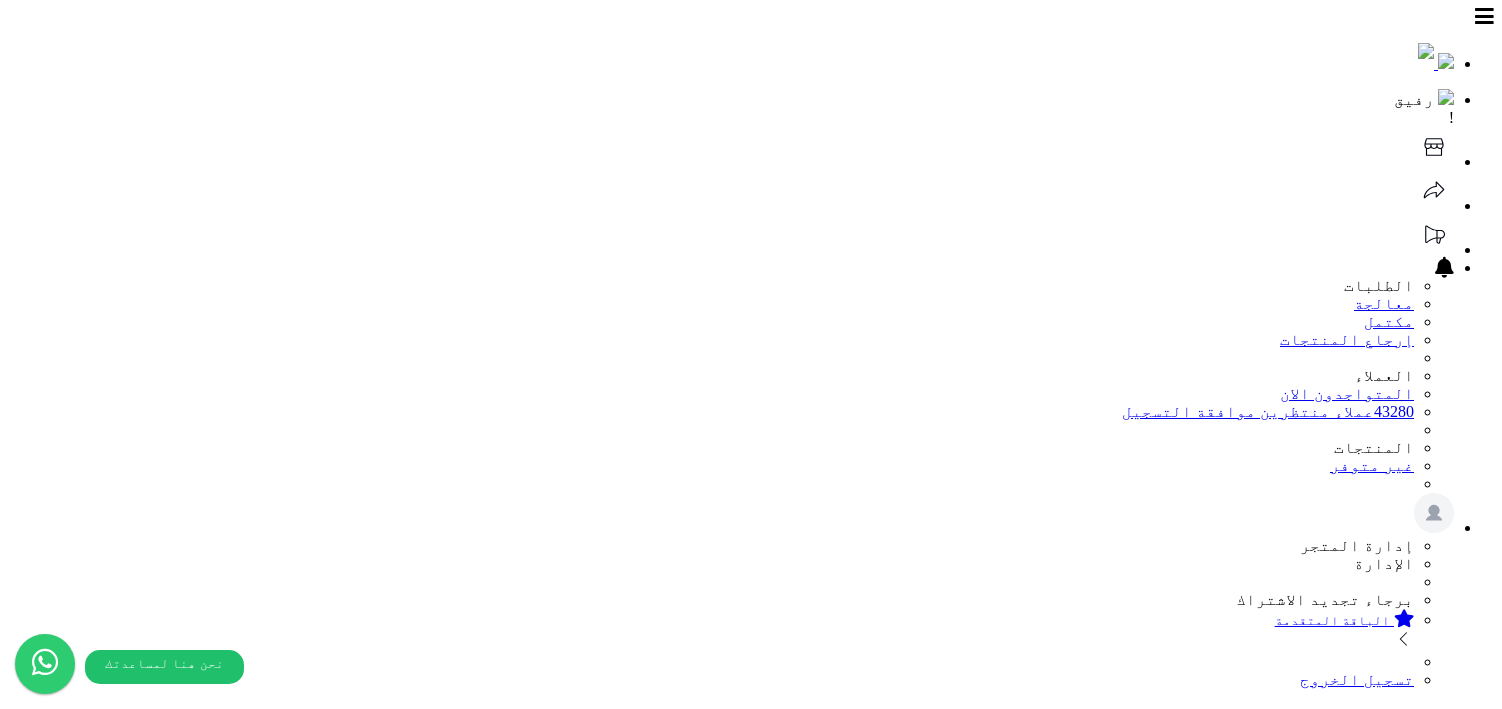 select 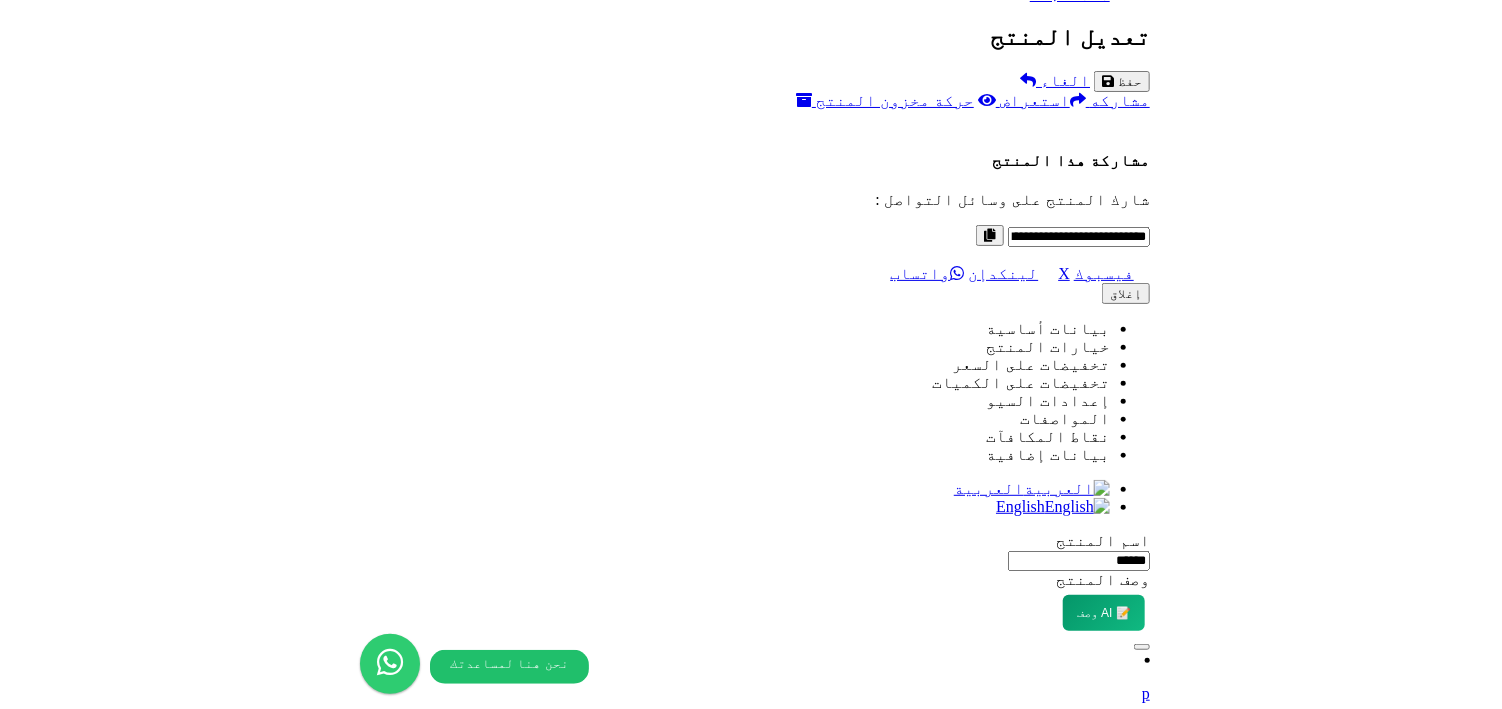 scroll, scrollTop: 1443, scrollLeft: 0, axis: vertical 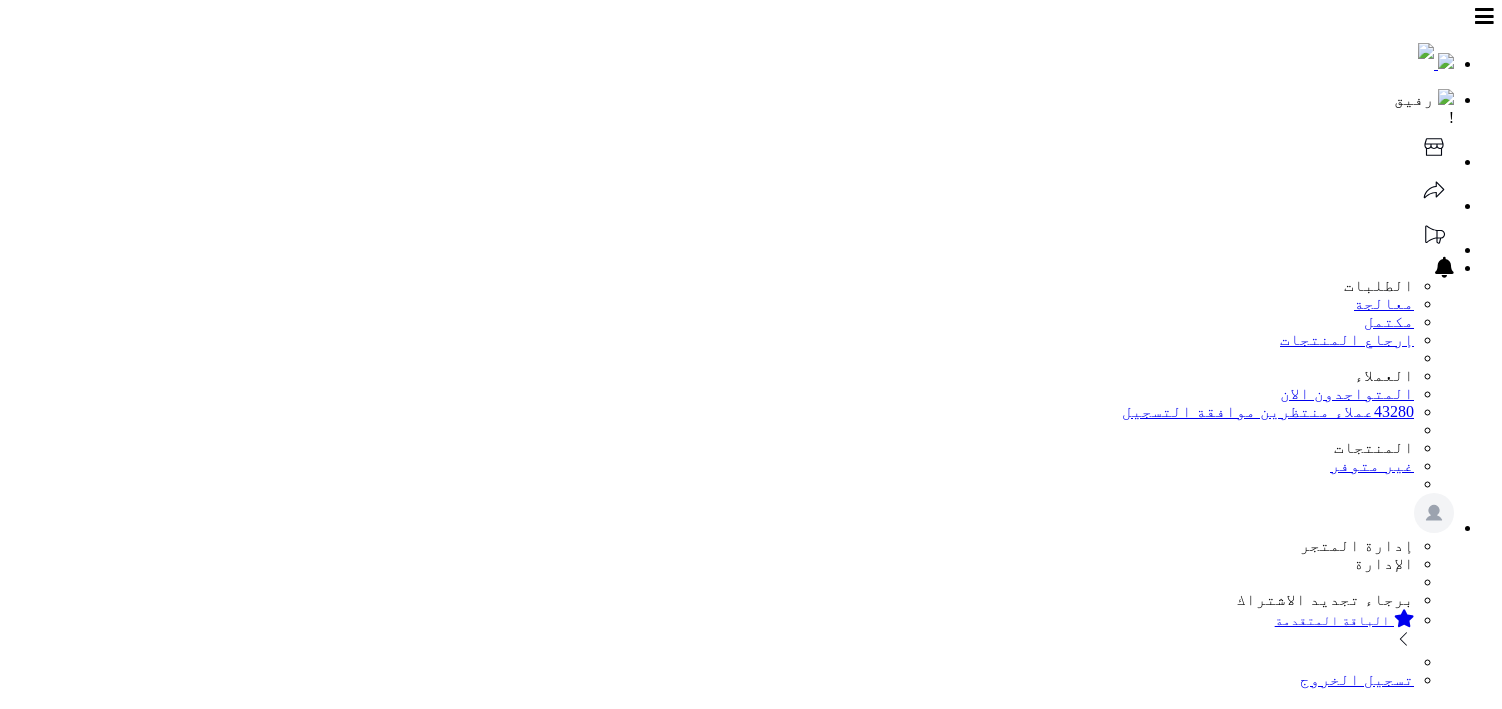 select 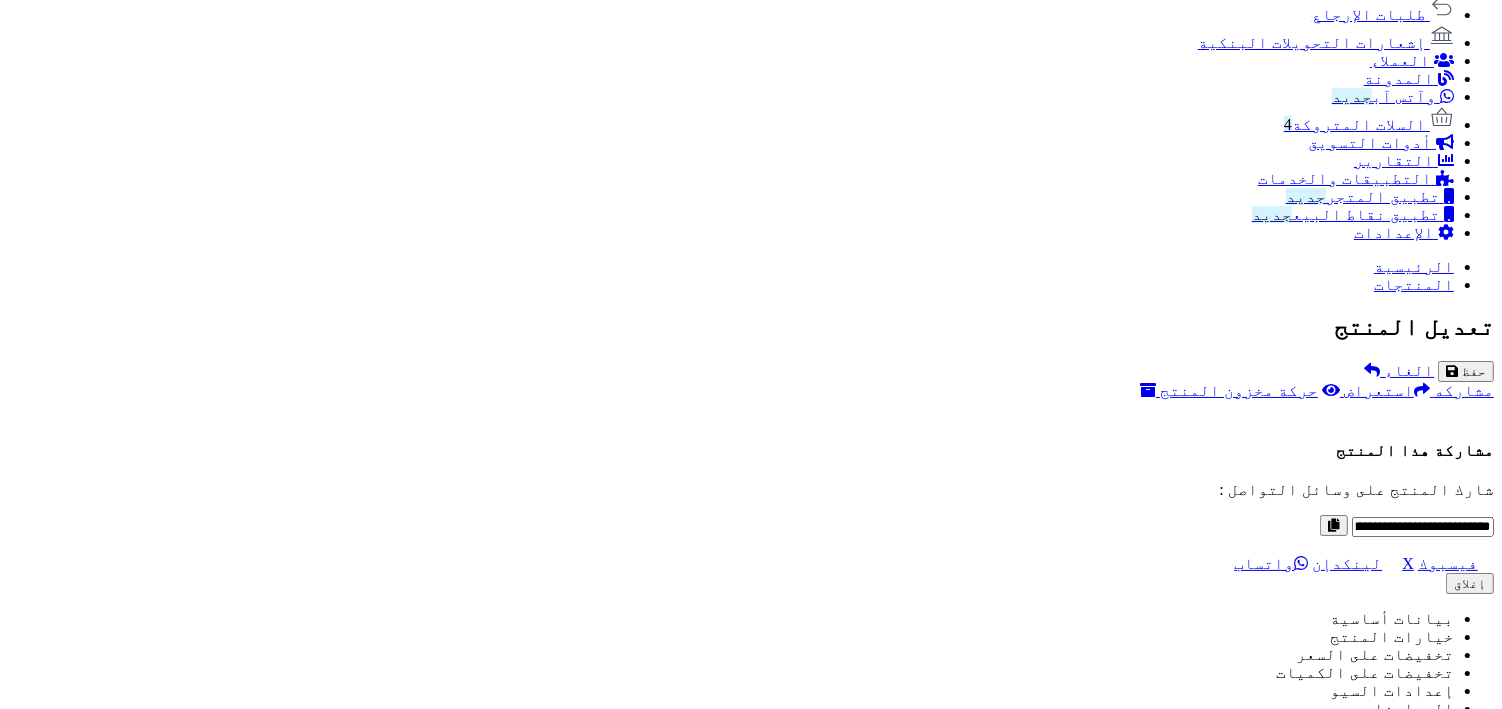 type on "*****" 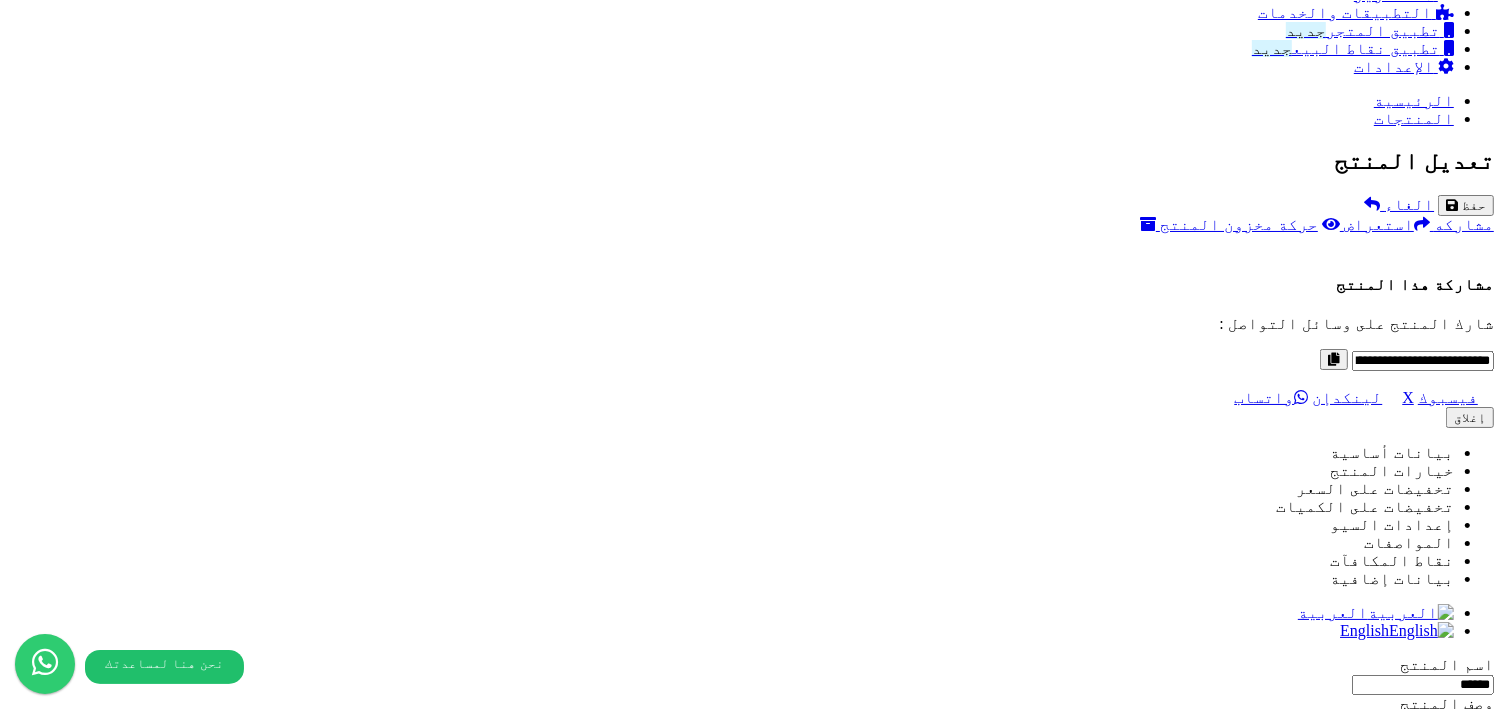 click on "Remove file" at bounding box center (1396, 8647) 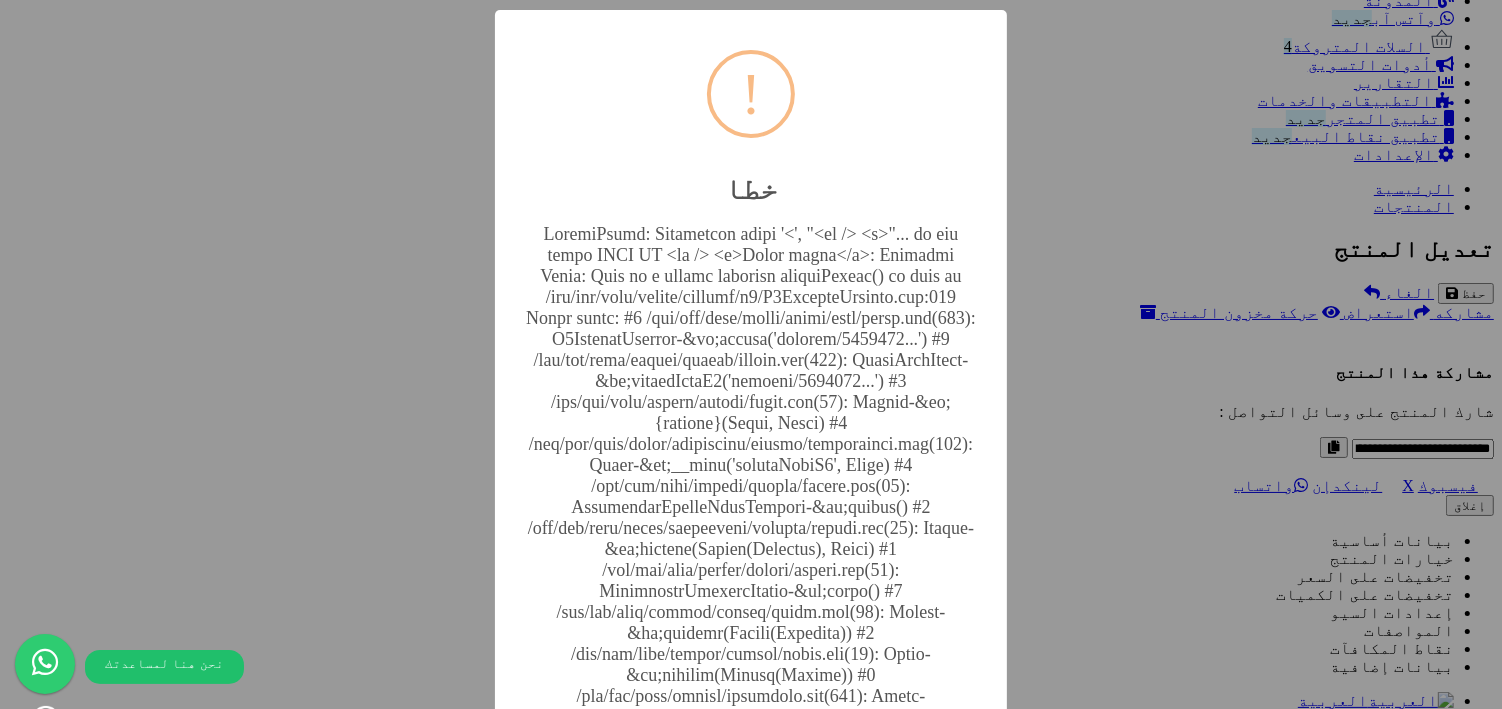click on "× ! خطا أغلاق No Cancel" at bounding box center (751, 354) 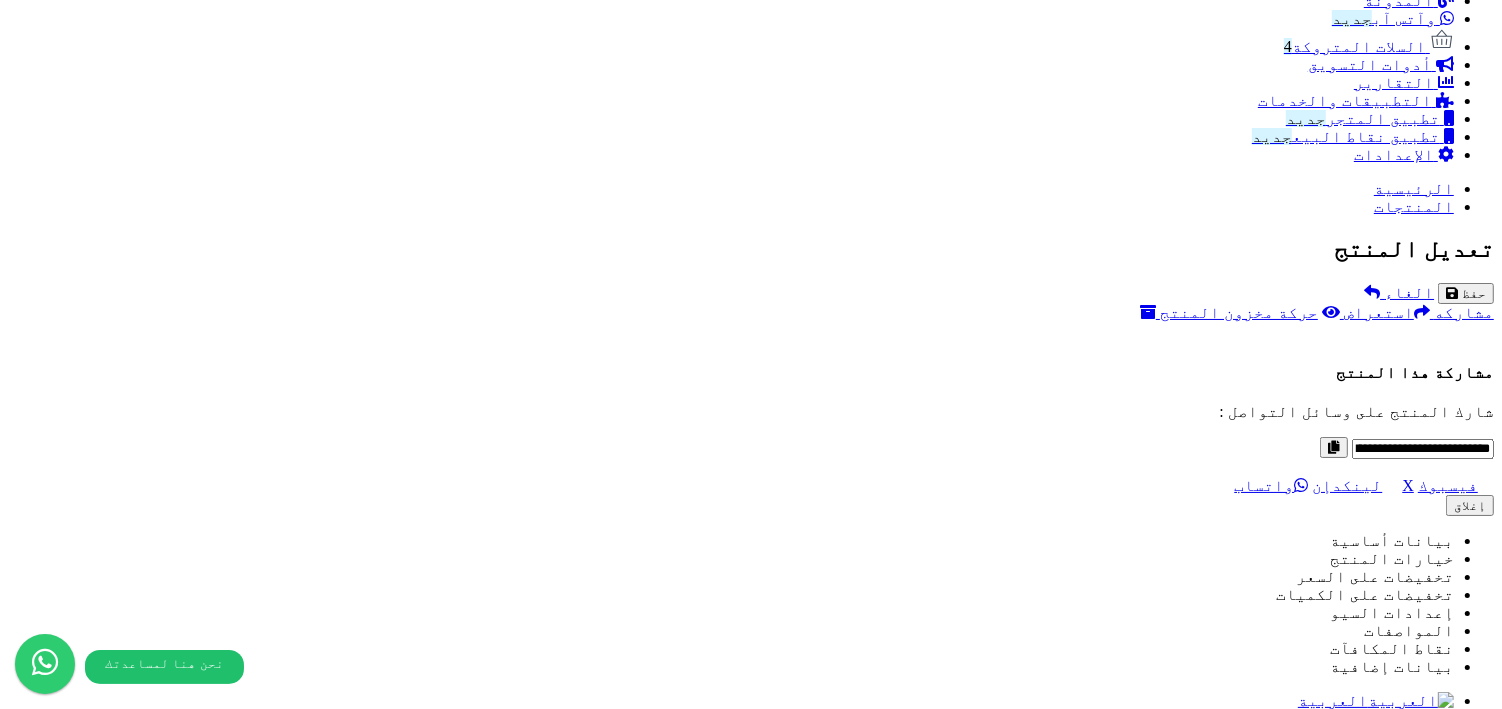 click on "أضف الصور الاضافية
اختر الصور الاضافية" at bounding box center (751, 8703) 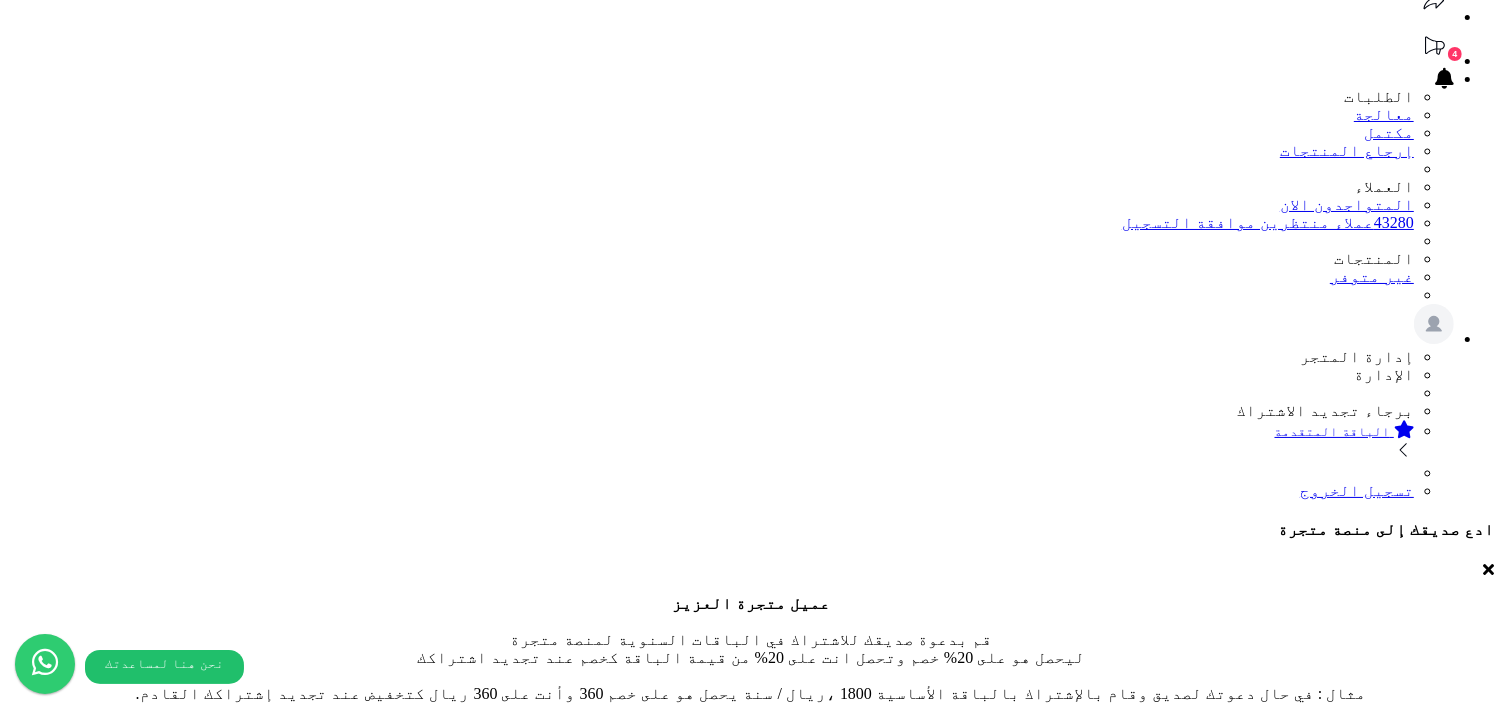 scroll, scrollTop: 0, scrollLeft: 0, axis: both 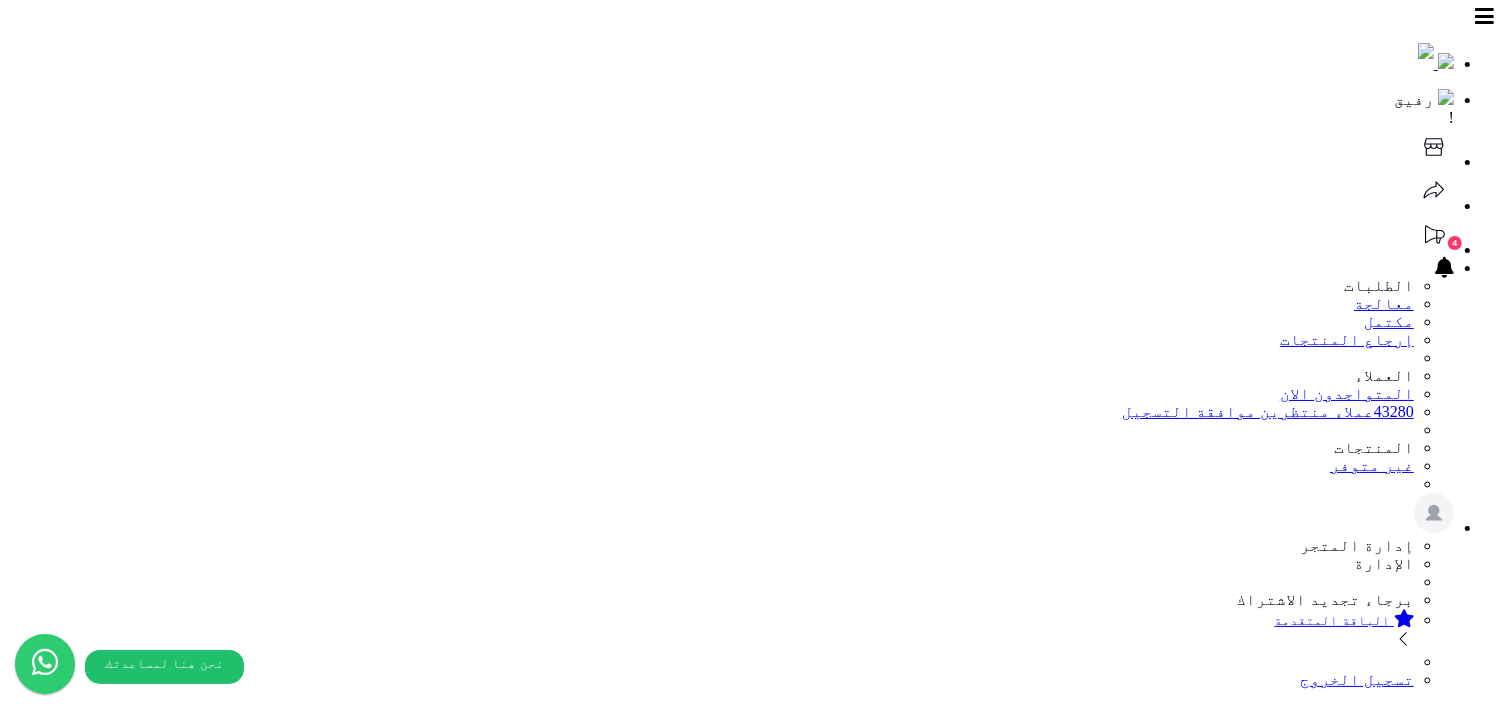 click on "حفظ" at bounding box center [1466, 1647] 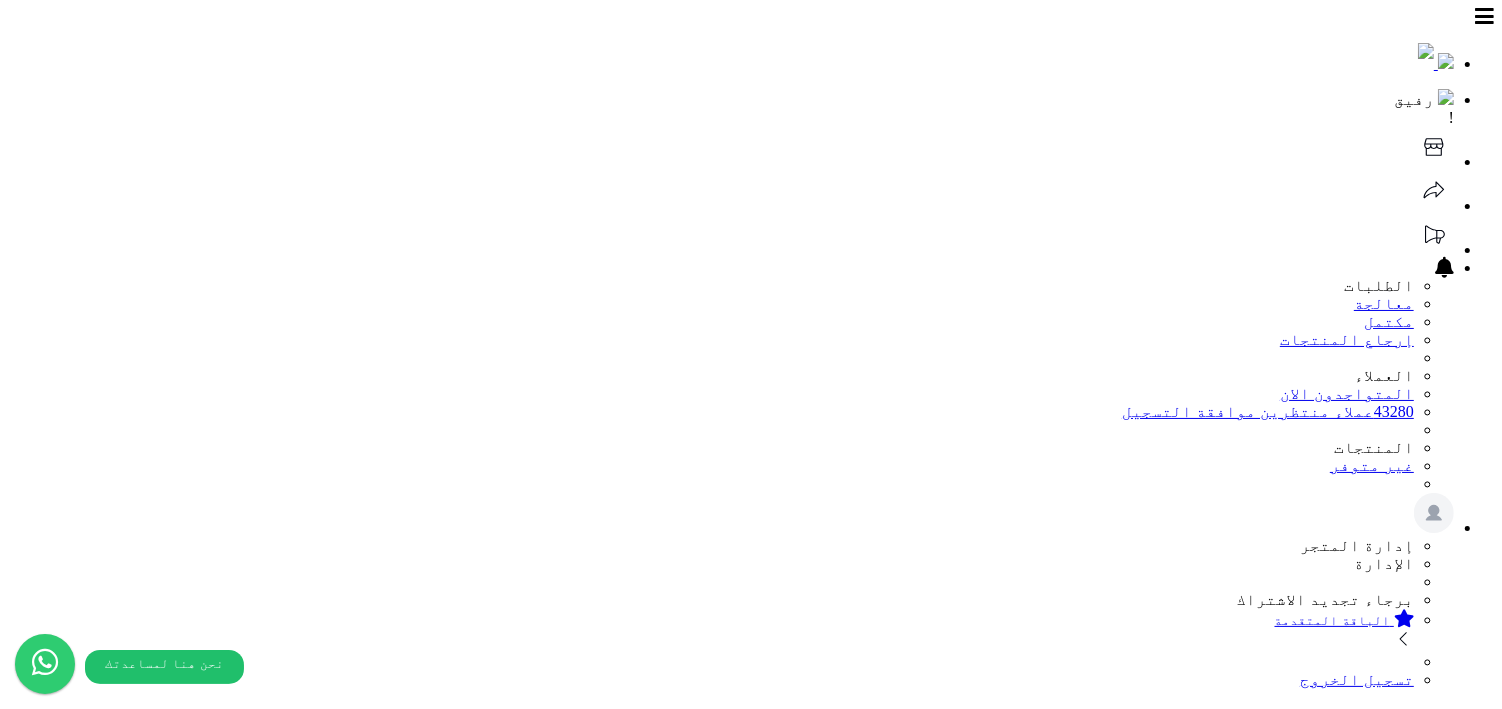scroll, scrollTop: 21, scrollLeft: 0, axis: vertical 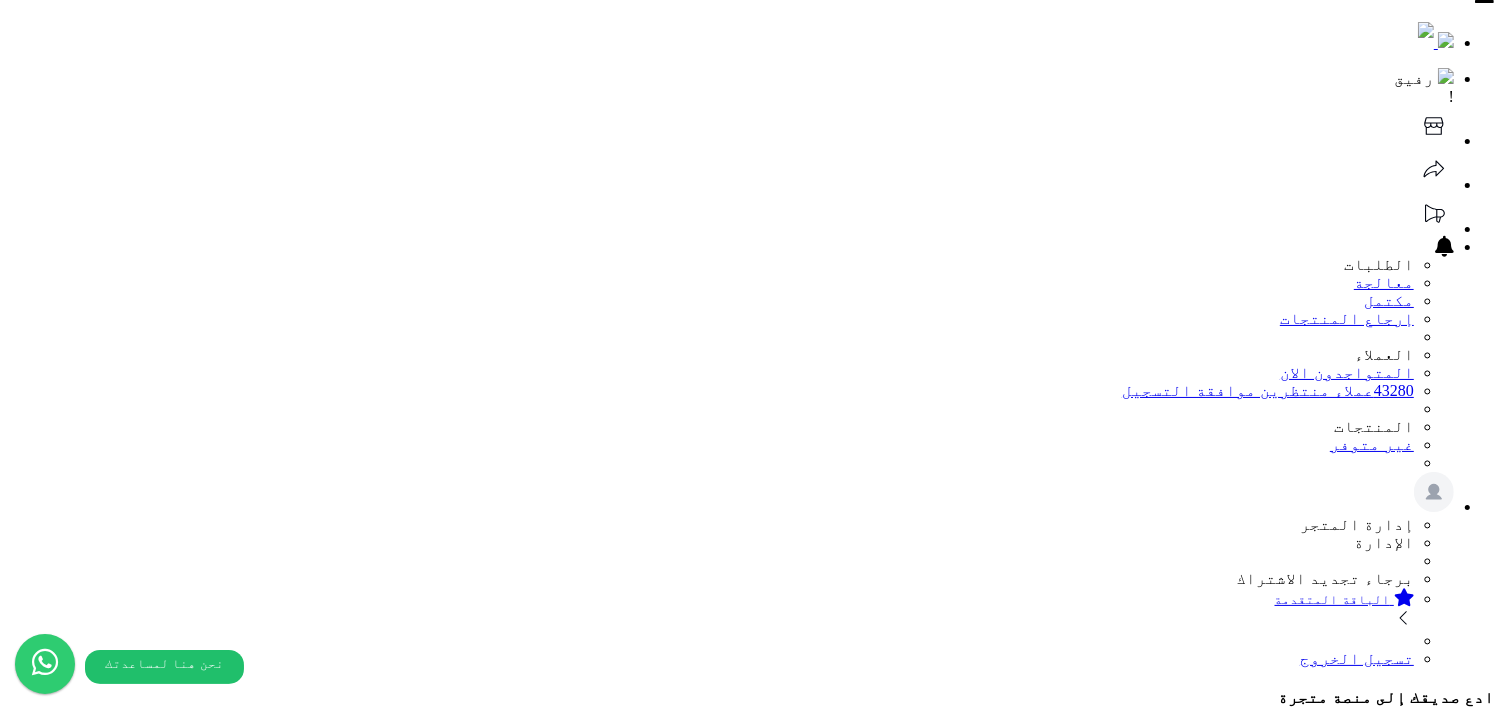 click on "#2646" at bounding box center [1441, 2297] 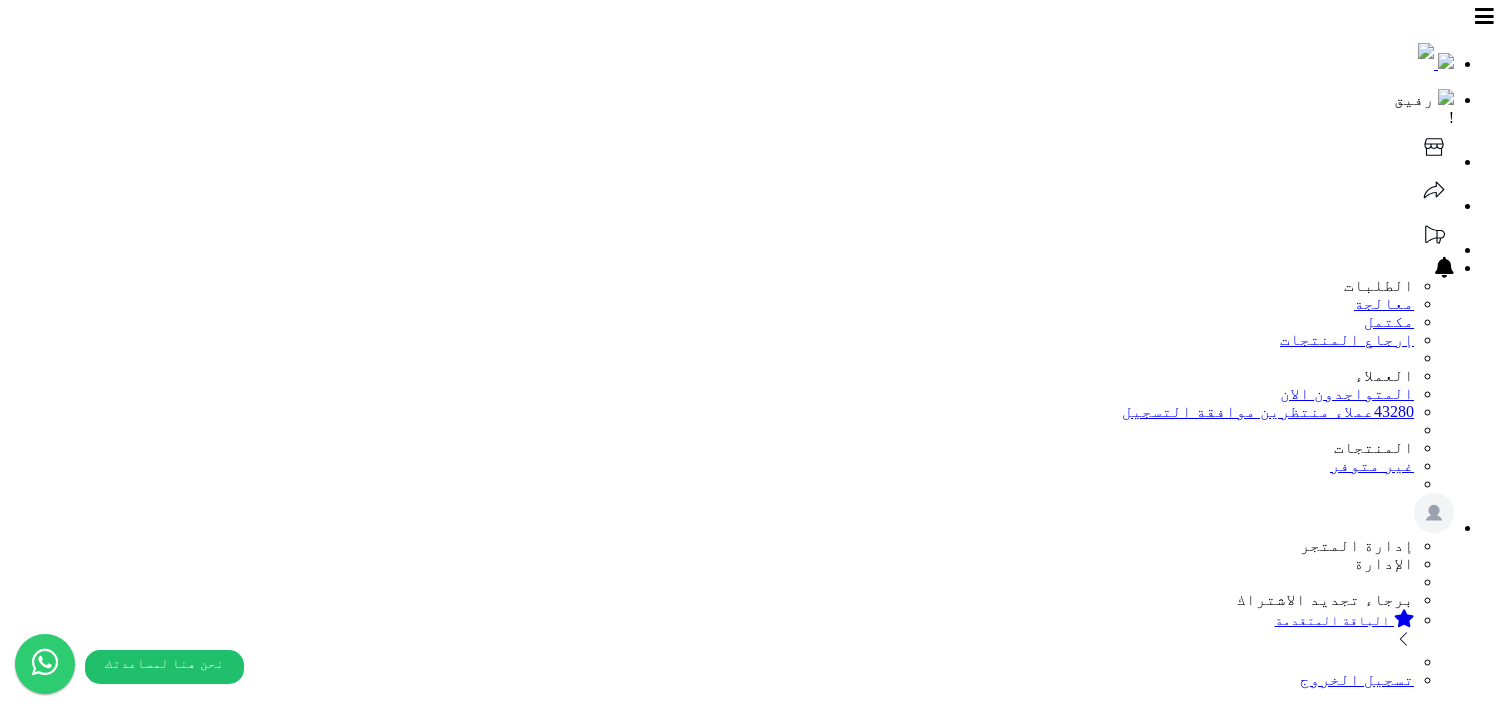 select 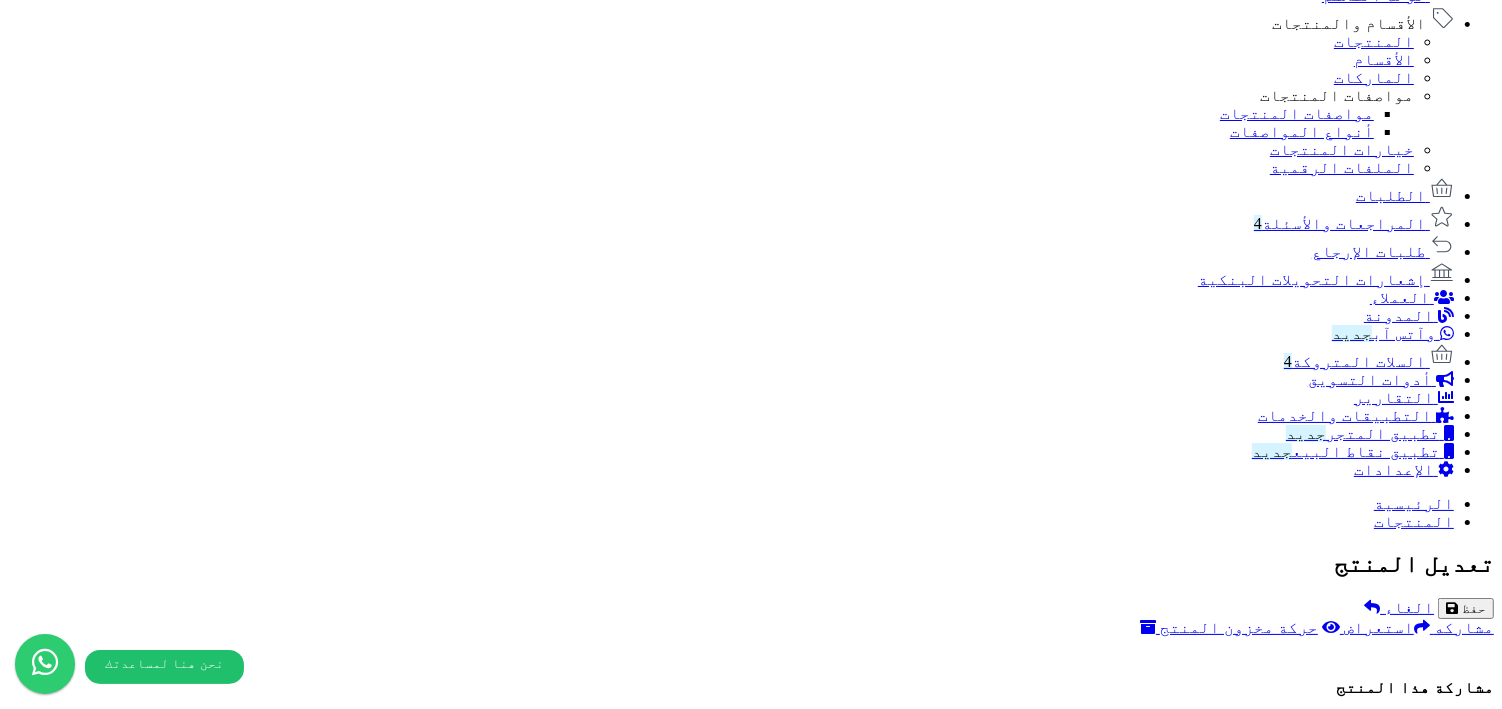 scroll, scrollTop: 1248, scrollLeft: 0, axis: vertical 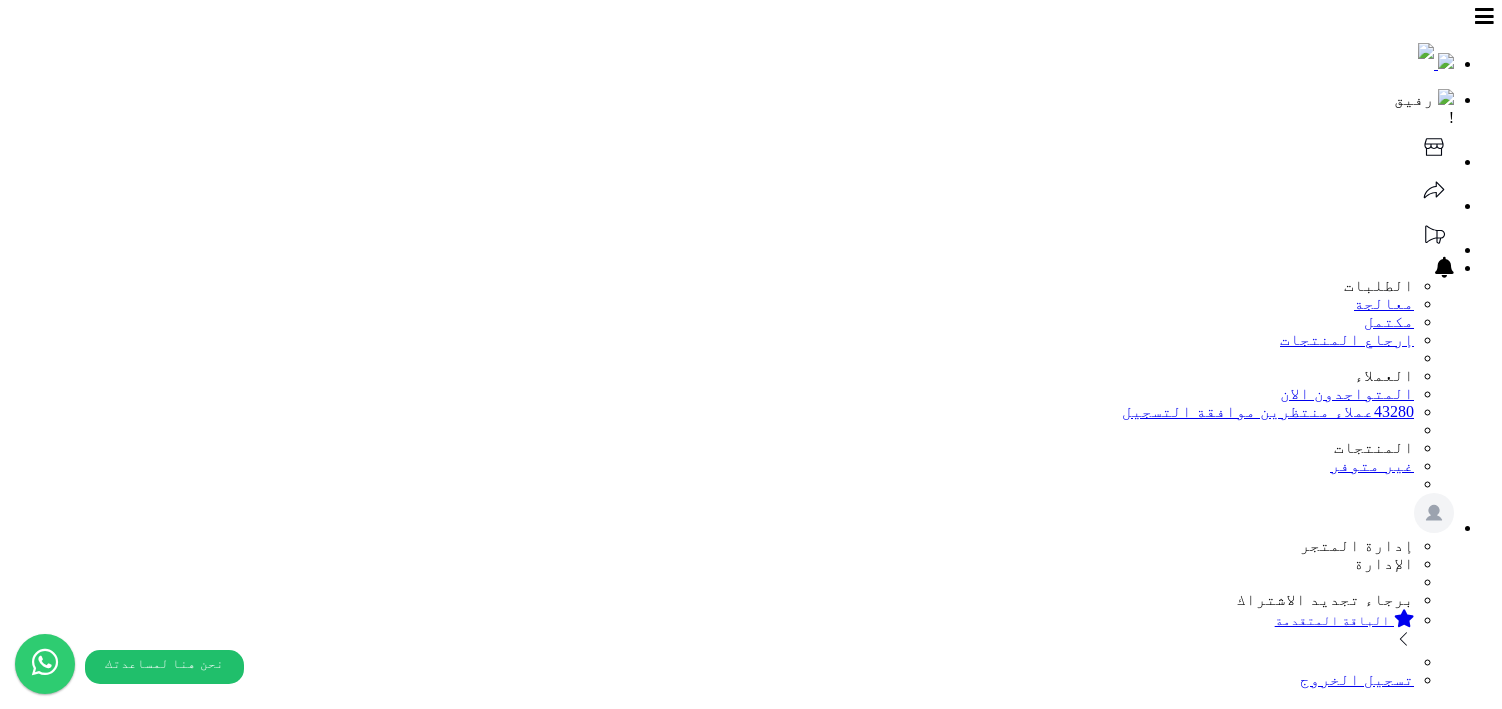 select 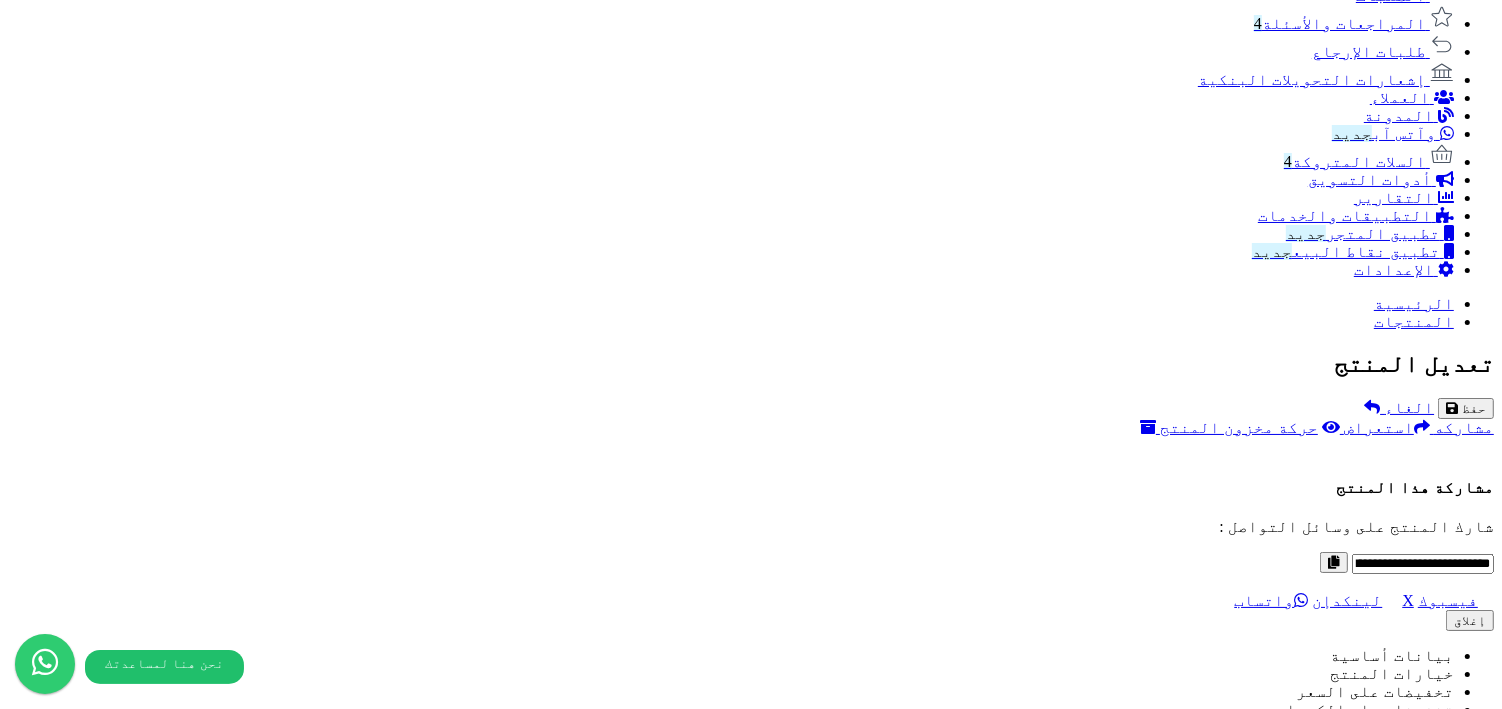 click on "Remove file" at bounding box center [1396, 8939] 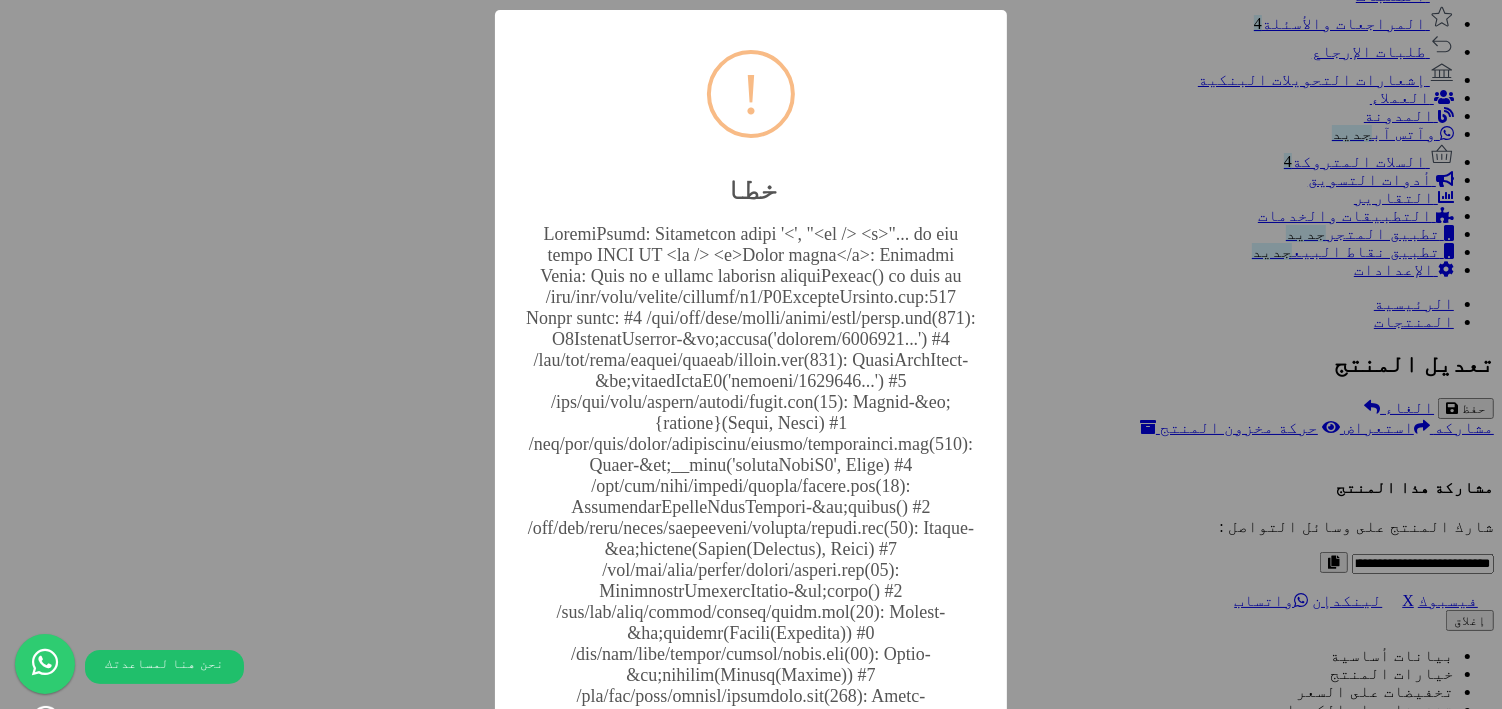 click on "× ! خطا أغلاق No Cancel" at bounding box center [751, 354] 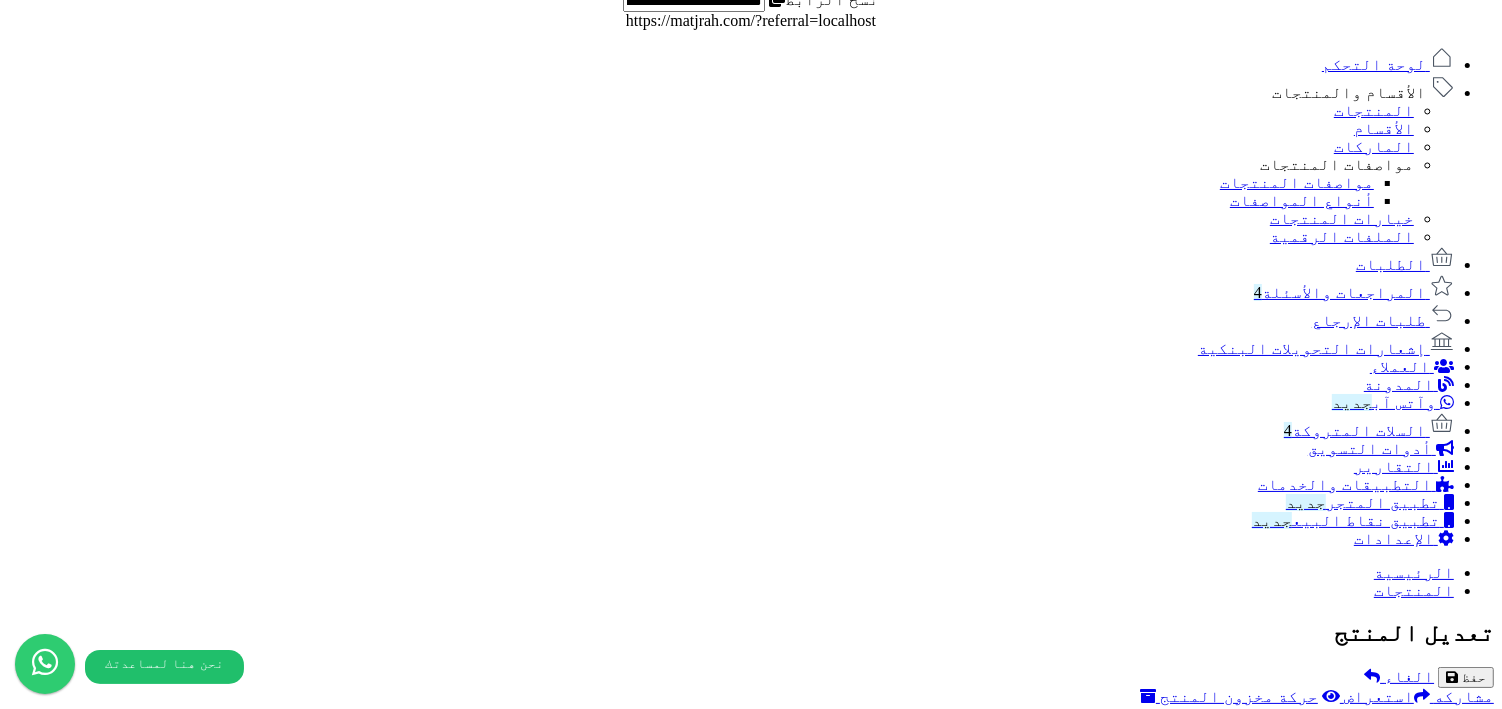 scroll, scrollTop: 1097, scrollLeft: 0, axis: vertical 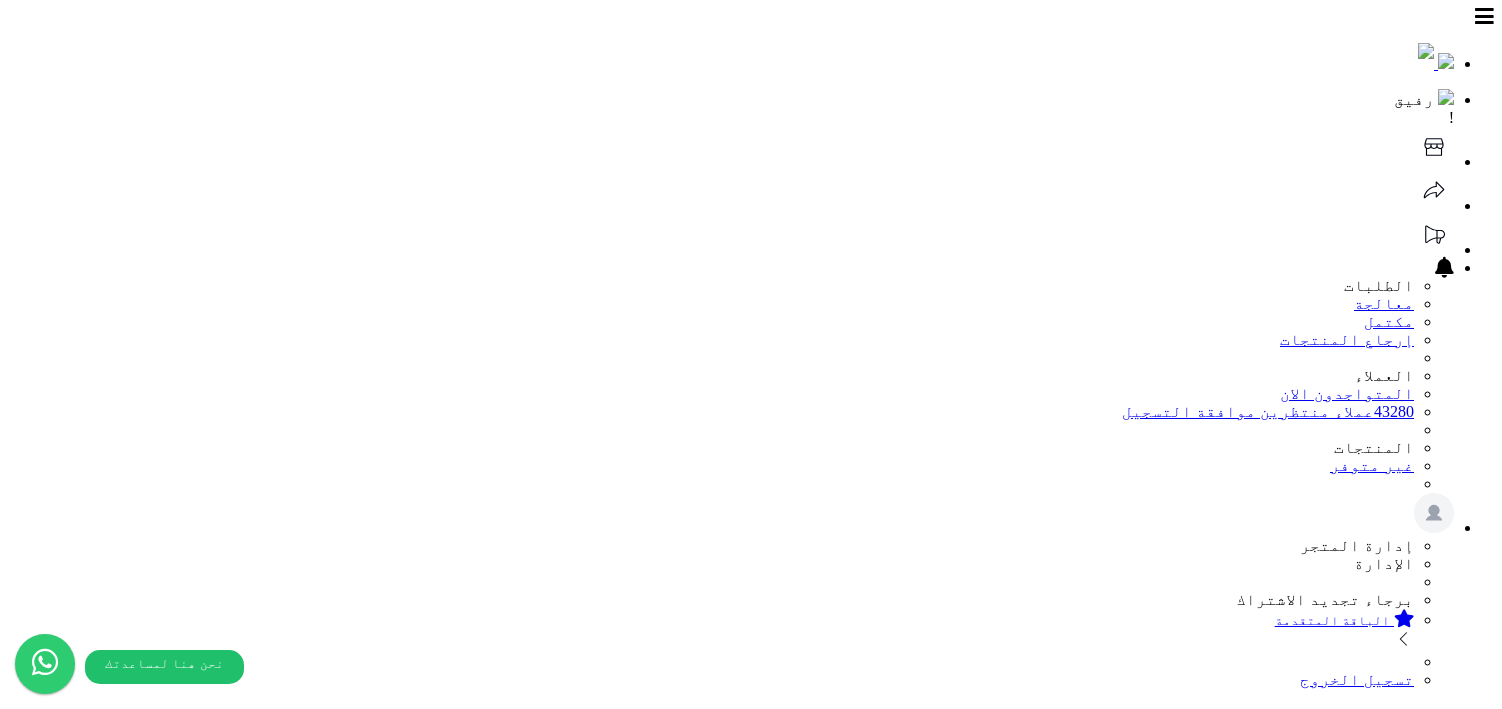select 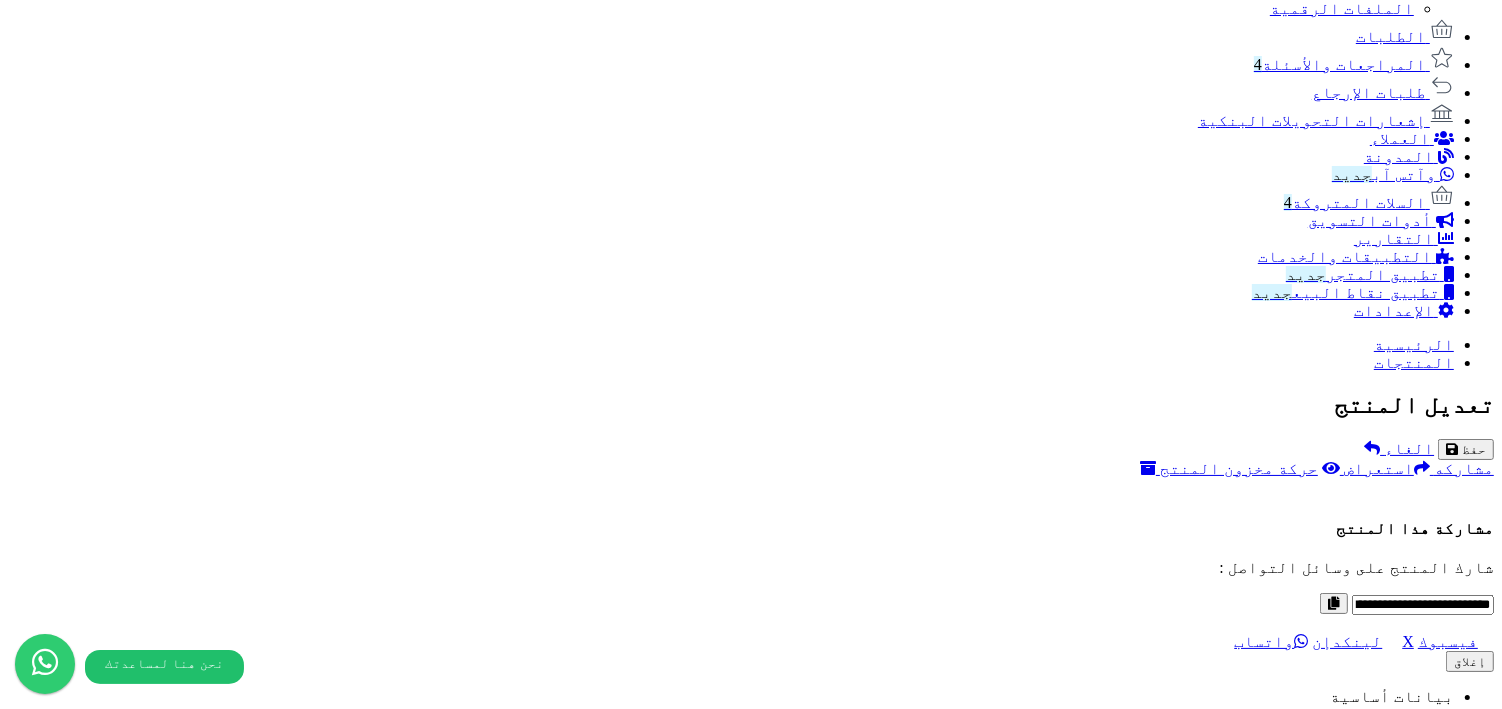 scroll, scrollTop: 1443, scrollLeft: 0, axis: vertical 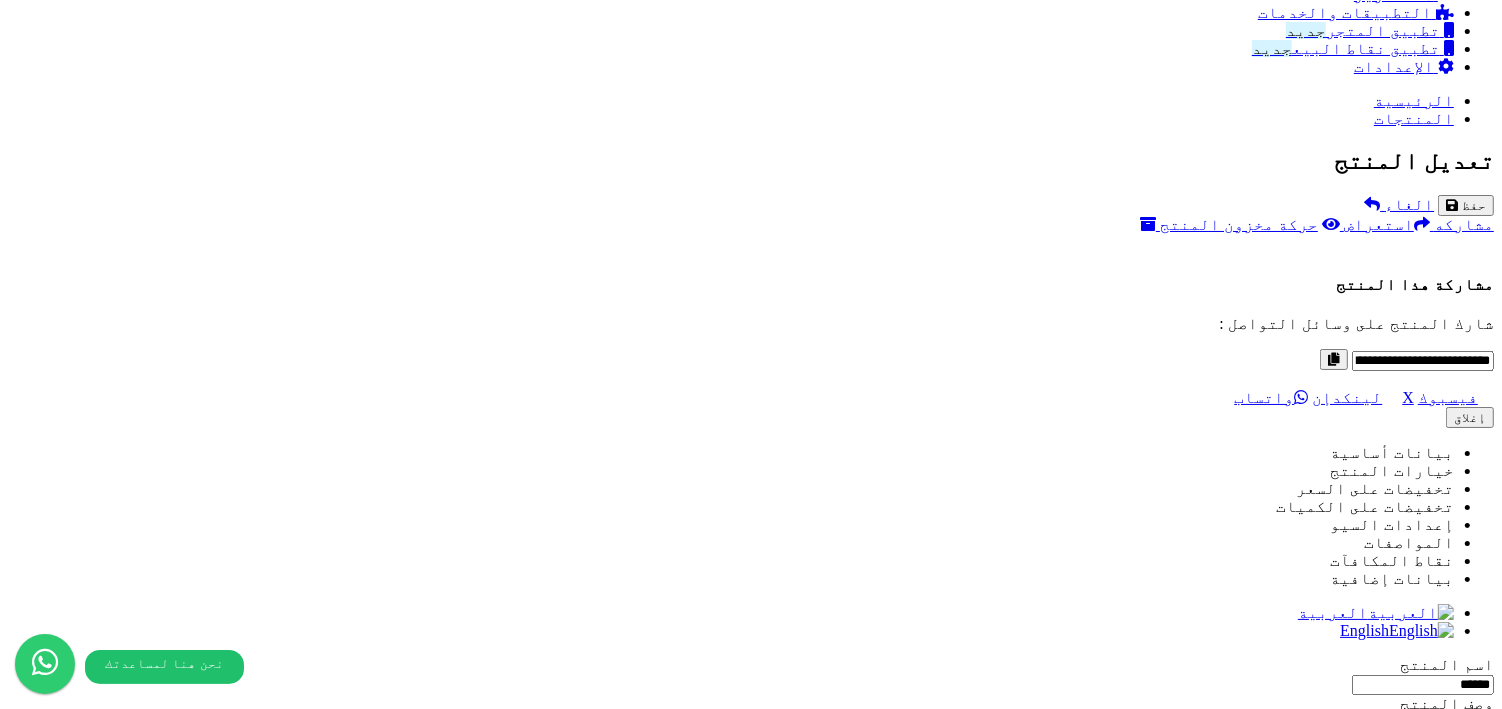click on "Remove file" at bounding box center [1396, 8647] 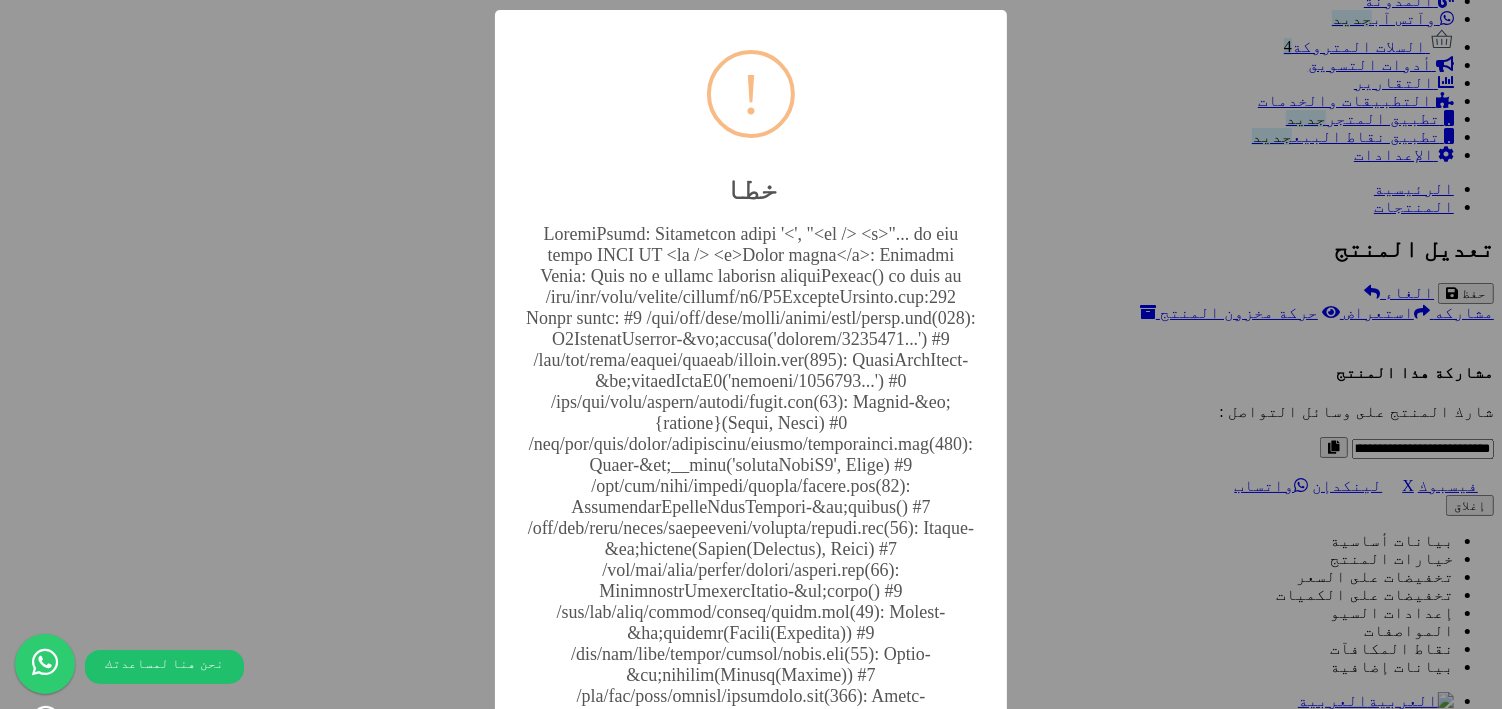click on "× ! خطا أغلاق No Cancel" at bounding box center [751, 354] 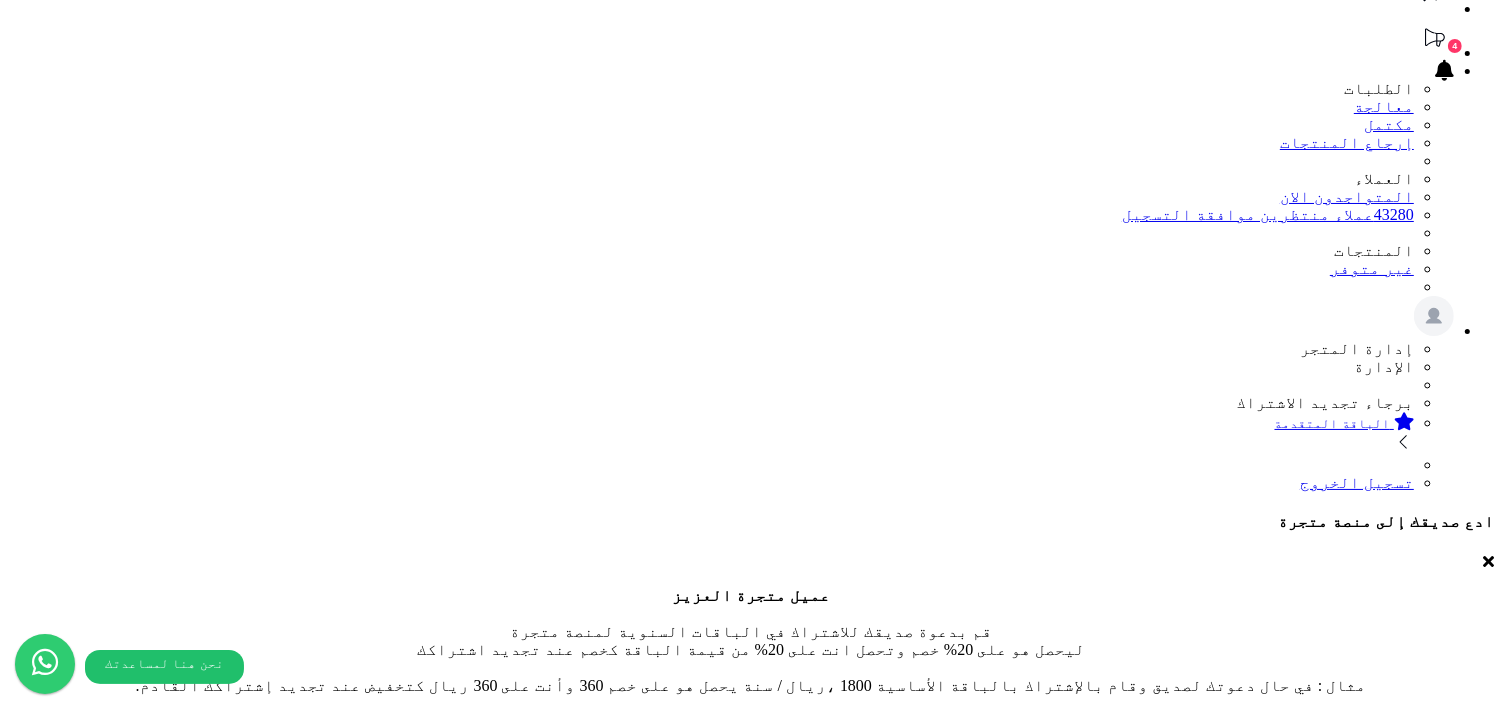 scroll, scrollTop: 0, scrollLeft: 0, axis: both 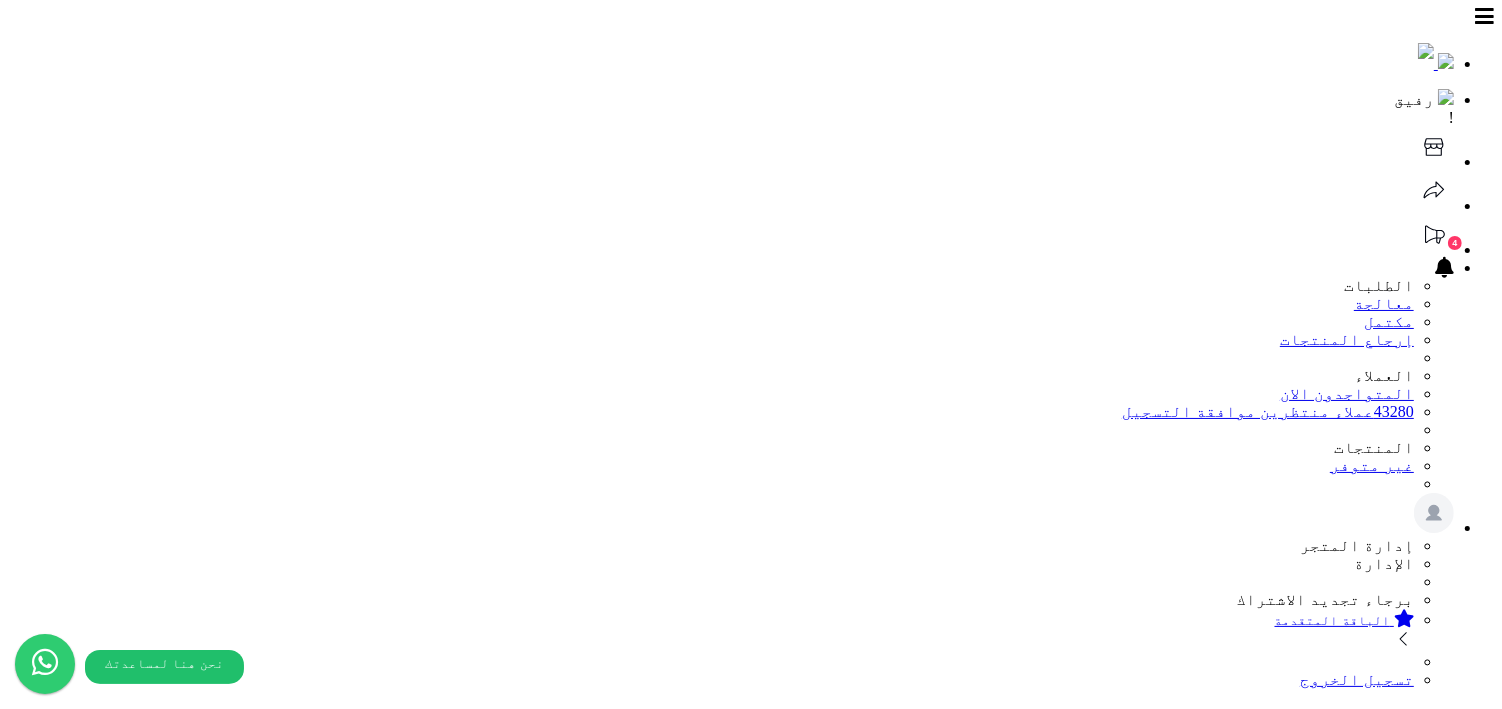 click on "حفظ" at bounding box center (1474, 1647) 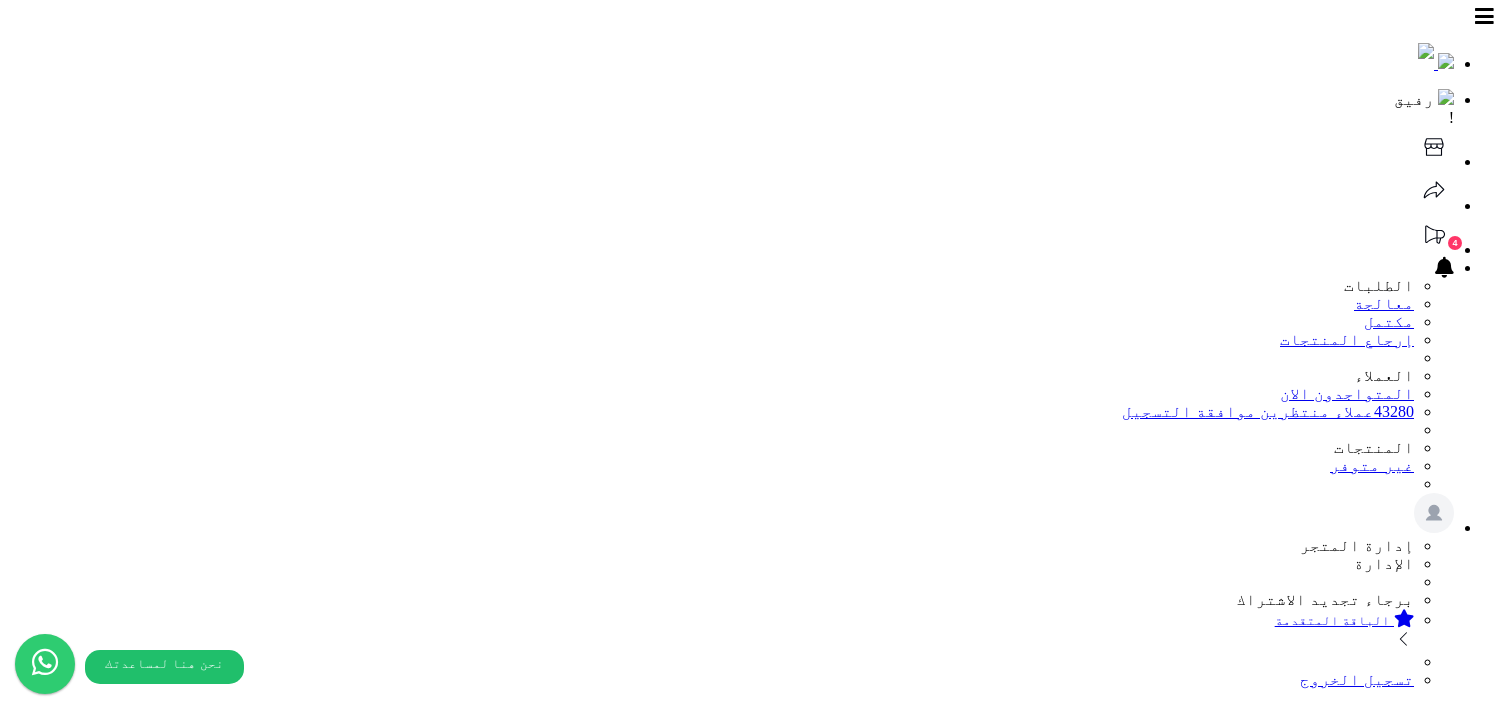 scroll, scrollTop: 0, scrollLeft: 0, axis: both 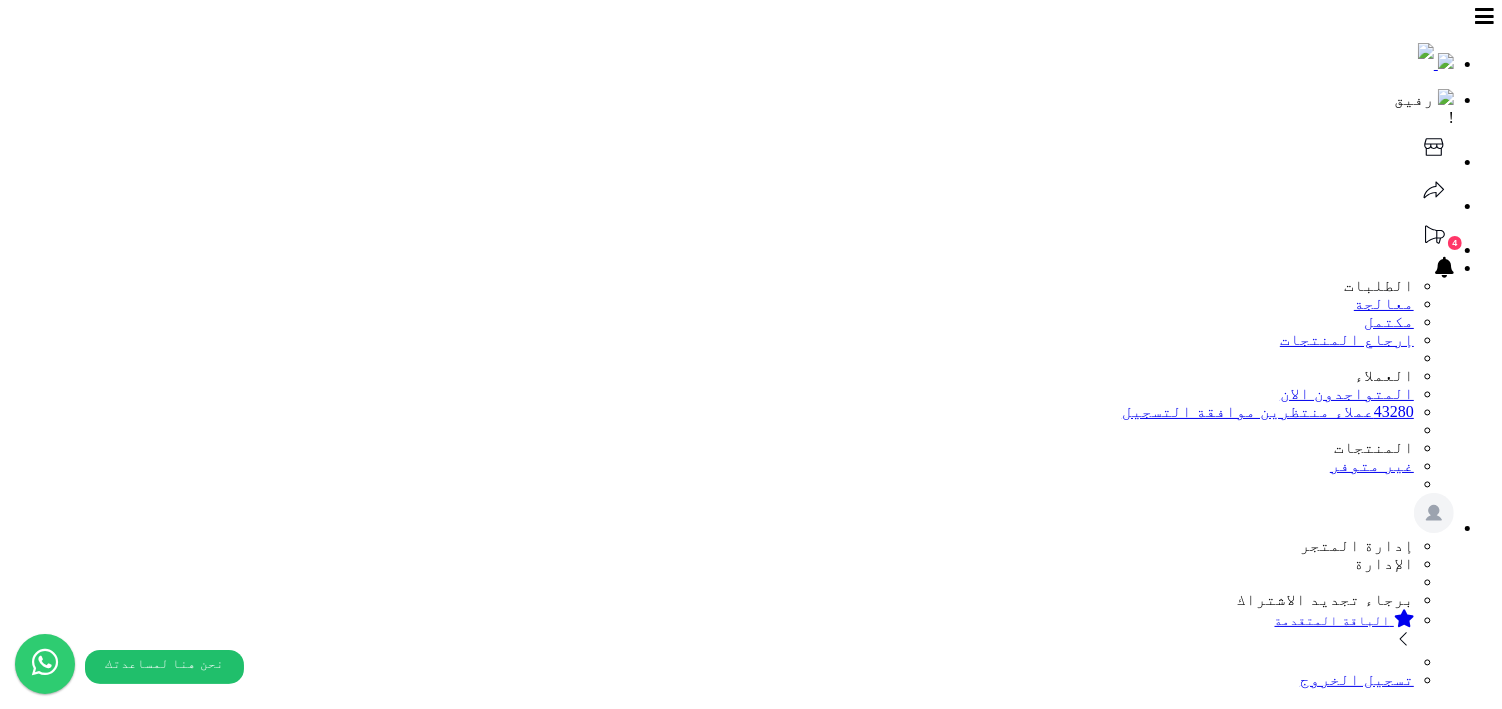 click on "#2646" at bounding box center [1441, 2318] 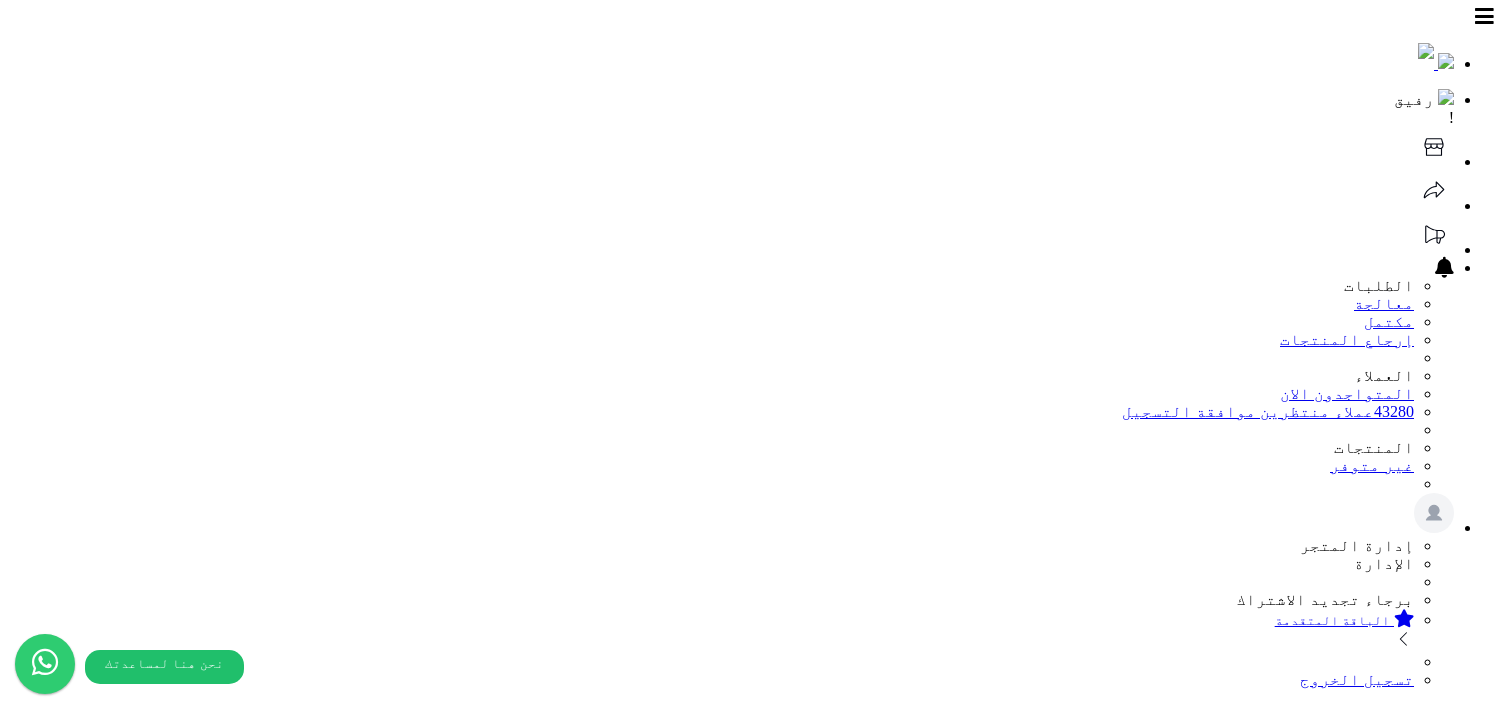 select 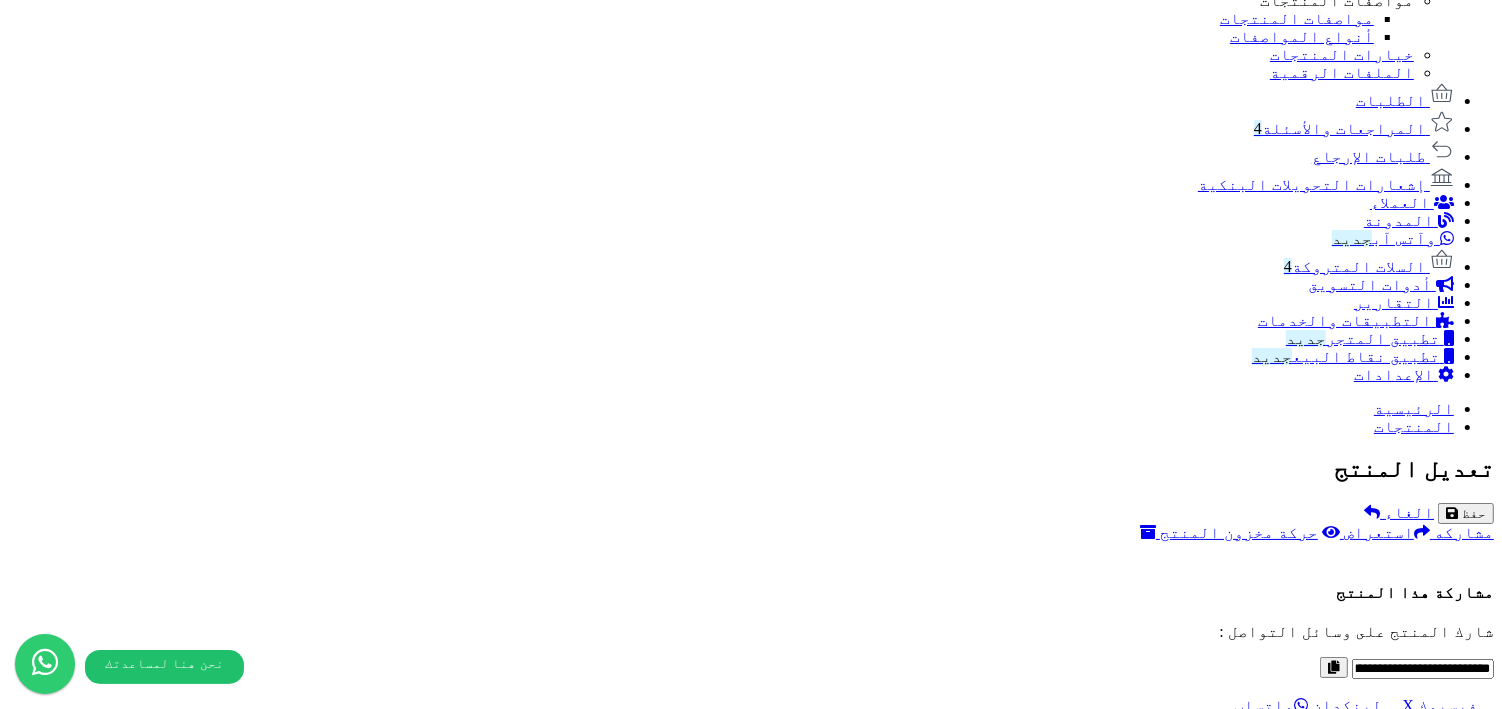 scroll, scrollTop: 1355, scrollLeft: 0, axis: vertical 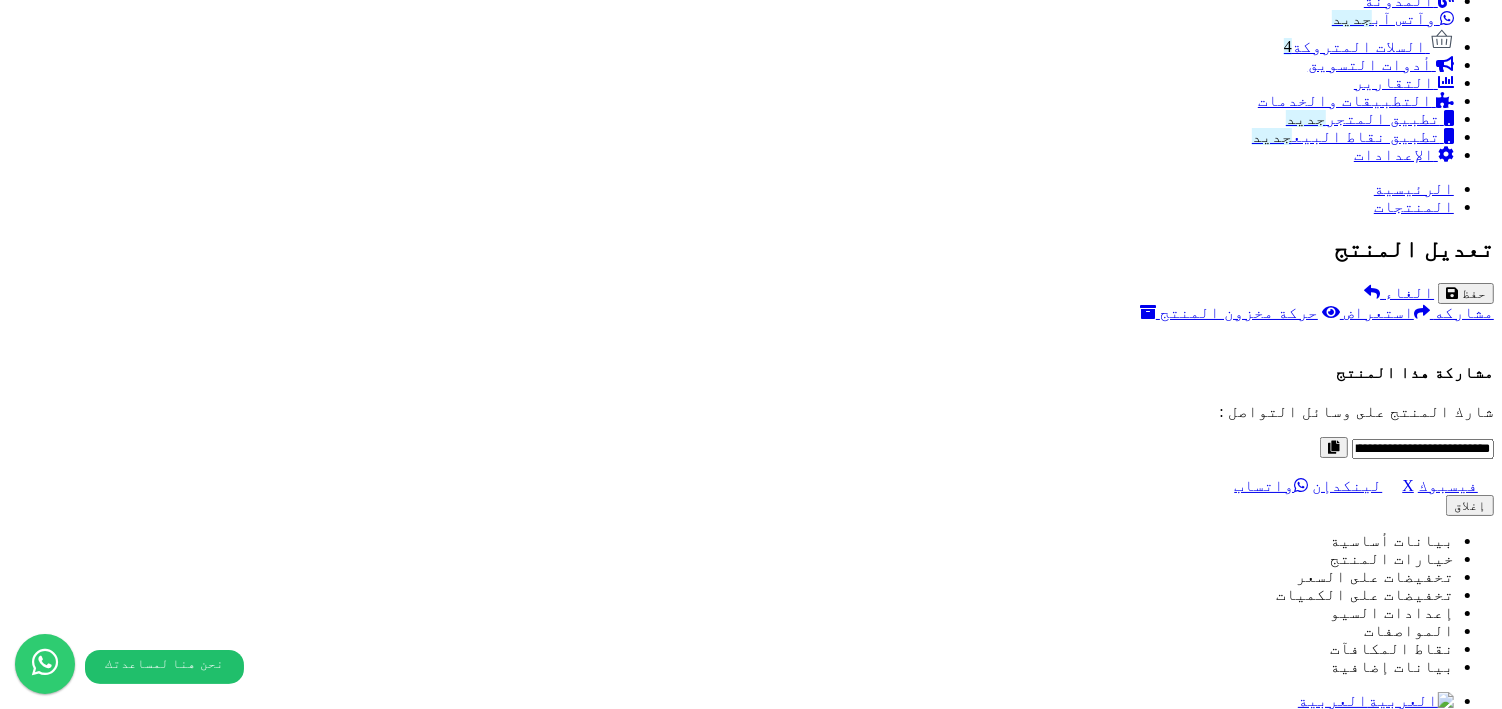 click on "أضف الصور الاضافية
اختر الصور الاضافية" at bounding box center [751, 8614] 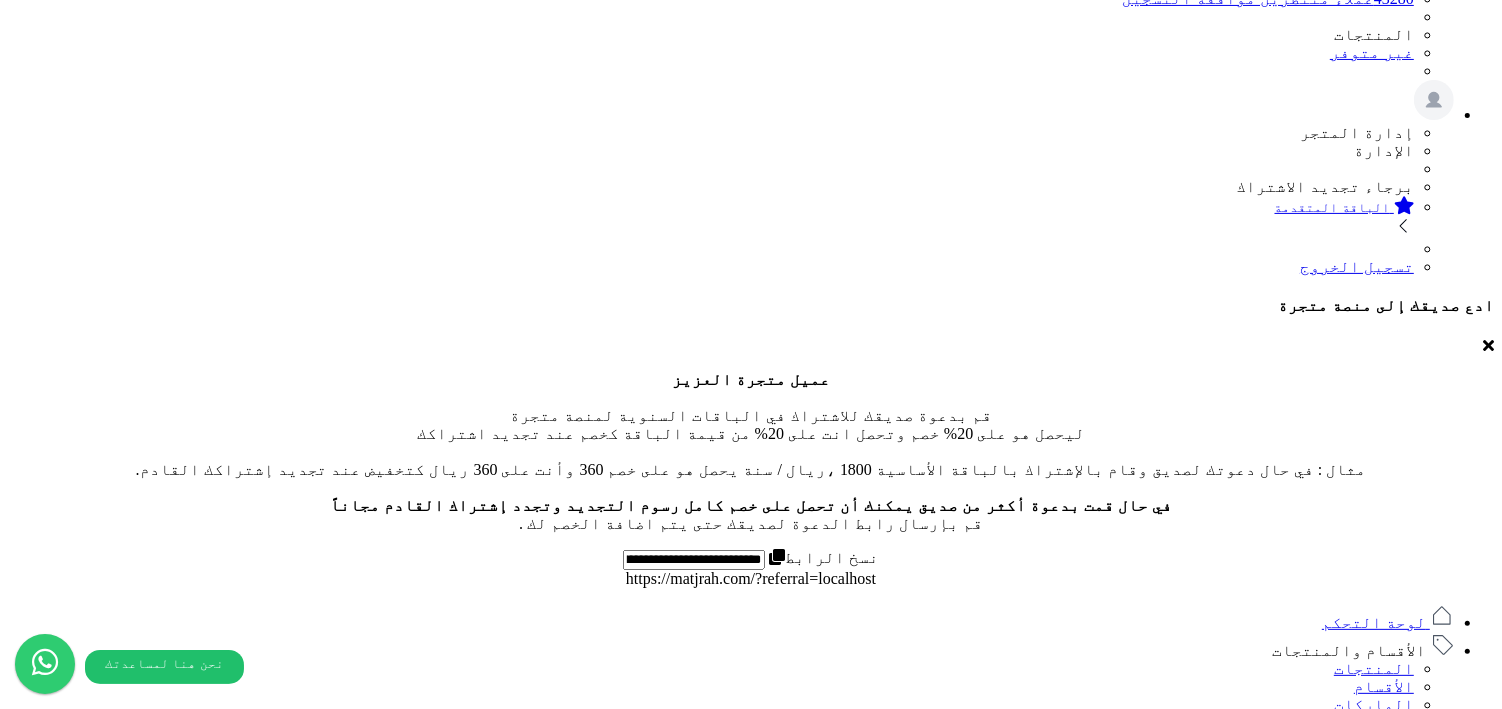 scroll, scrollTop: 0, scrollLeft: 0, axis: both 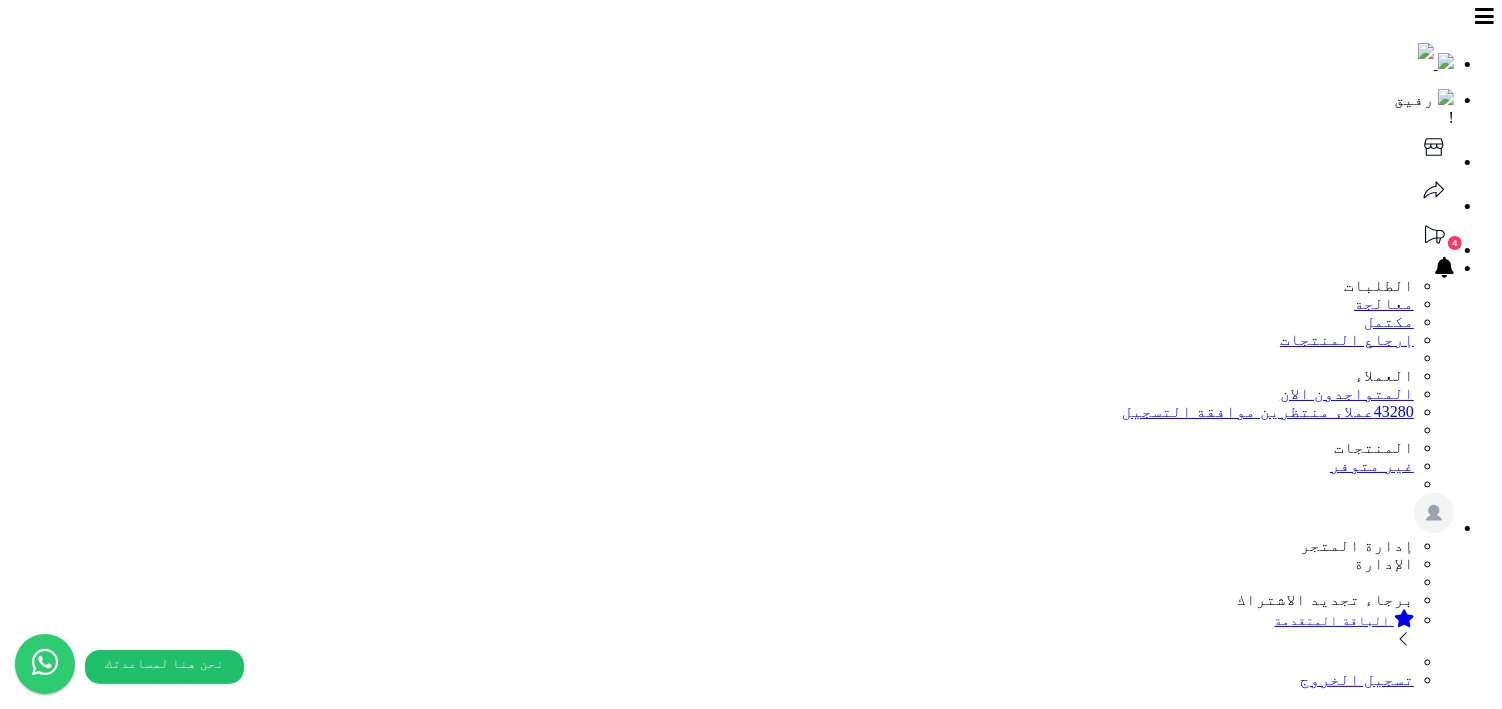 click on "حفظ" at bounding box center (1466, 1647) 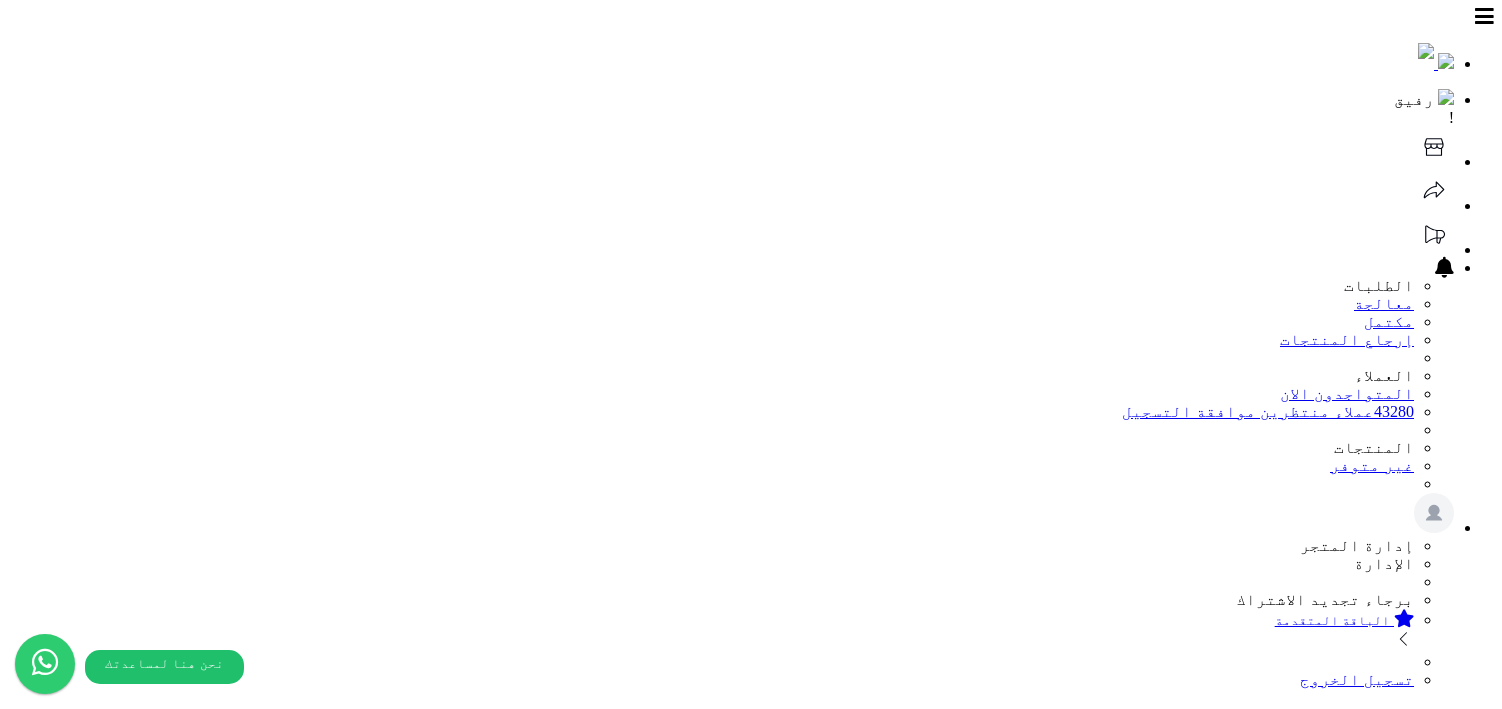scroll, scrollTop: 0, scrollLeft: 0, axis: both 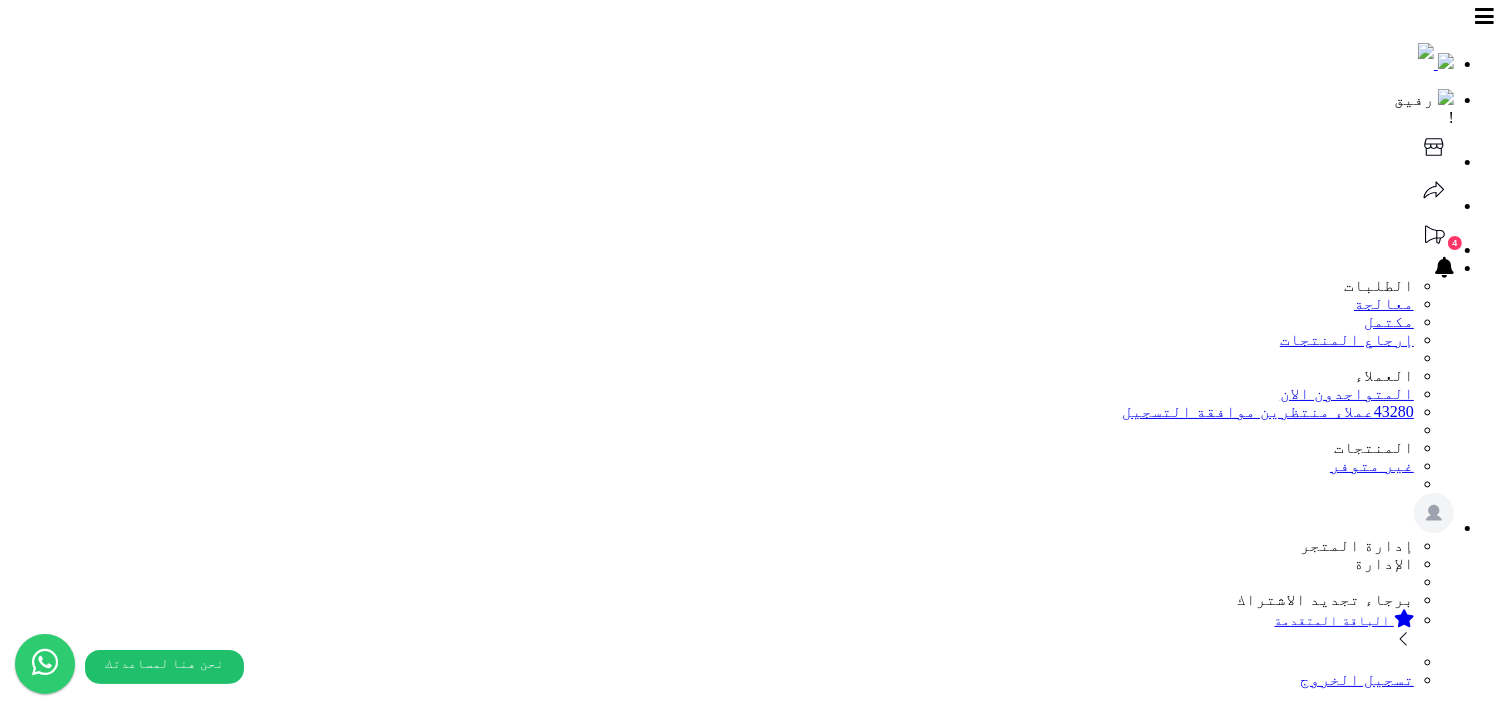 click on "#2646" at bounding box center [1441, 2318] 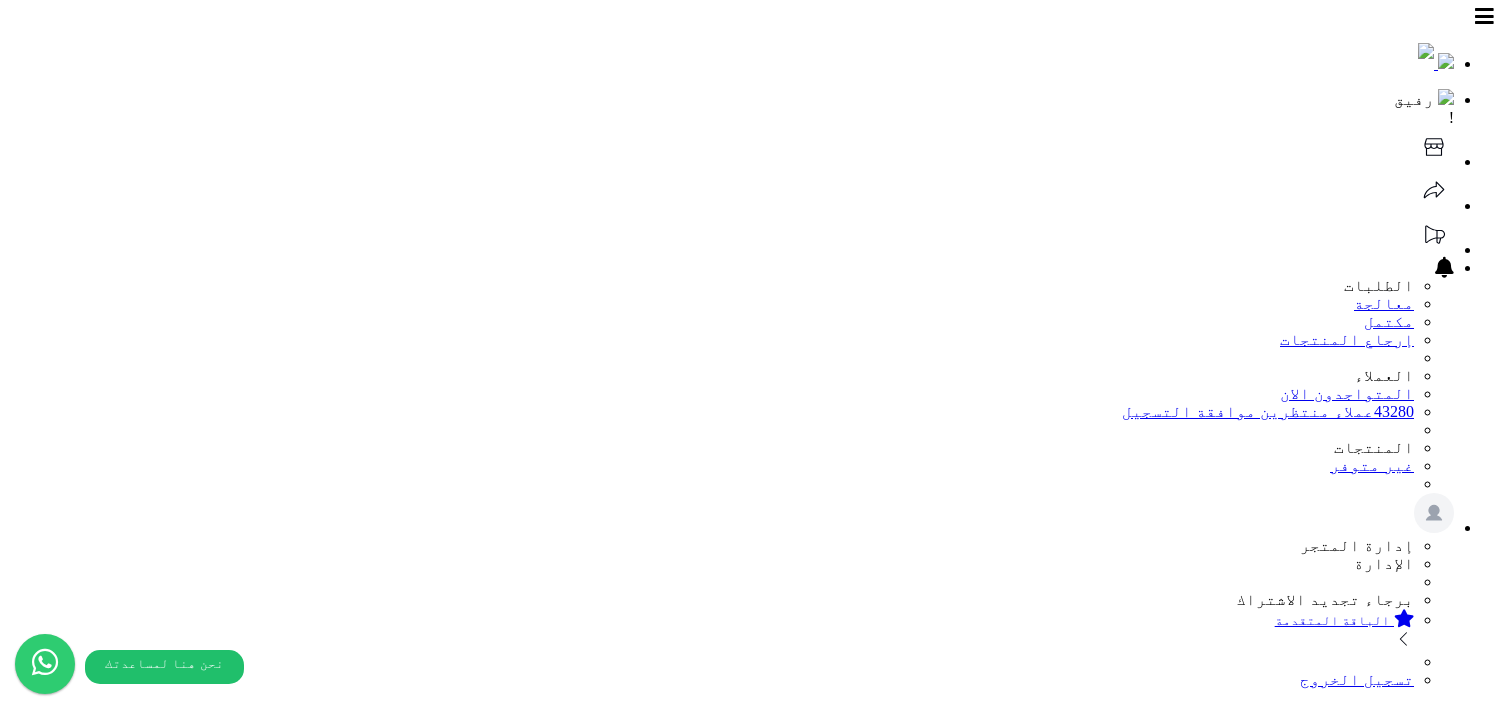 select 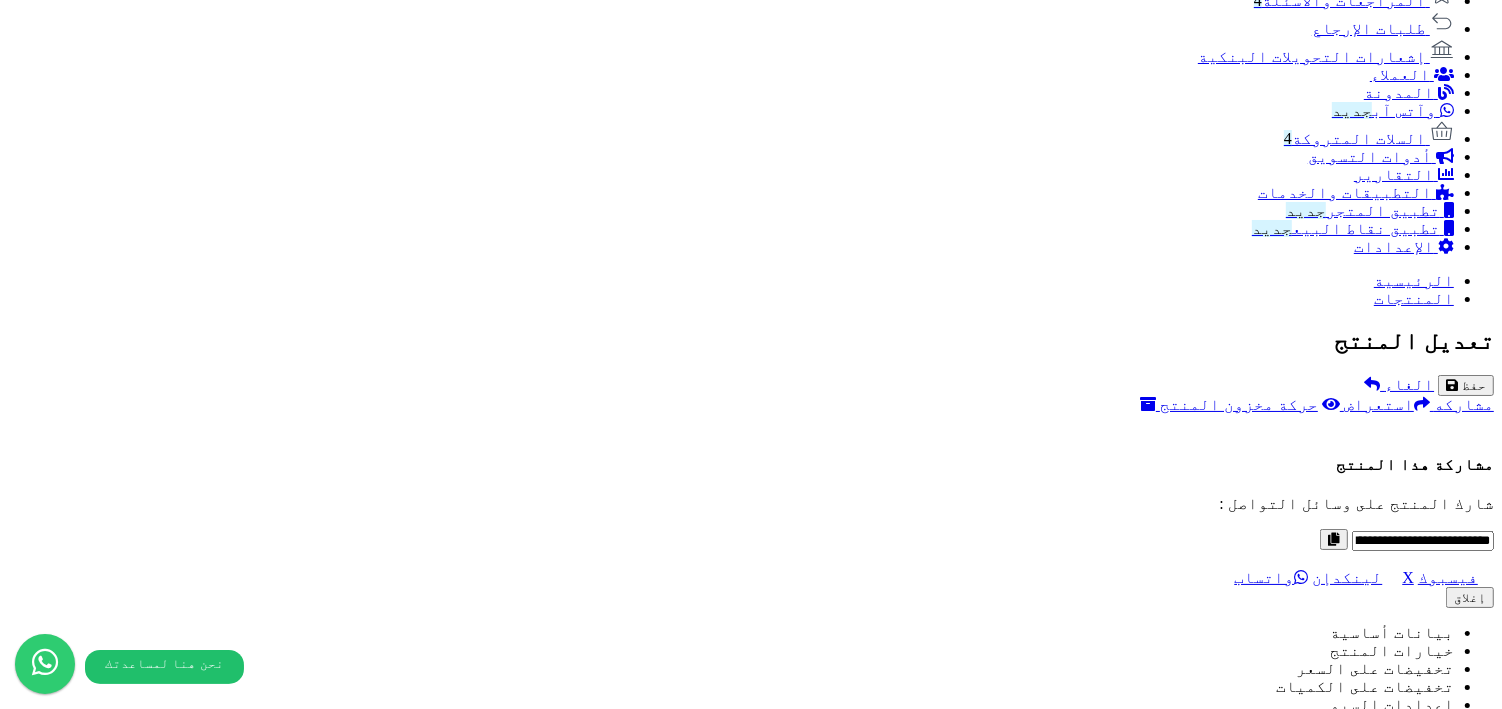 scroll, scrollTop: 1443, scrollLeft: 0, axis: vertical 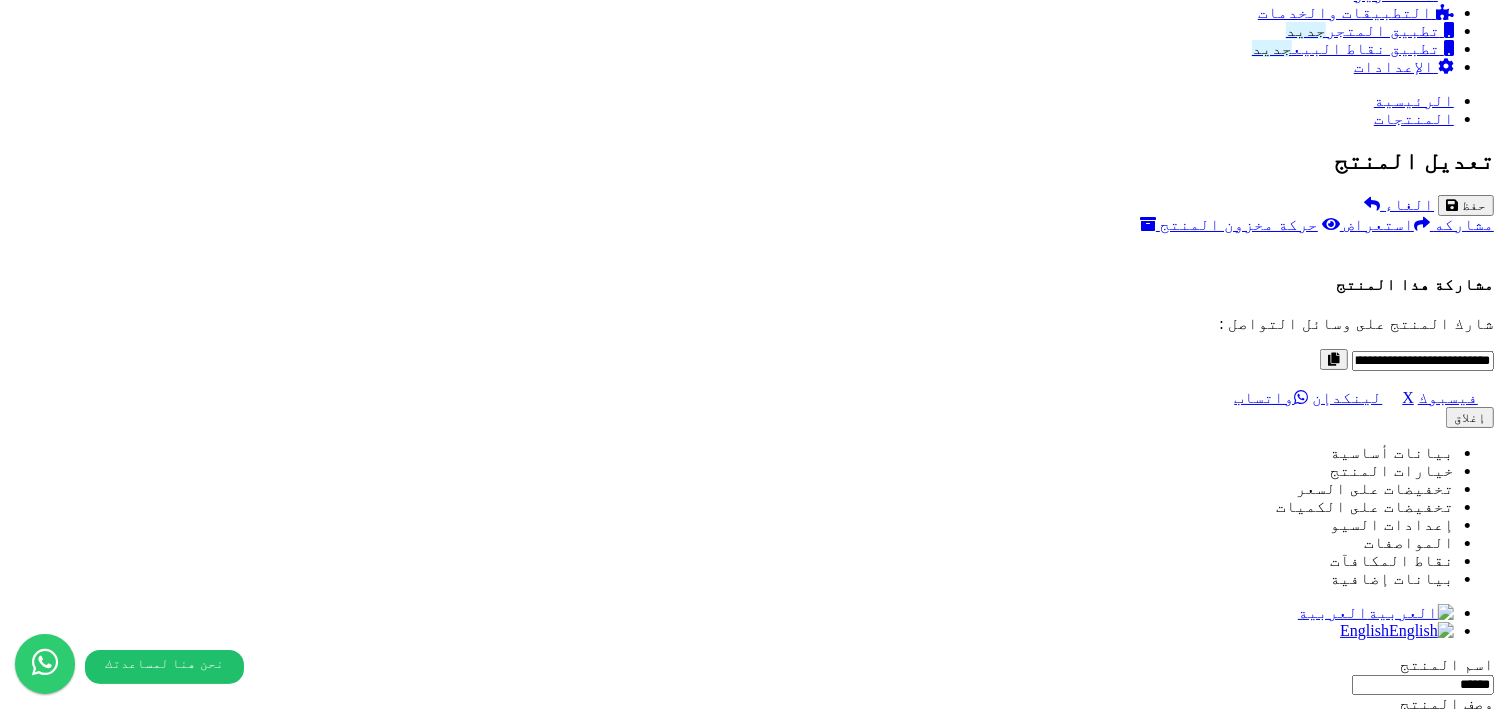 click on "Remove file" at bounding box center (1396, 8736) 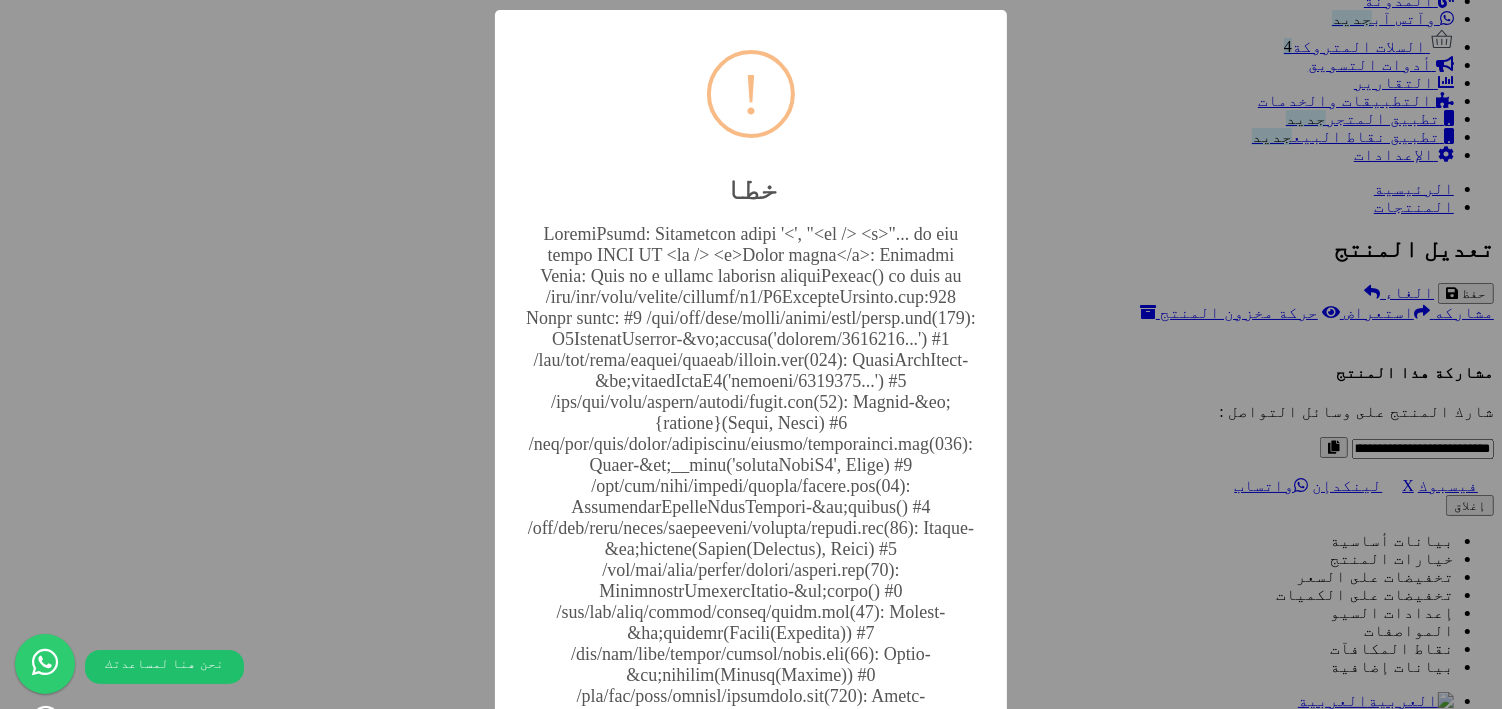 click on "× ! خطا أغلاق No Cancel" at bounding box center (751, 354) 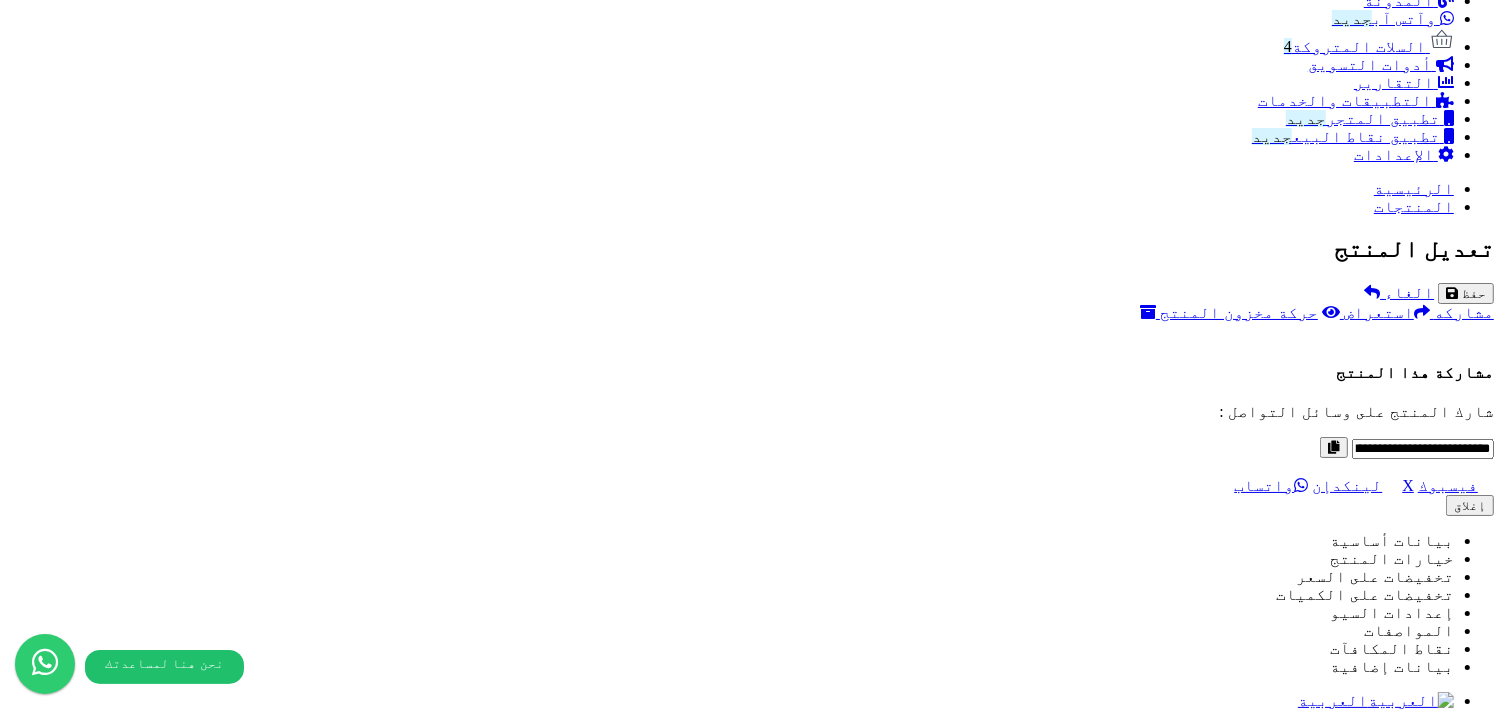 click on "اختر الصور الاضافية" at bounding box center [751, 8739] 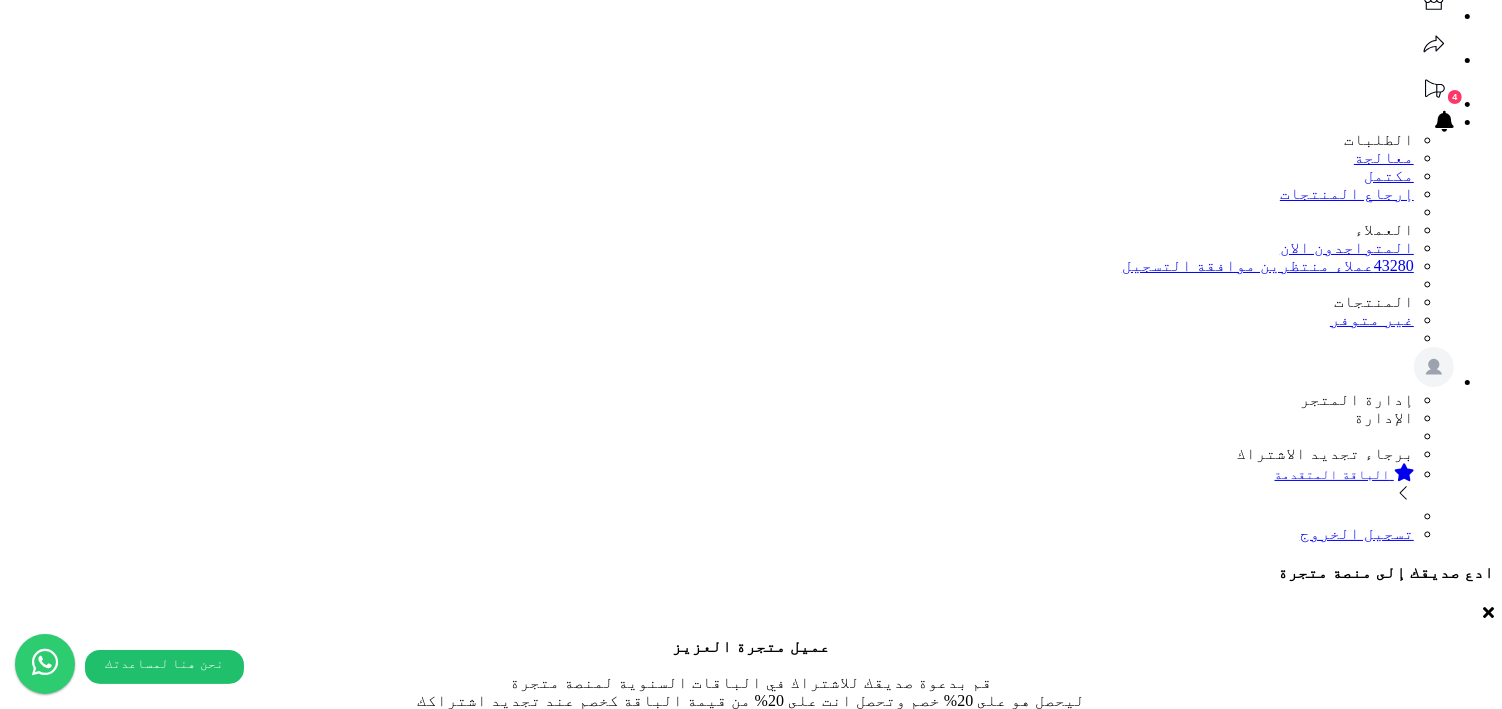 scroll, scrollTop: 63, scrollLeft: 0, axis: vertical 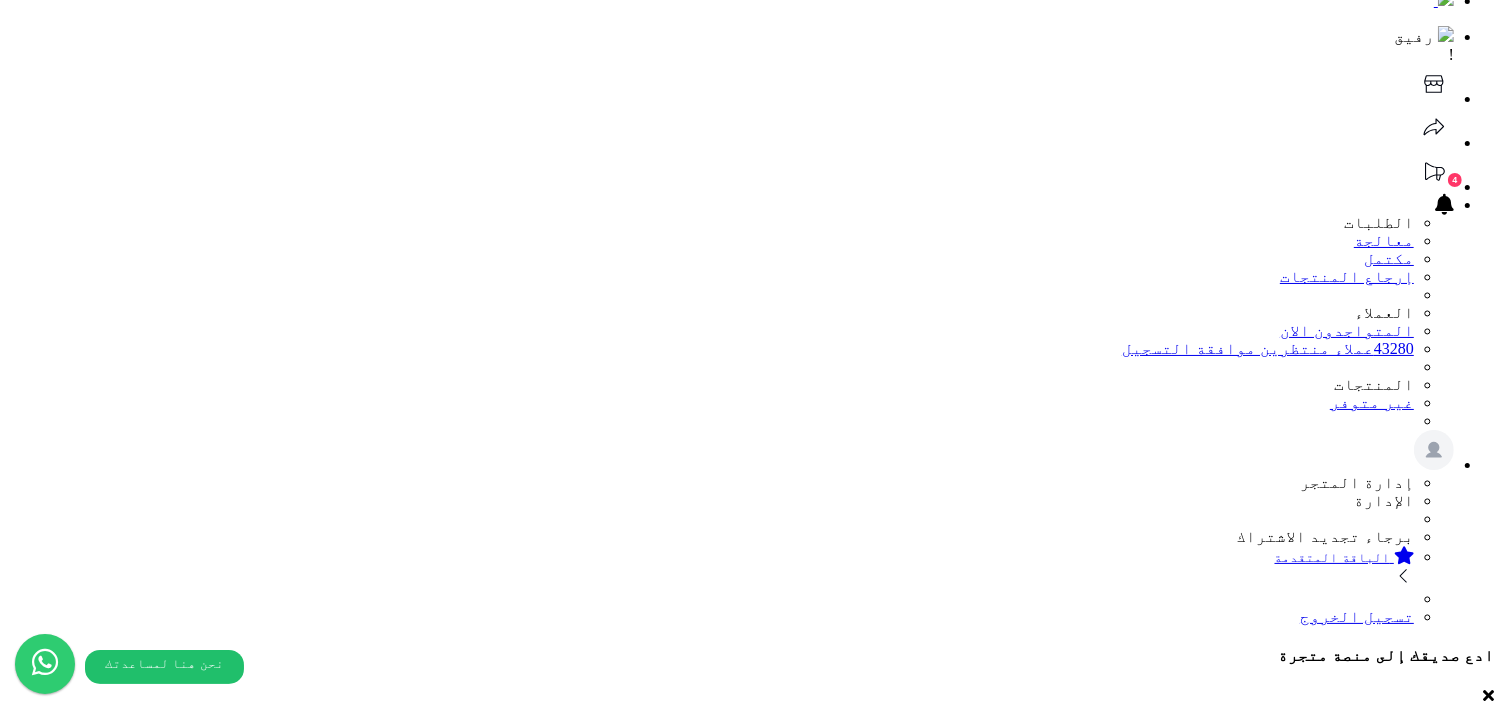 click on "حفظ" at bounding box center [1474, 1584] 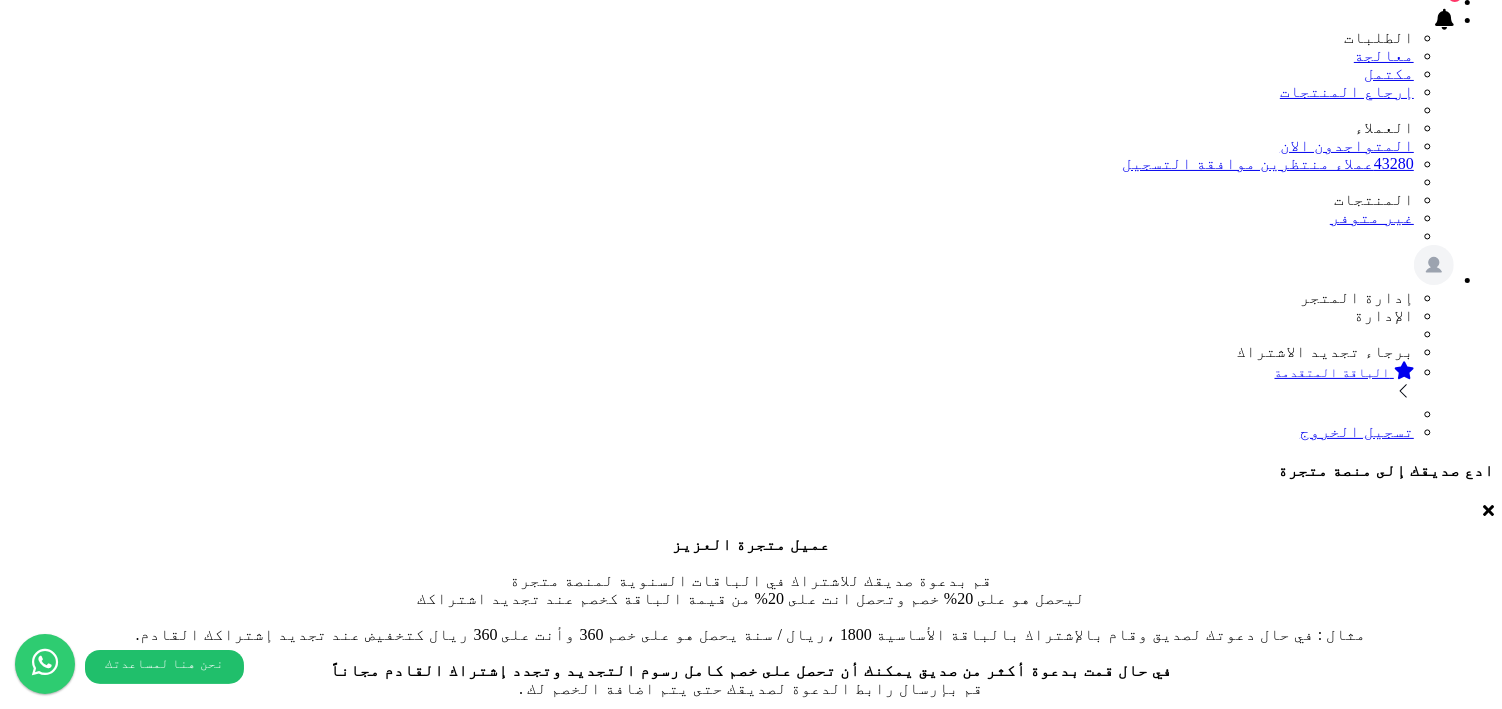 scroll, scrollTop: 589, scrollLeft: 0, axis: vertical 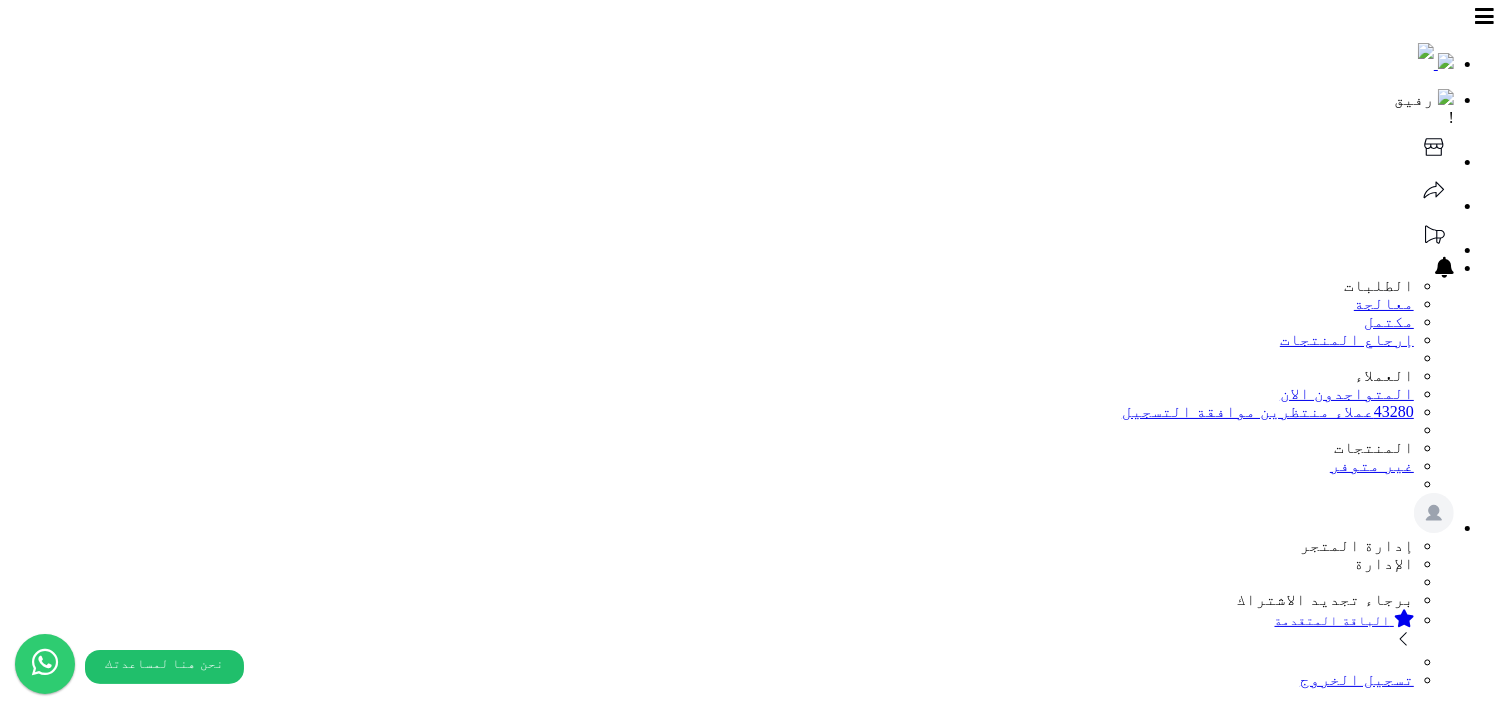 click on "#2646" at bounding box center (1441, 2318) 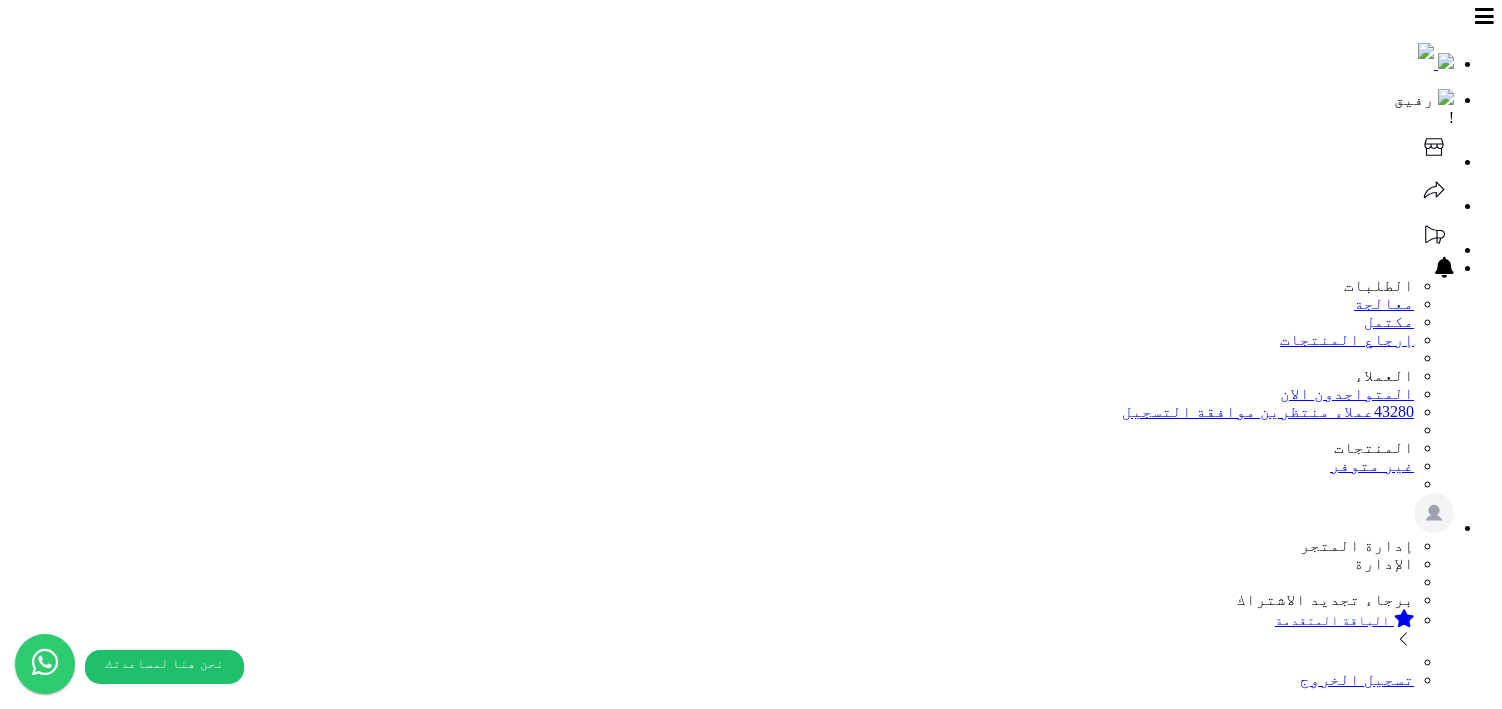 select 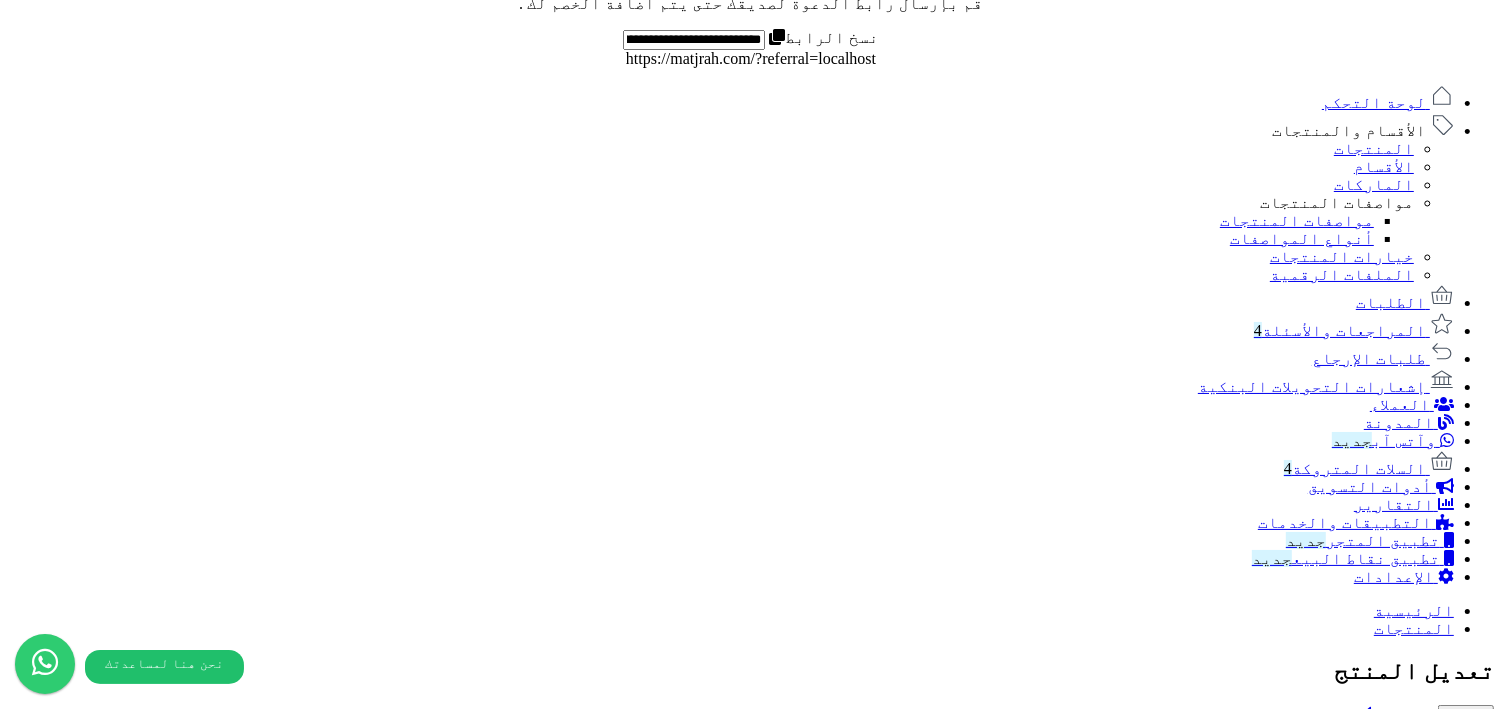 scroll, scrollTop: 1222, scrollLeft: 0, axis: vertical 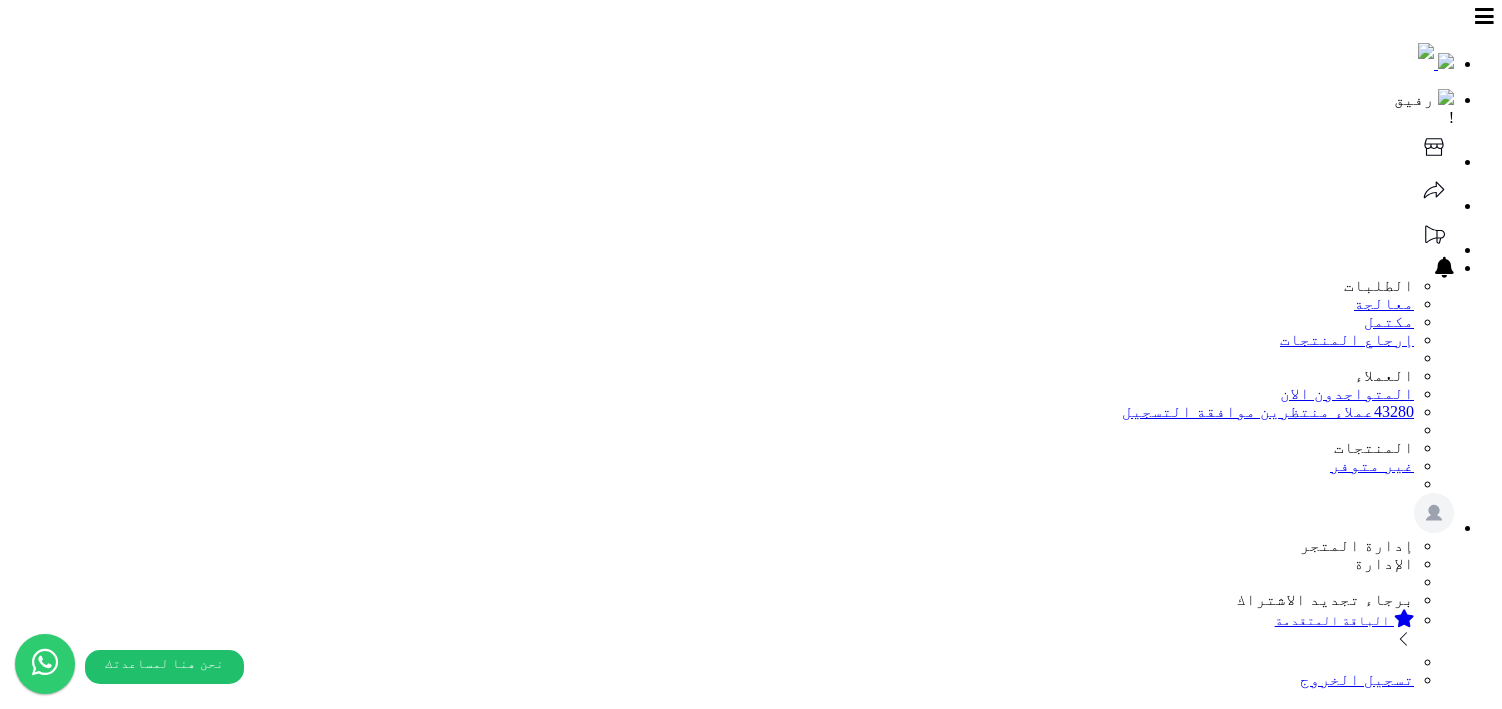 select 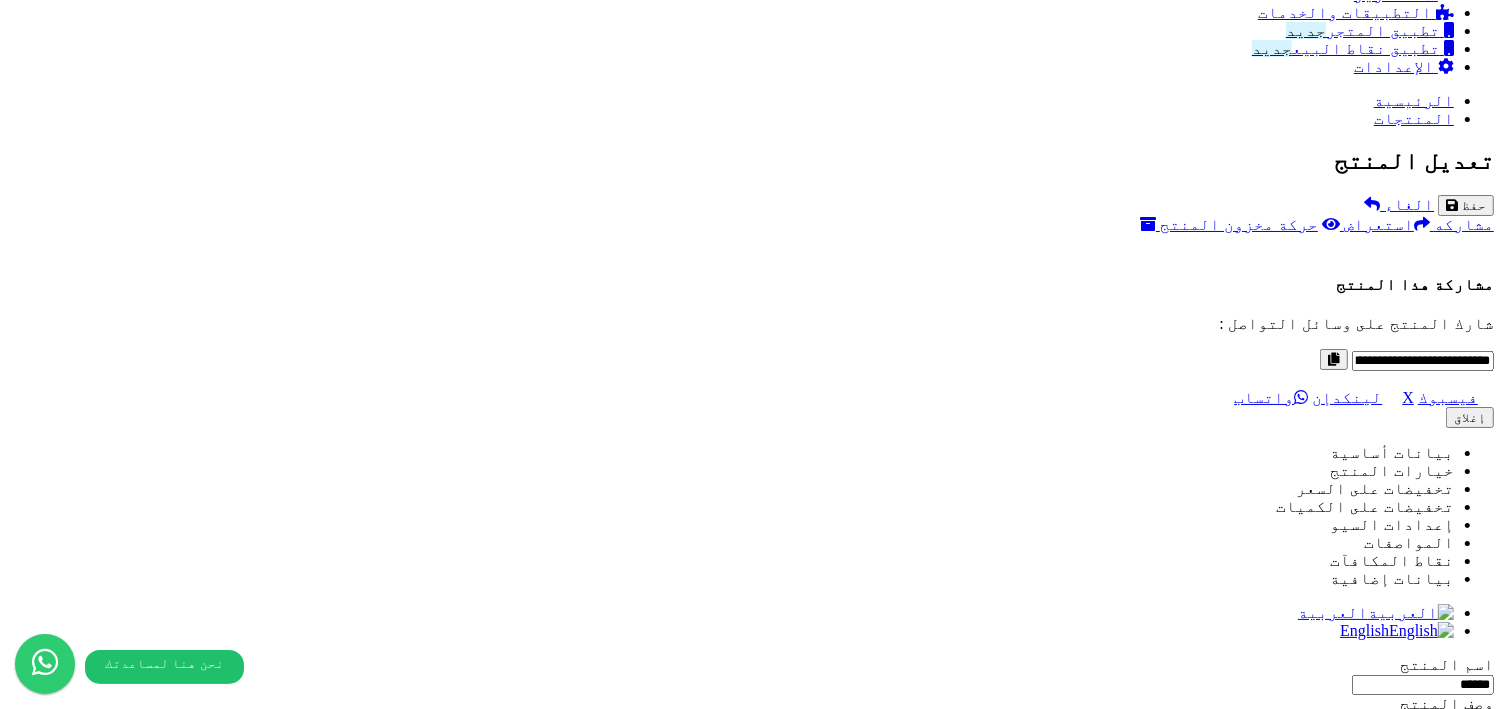 click on "Remove file" at bounding box center (1396, 8647) 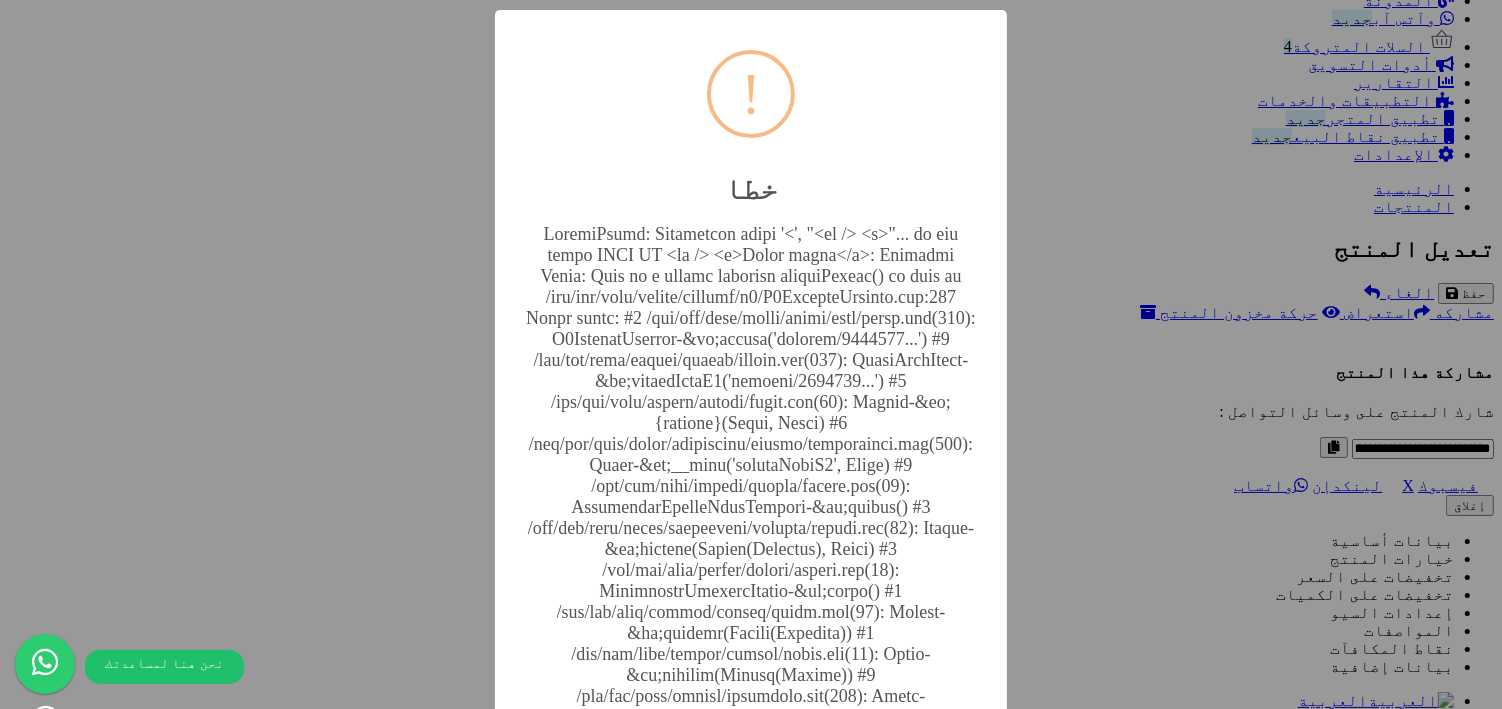 click on "× ! خطا أغلاق No Cancel" at bounding box center [751, 354] 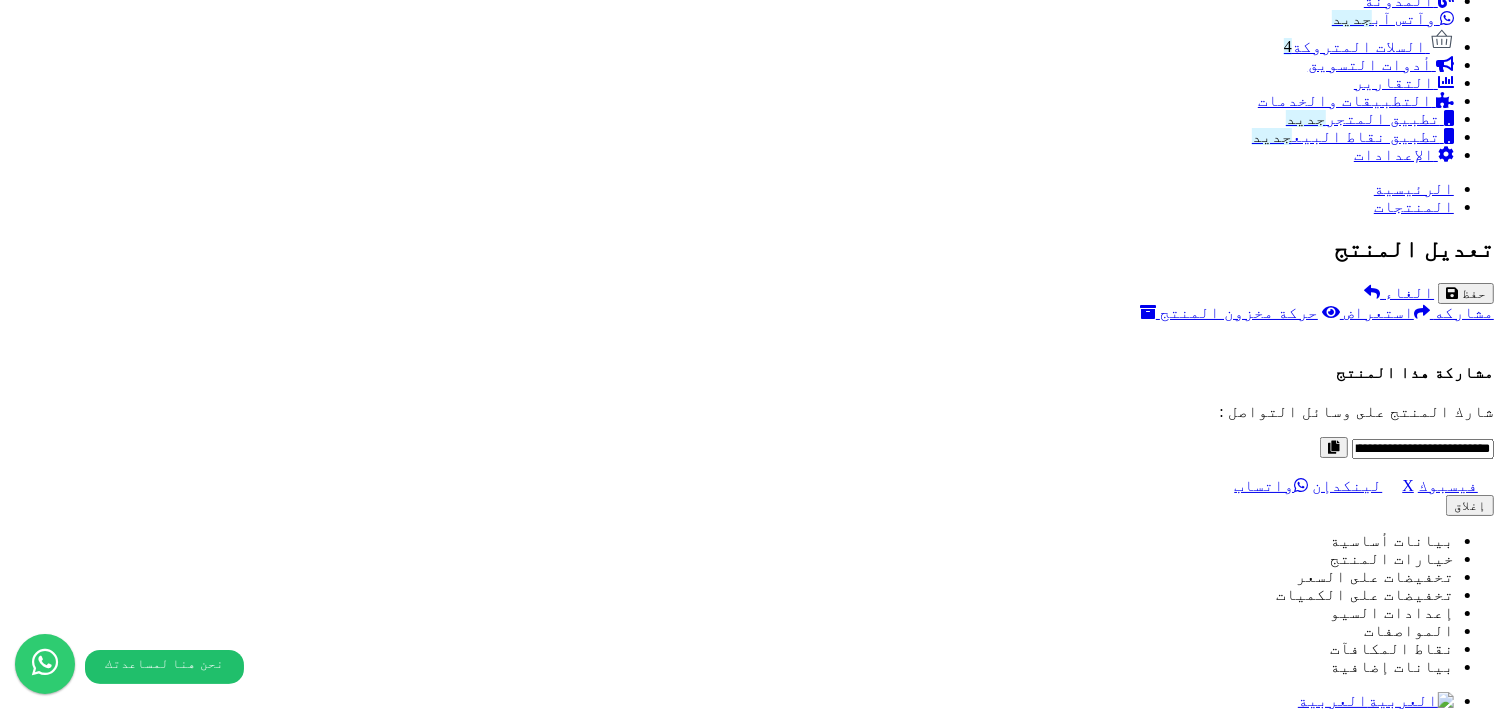 click on "اختر الصور الاضافية" at bounding box center (751, 8730) 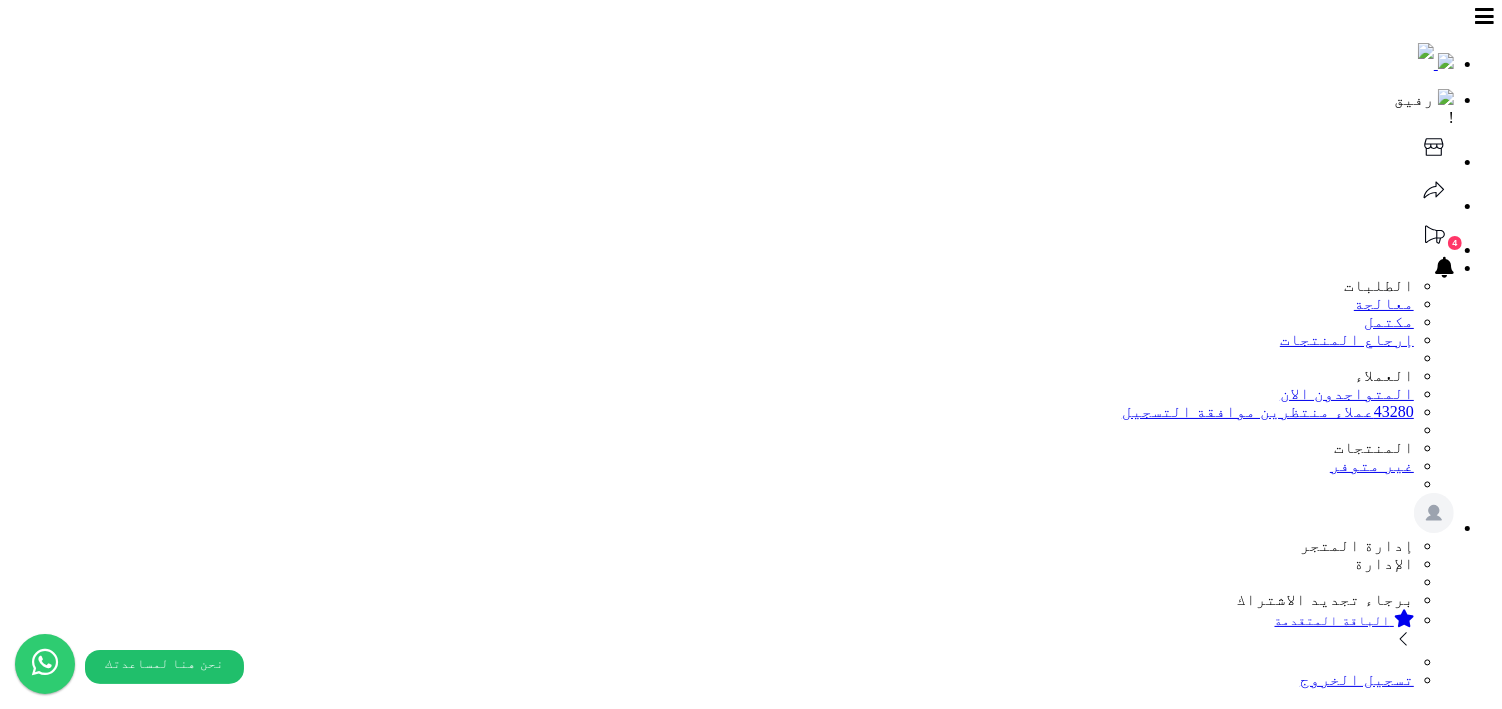 click on "حفظ" at bounding box center [1474, 1647] 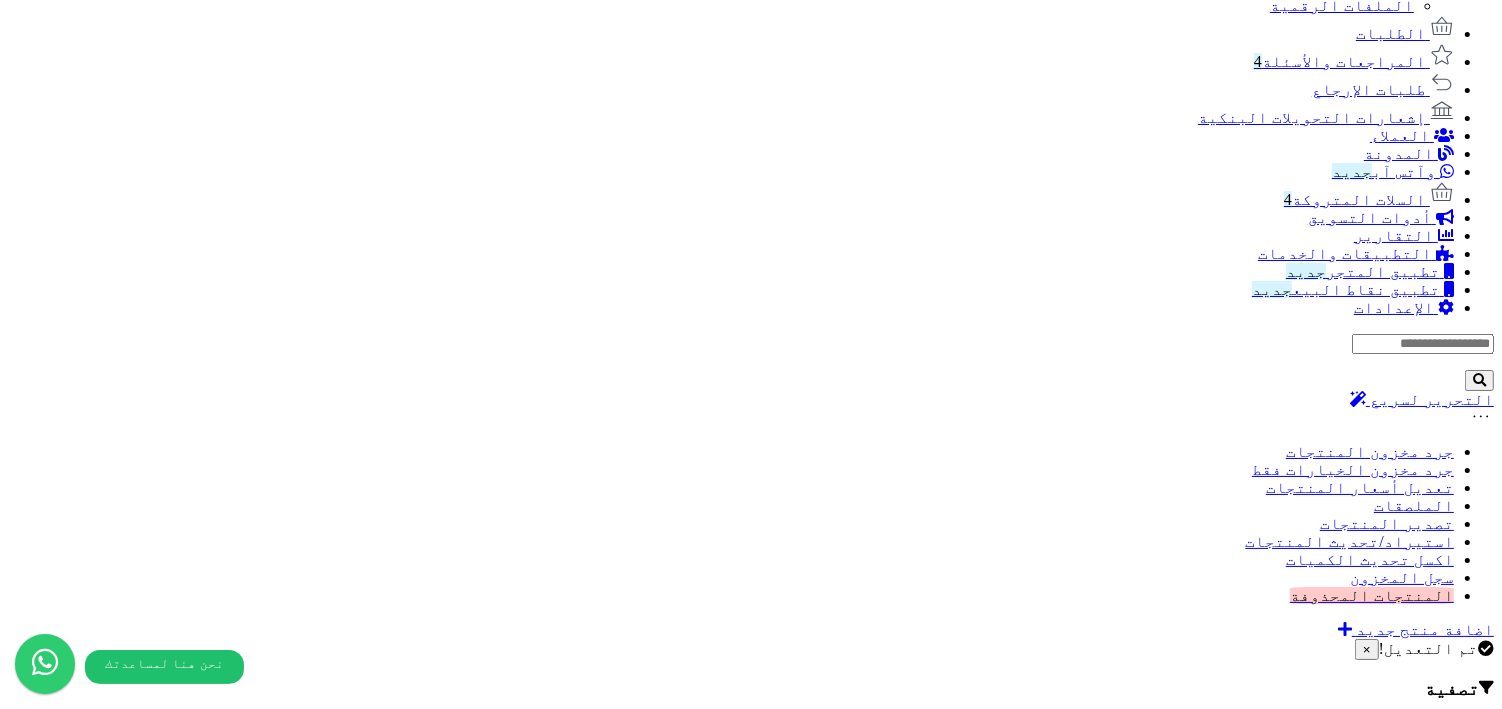 scroll, scrollTop: 0, scrollLeft: 0, axis: both 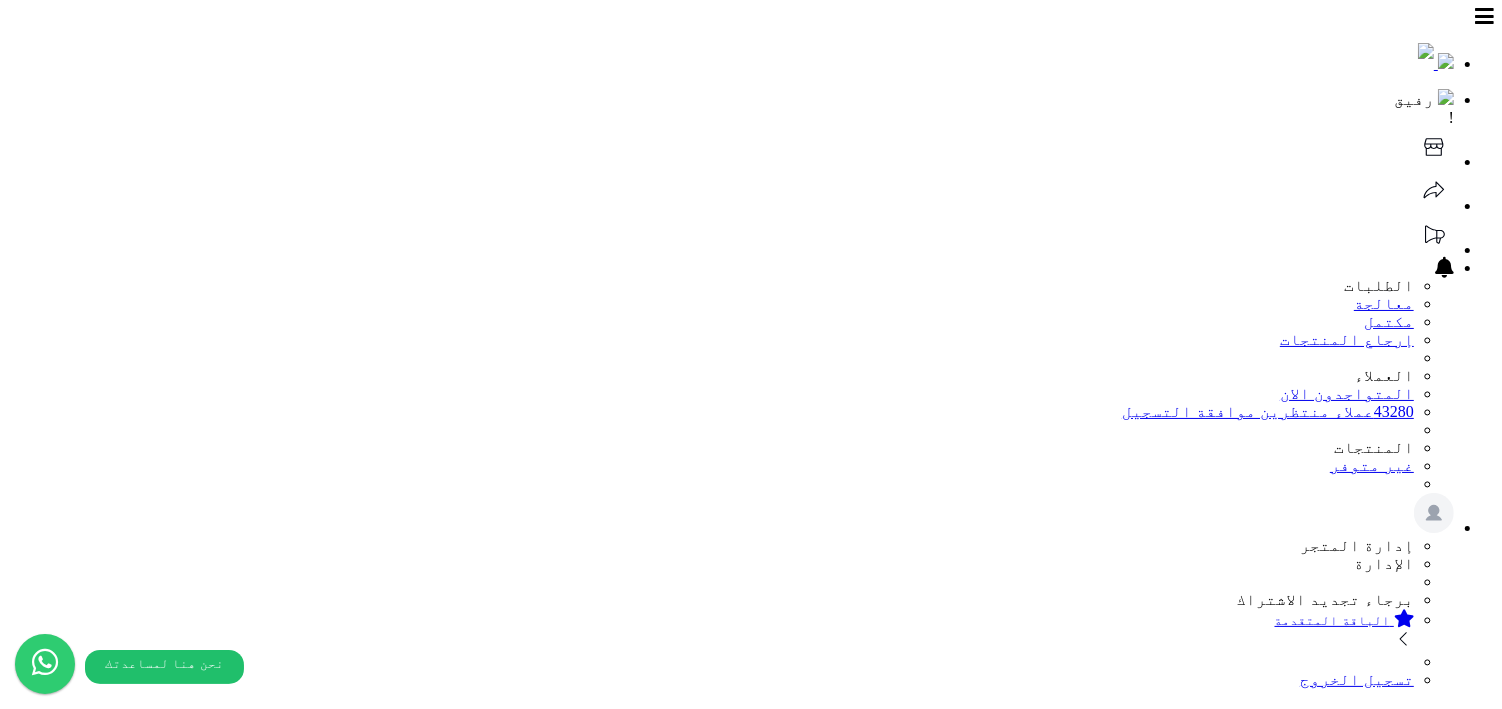 click on "#2646" at bounding box center [1441, 2318] 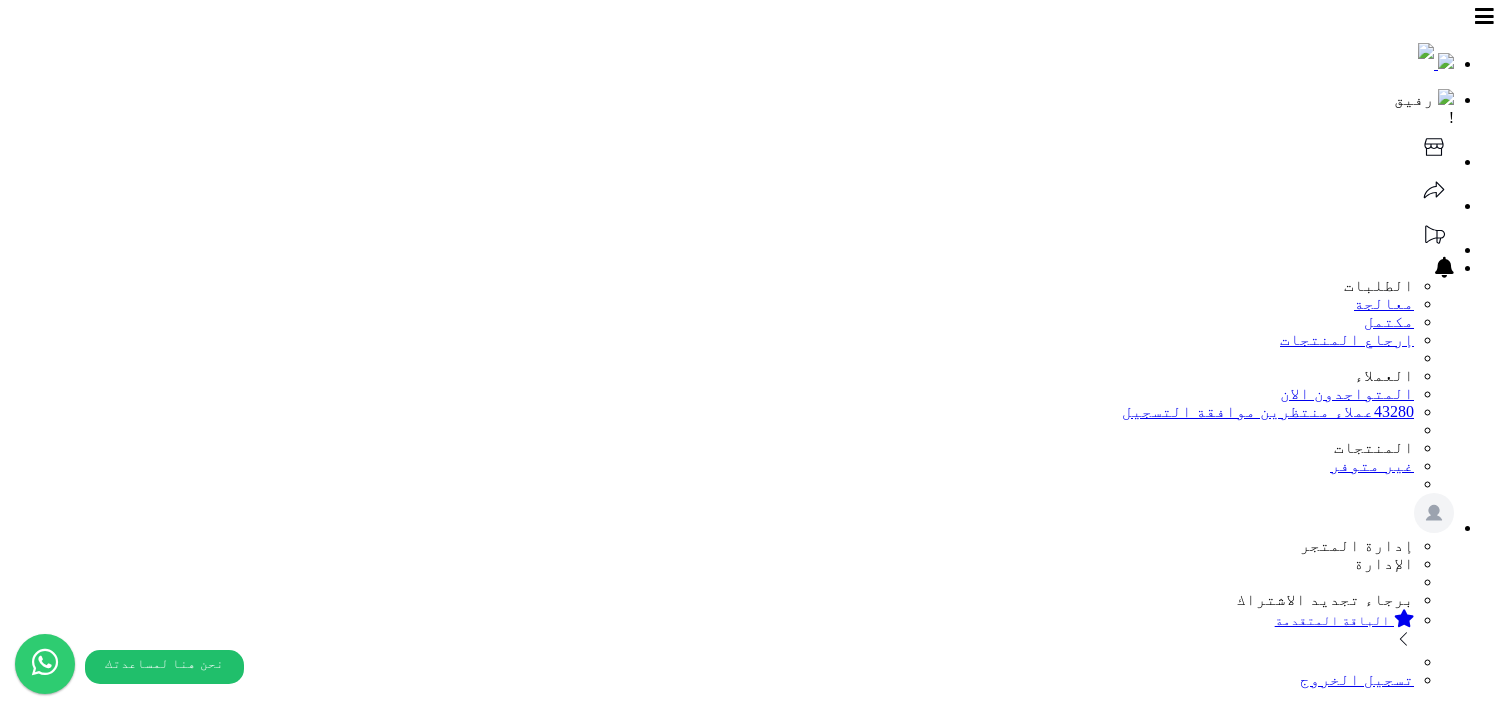 select 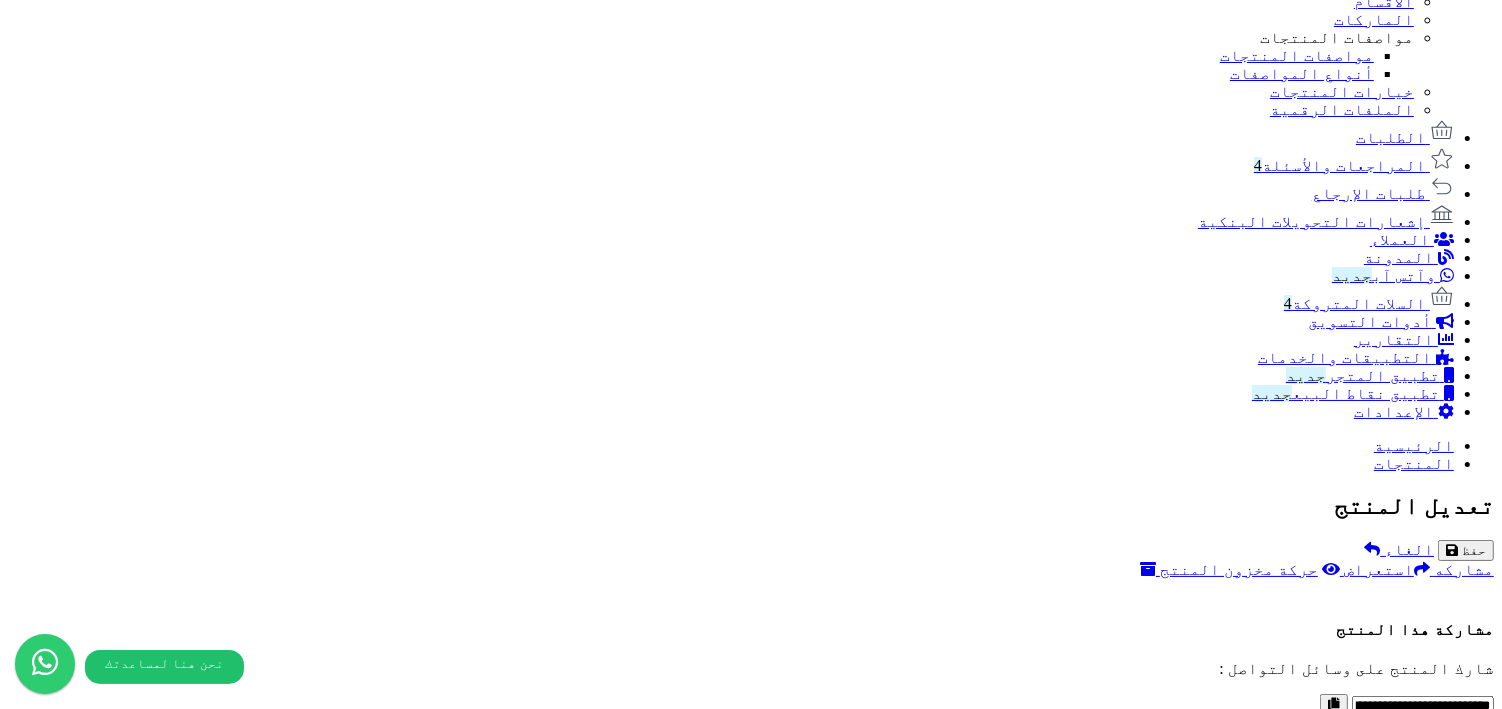 scroll, scrollTop: 1443, scrollLeft: 0, axis: vertical 